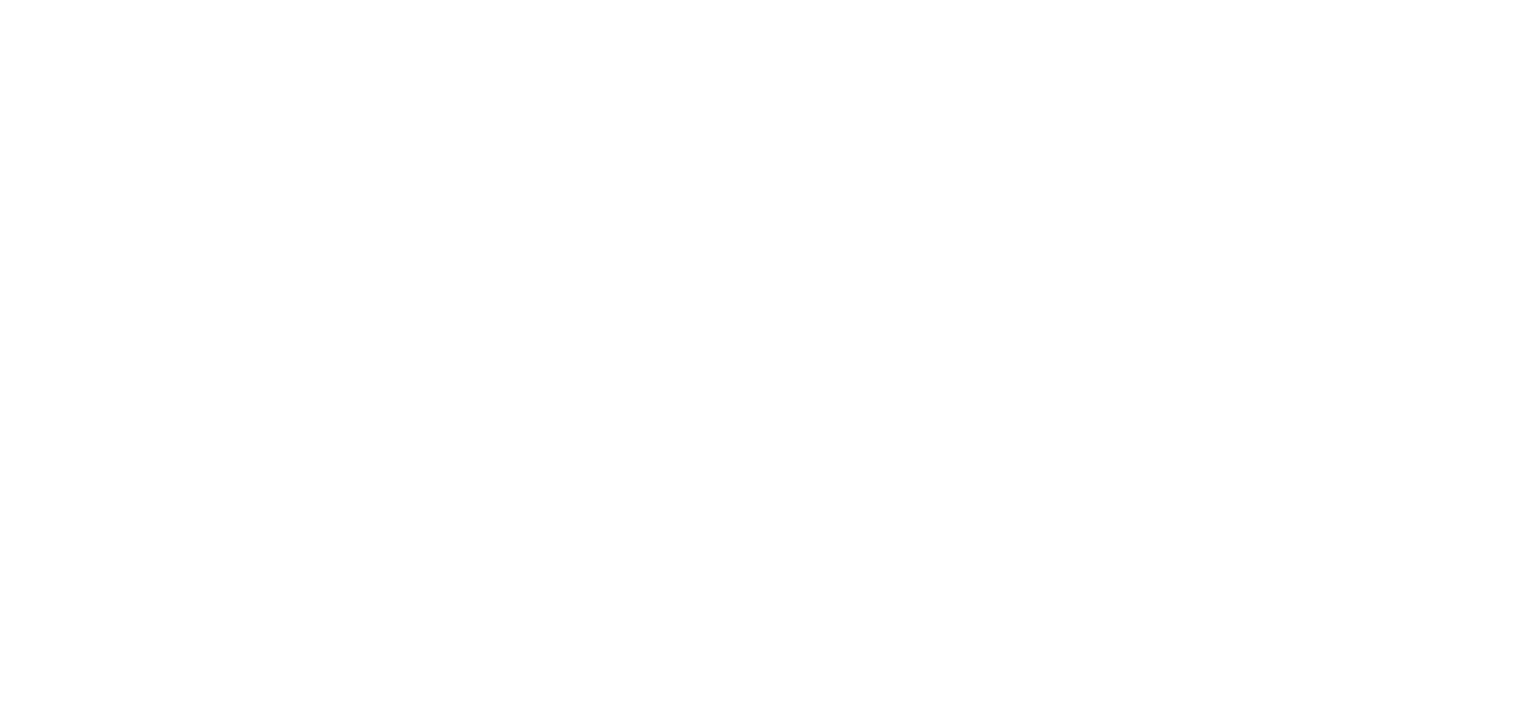 scroll, scrollTop: 0, scrollLeft: 0, axis: both 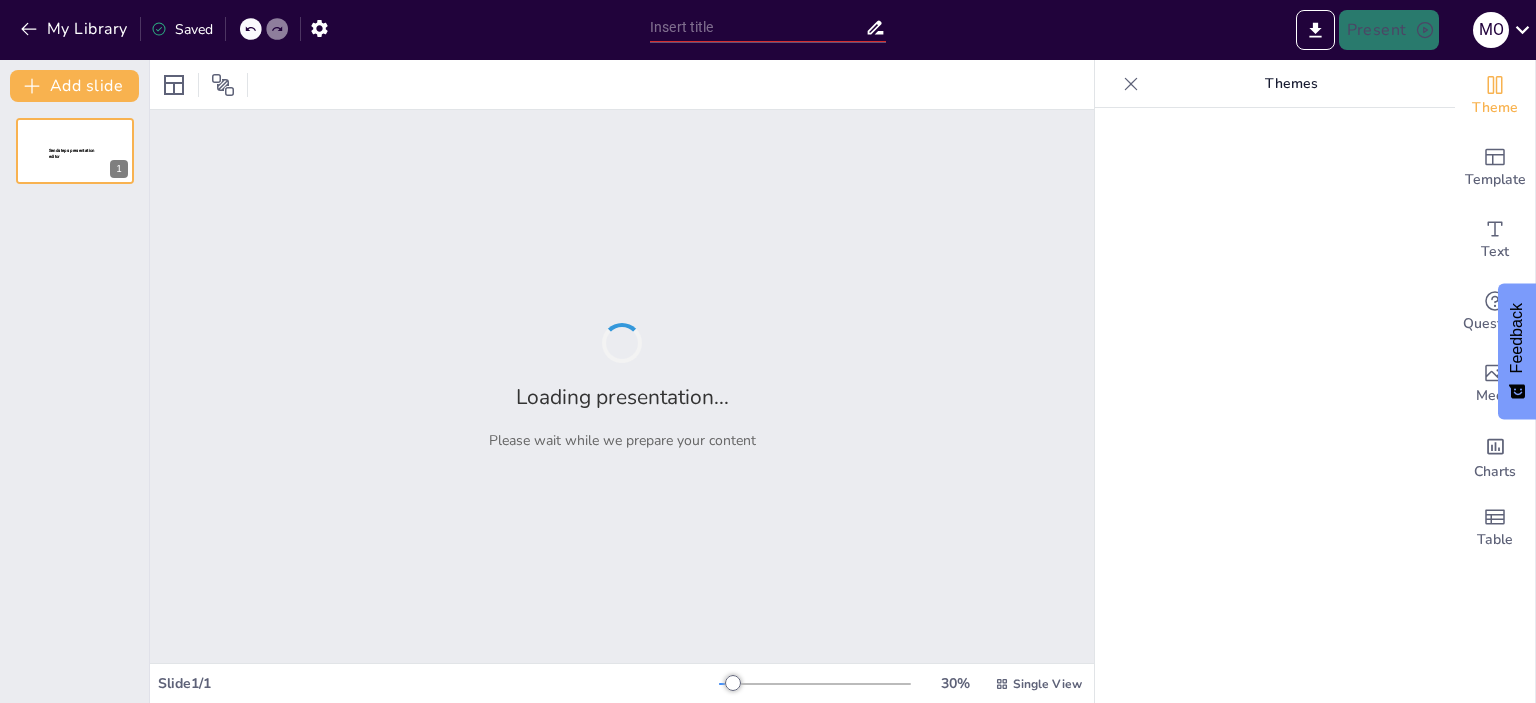 type on "Tecnologías Avanzadas en Sistemas de Protección Contra Incendios" 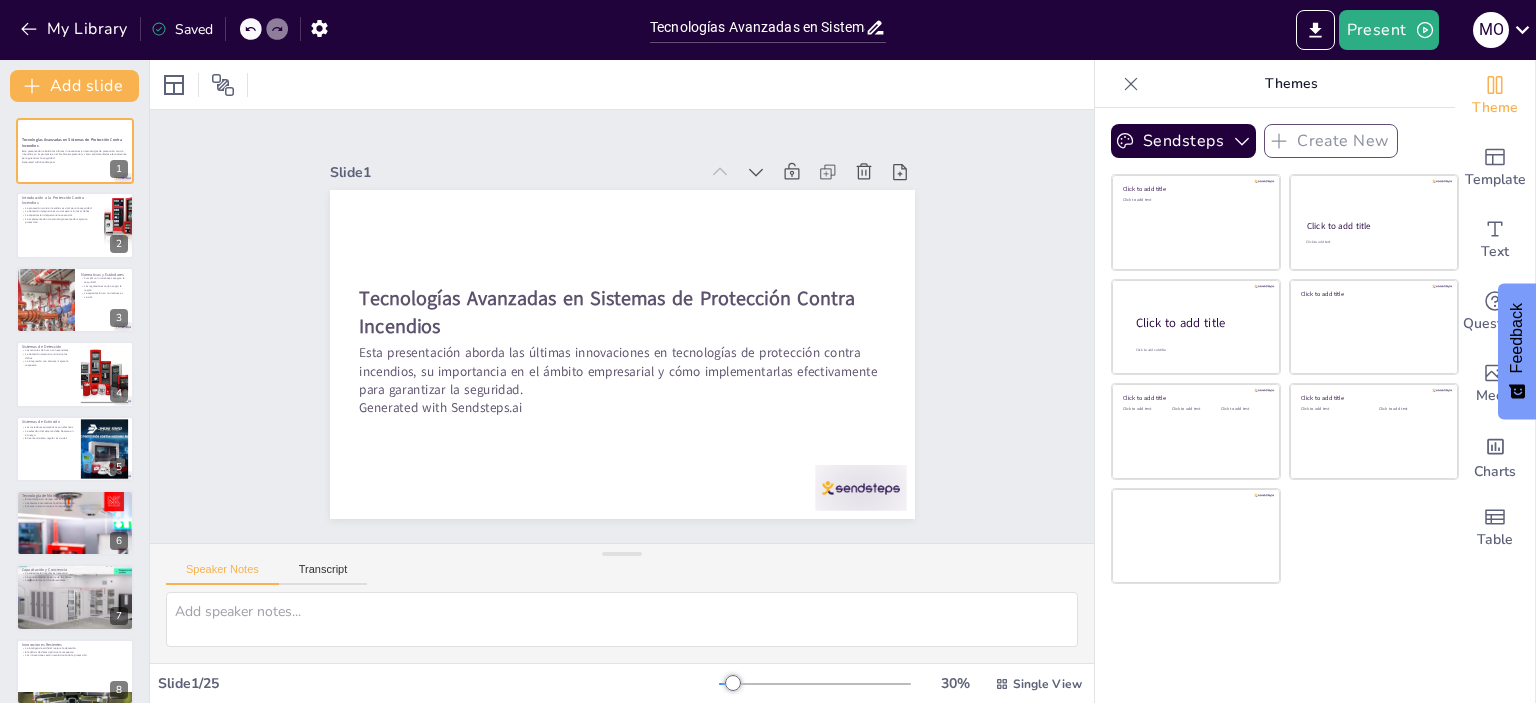 checkbox on "true" 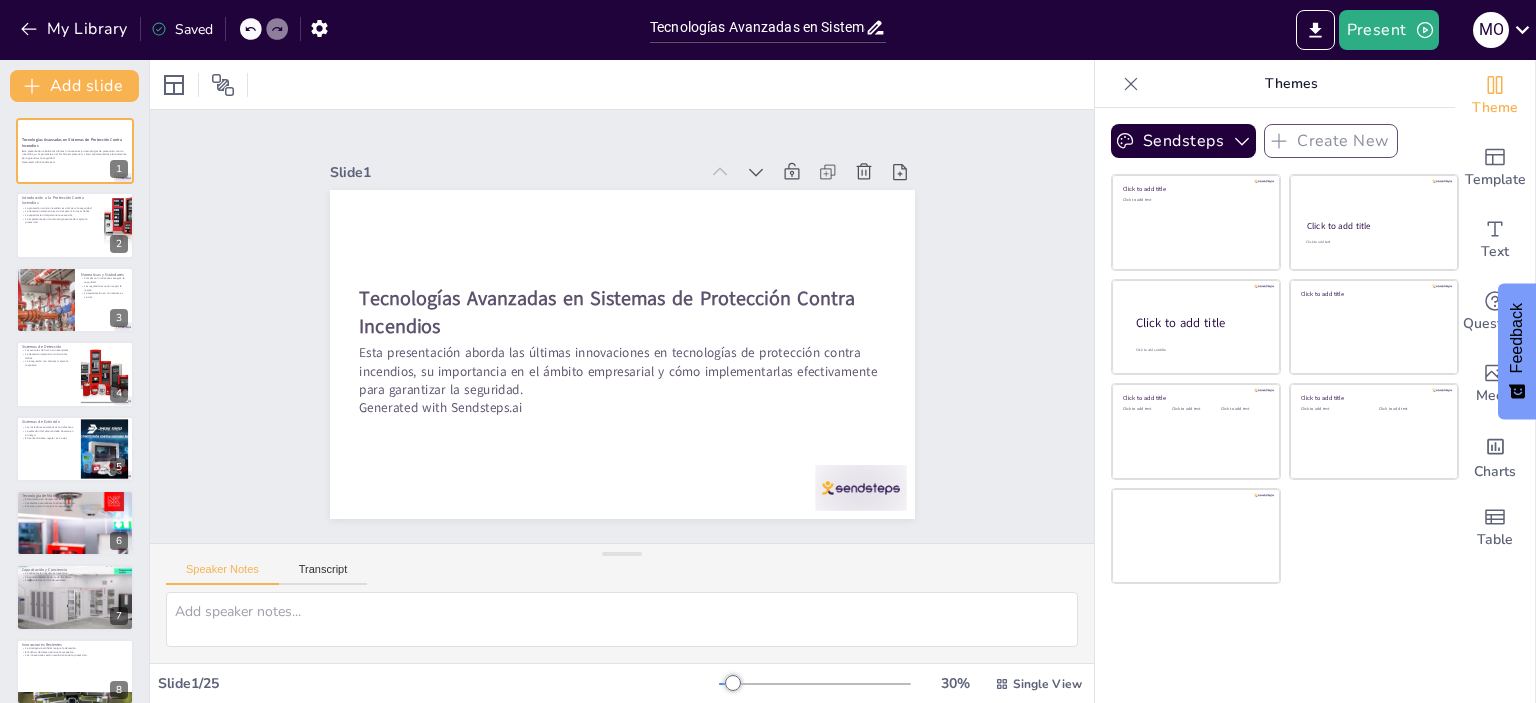 checkbox on "true" 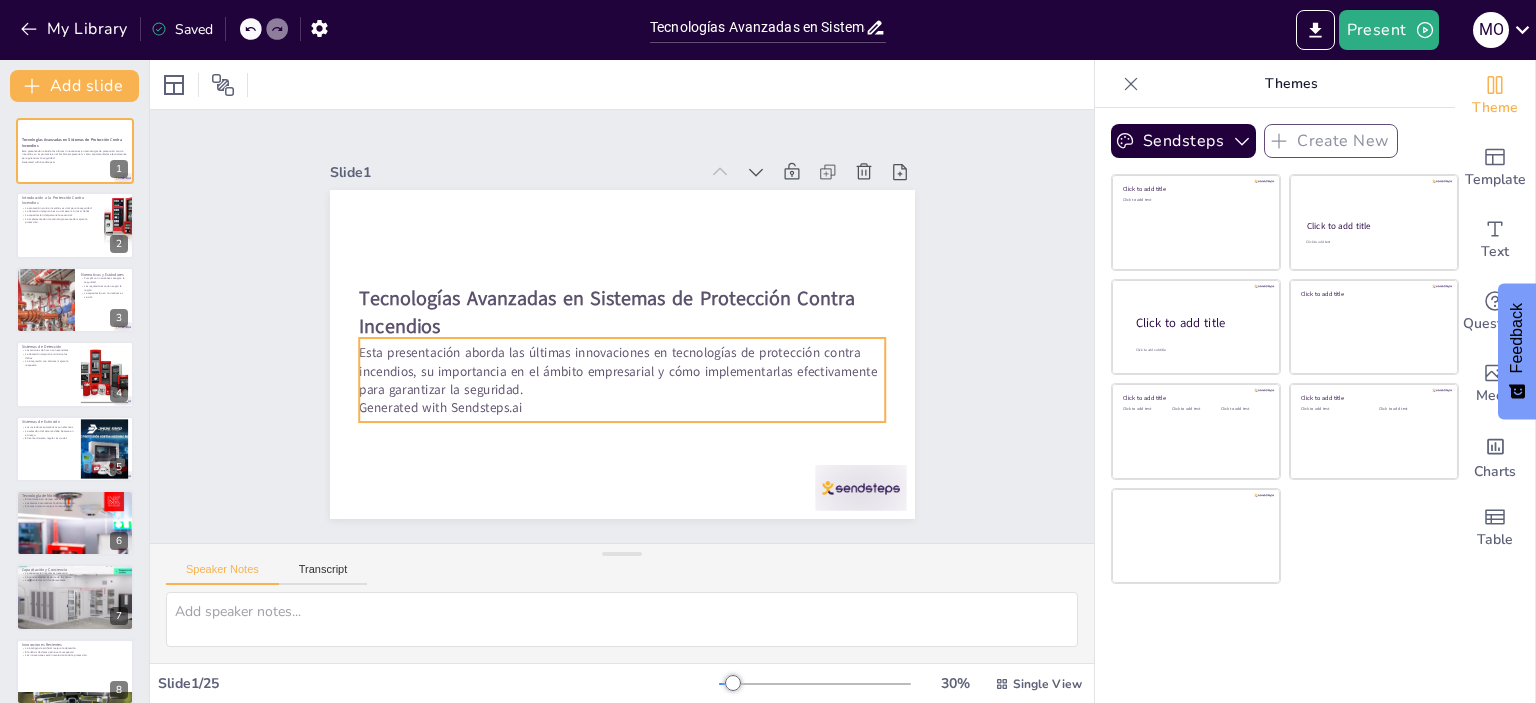 checkbox on "true" 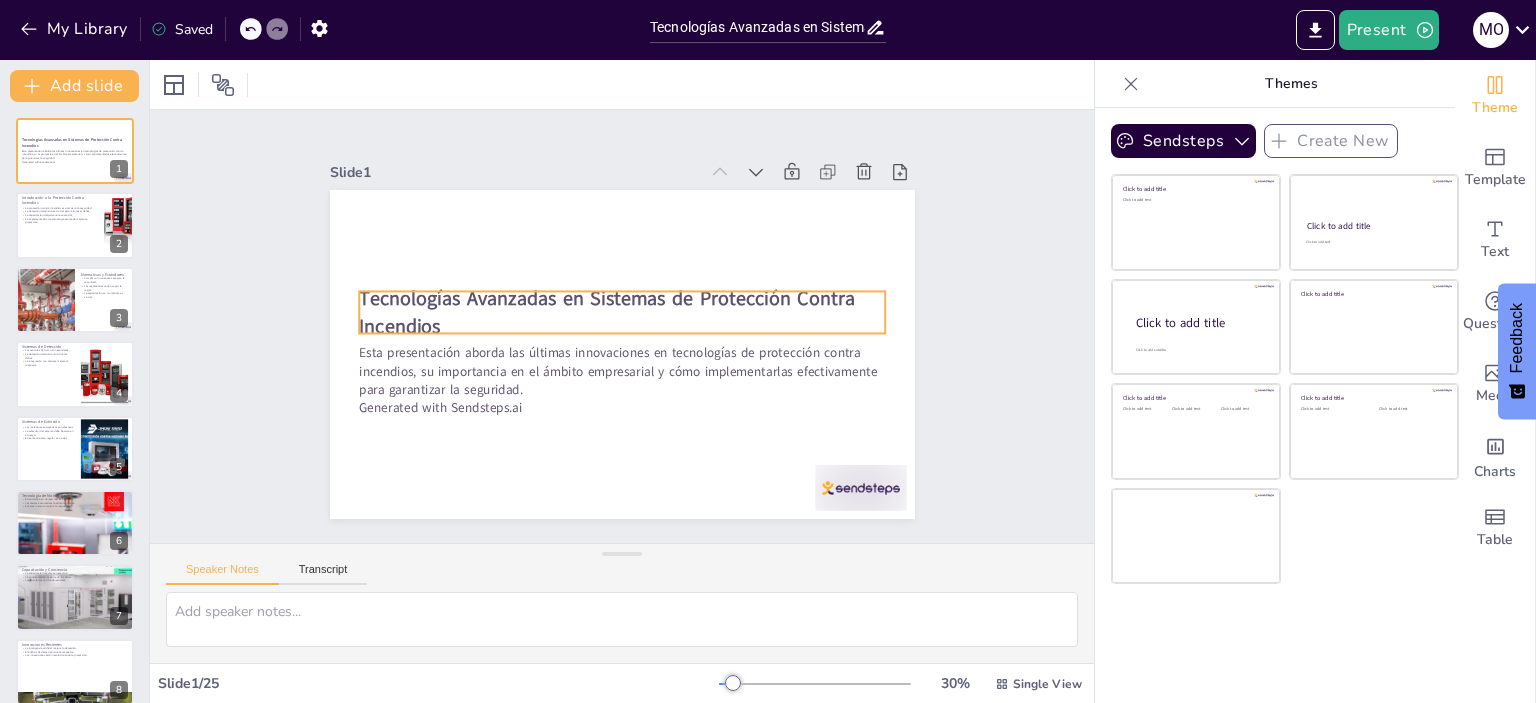 checkbox on "true" 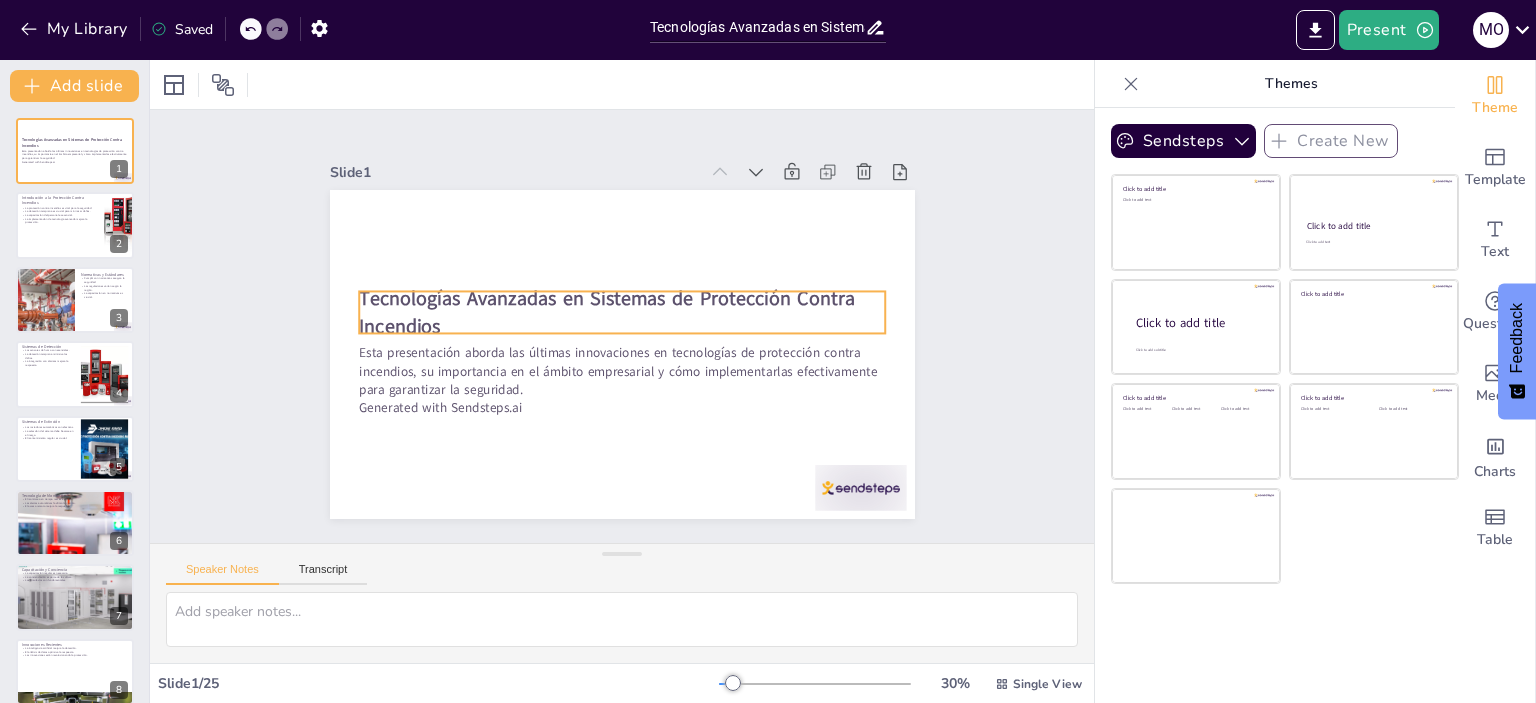 checkbox on "true" 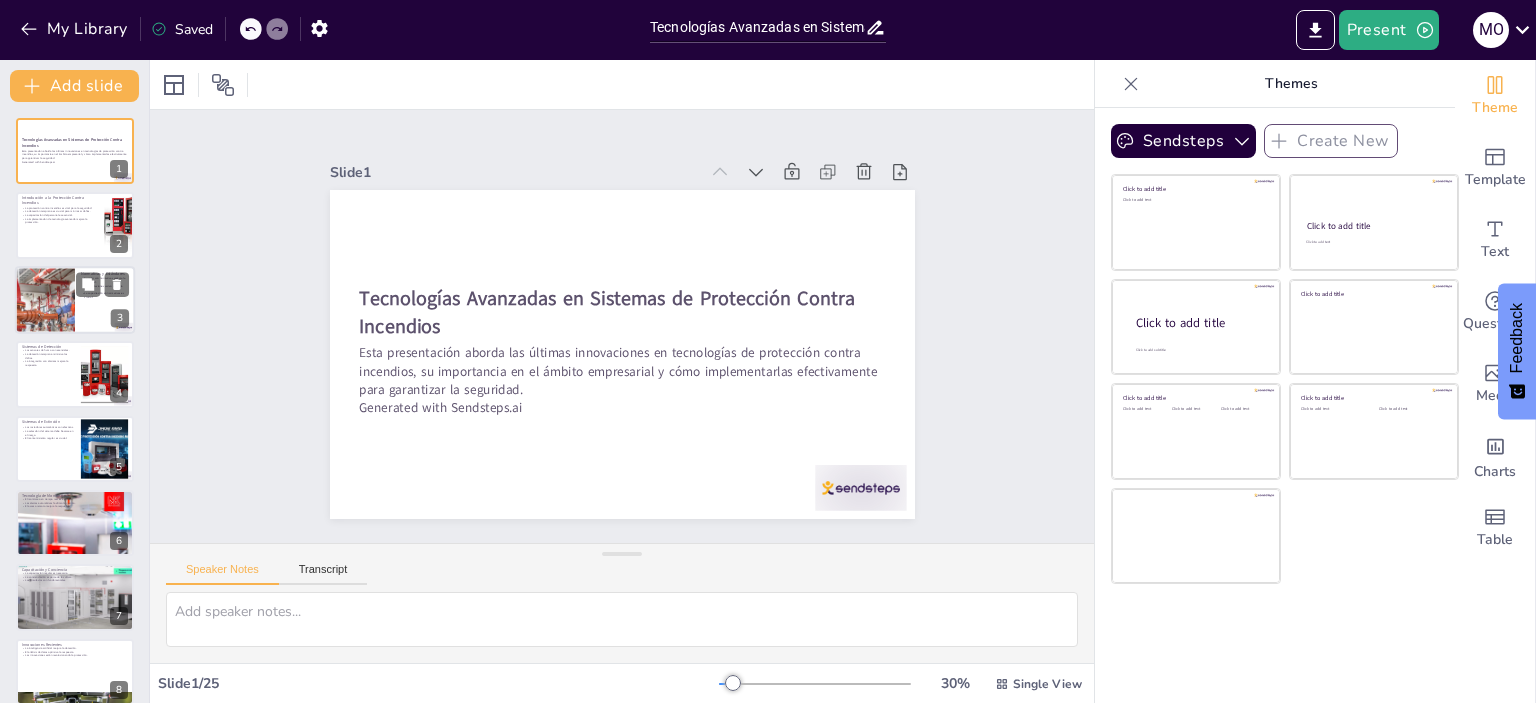 checkbox on "true" 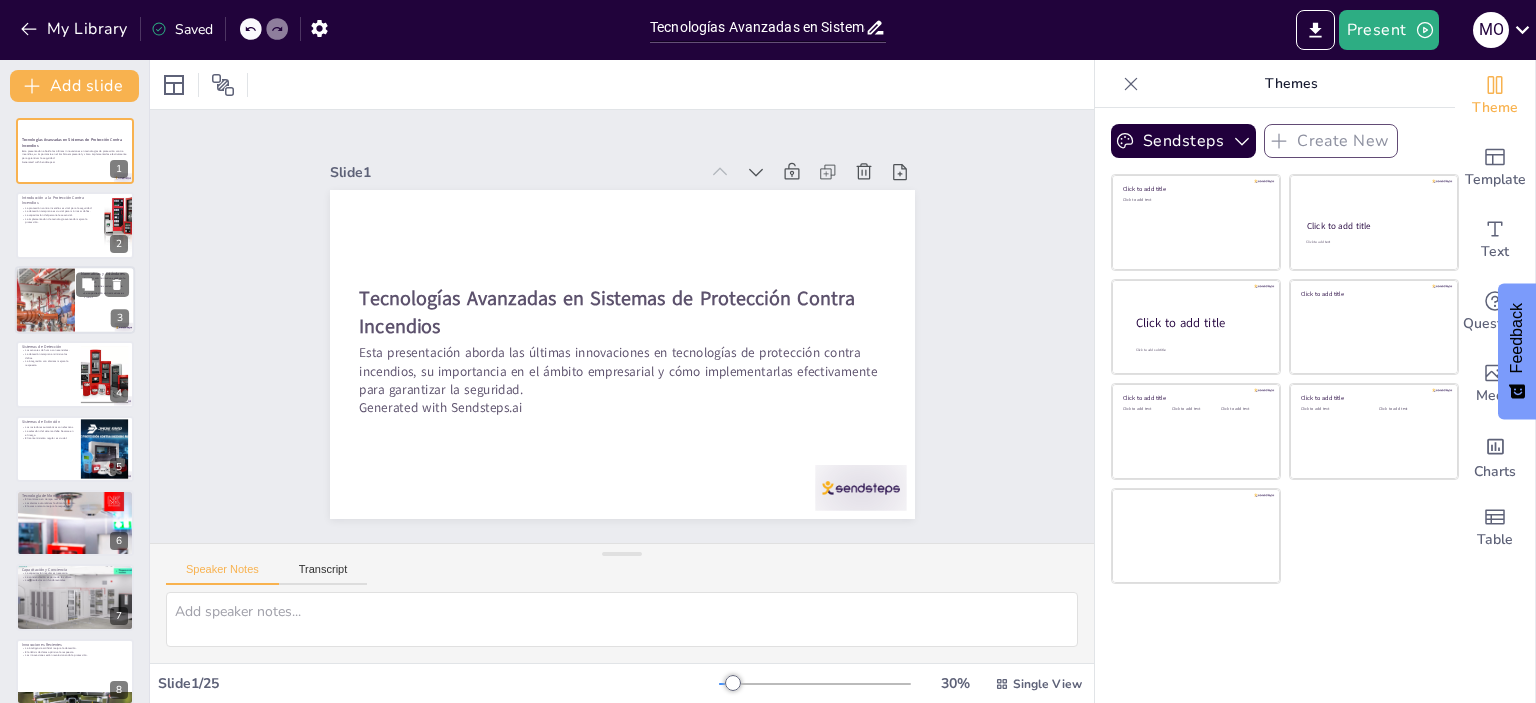 checkbox on "true" 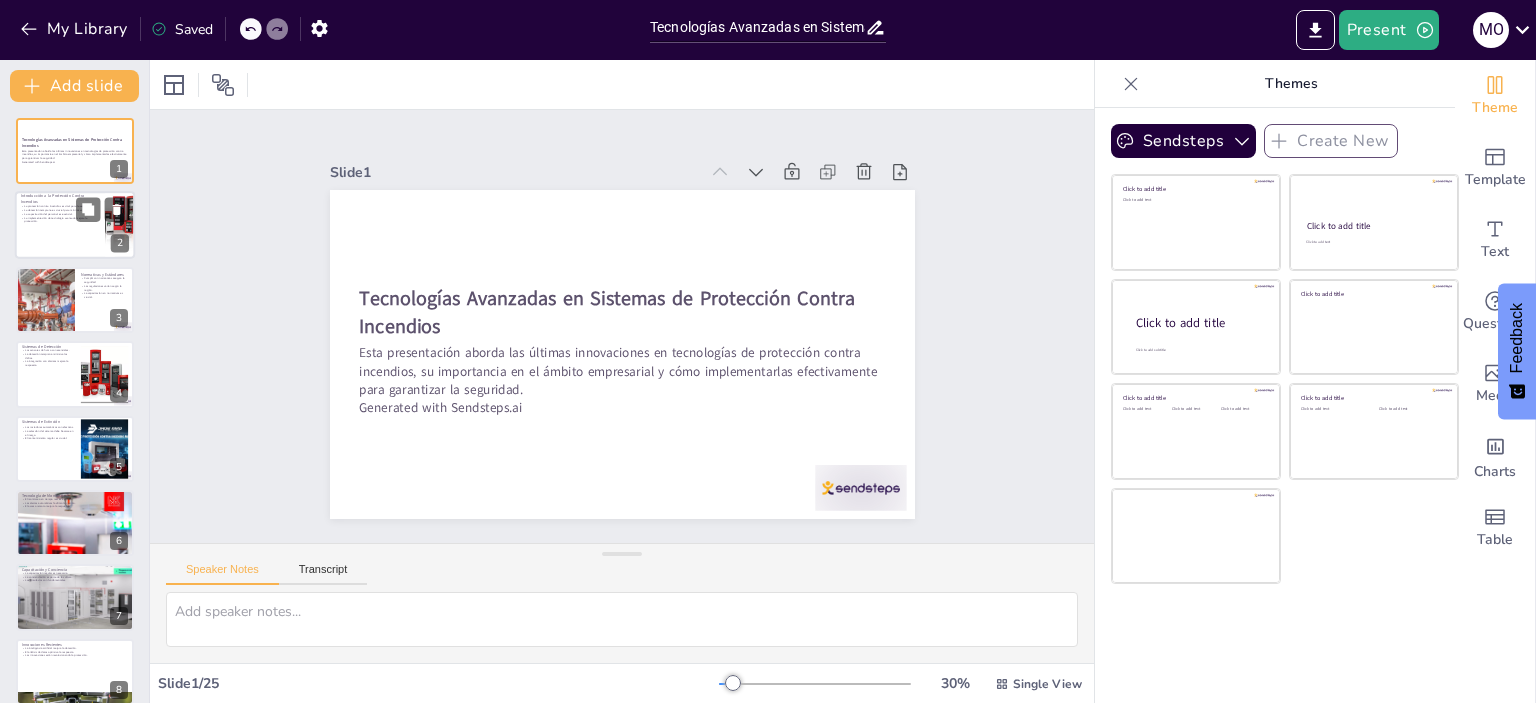 checkbox on "true" 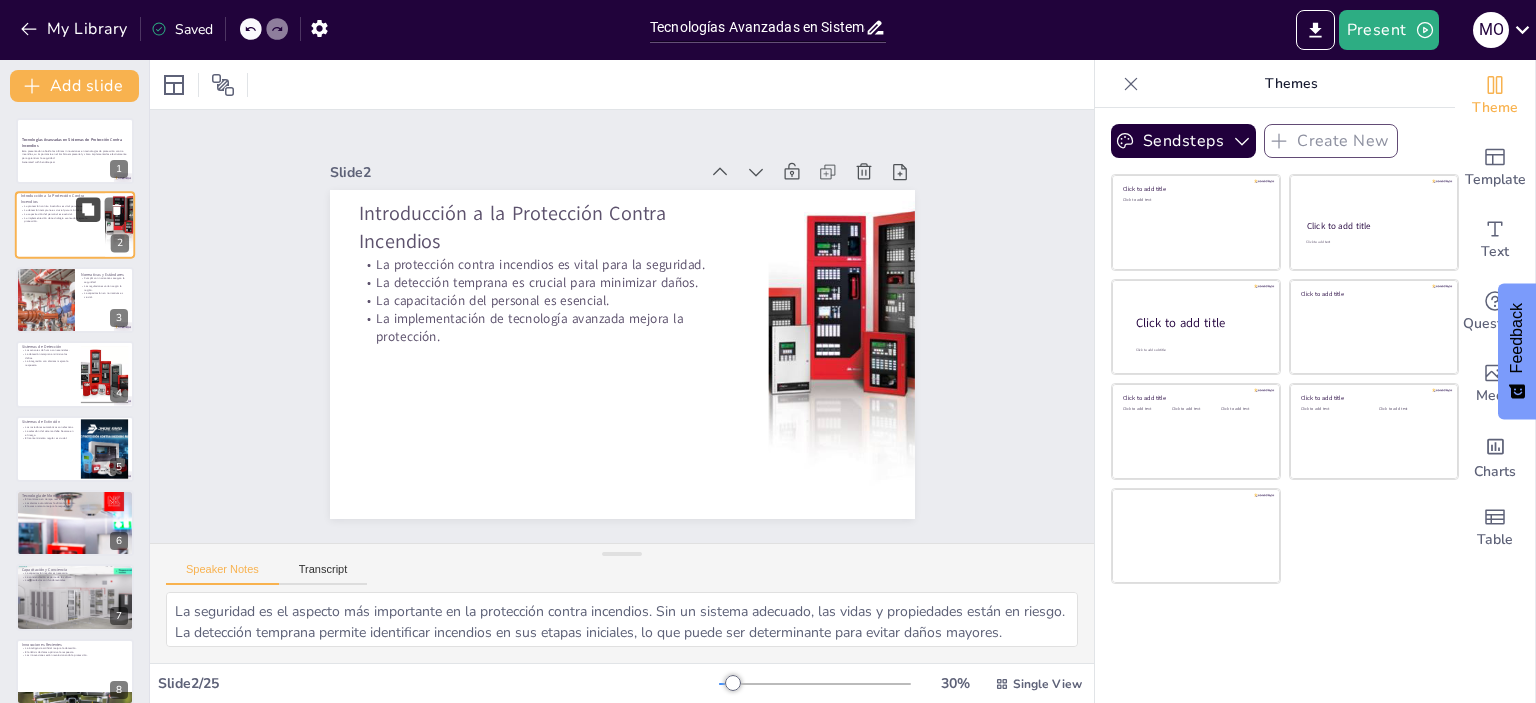 checkbox on "true" 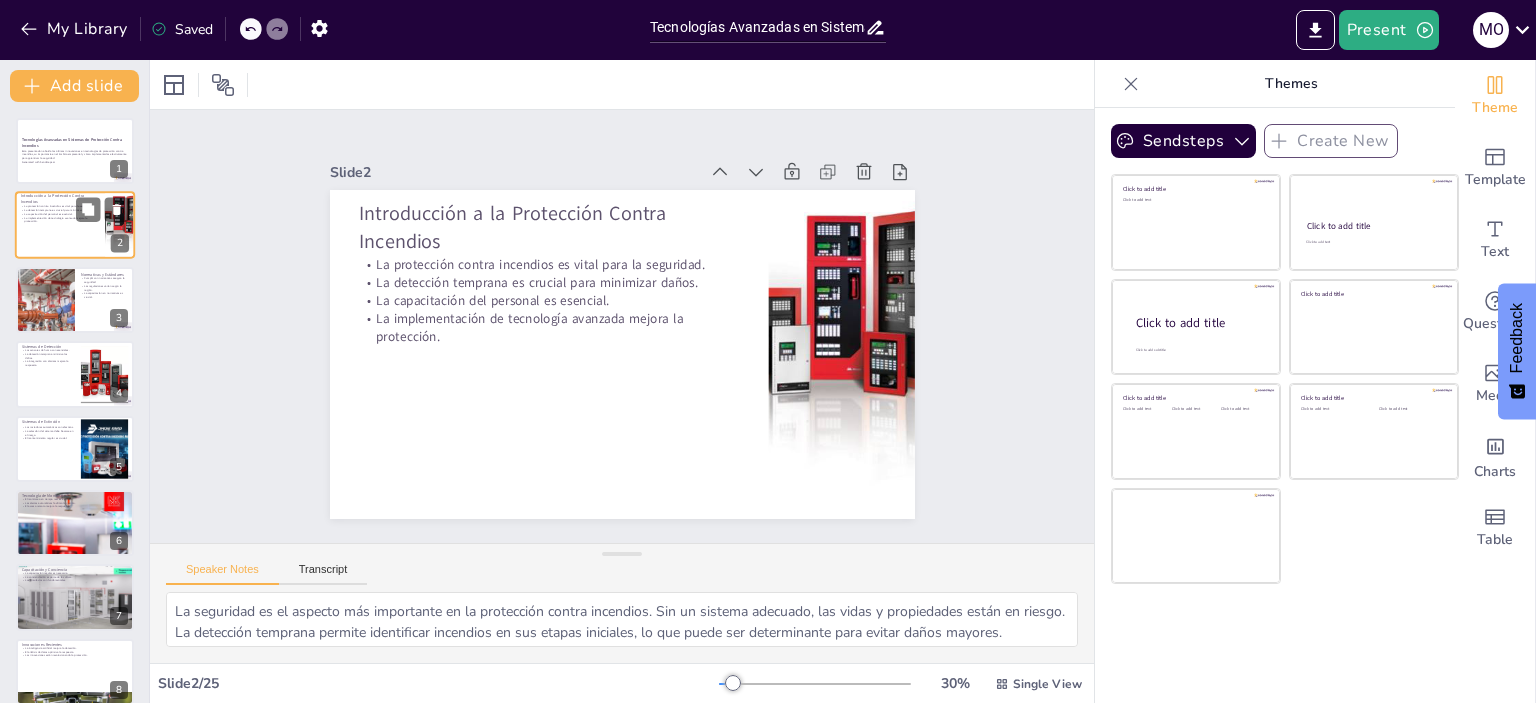 checkbox on "true" 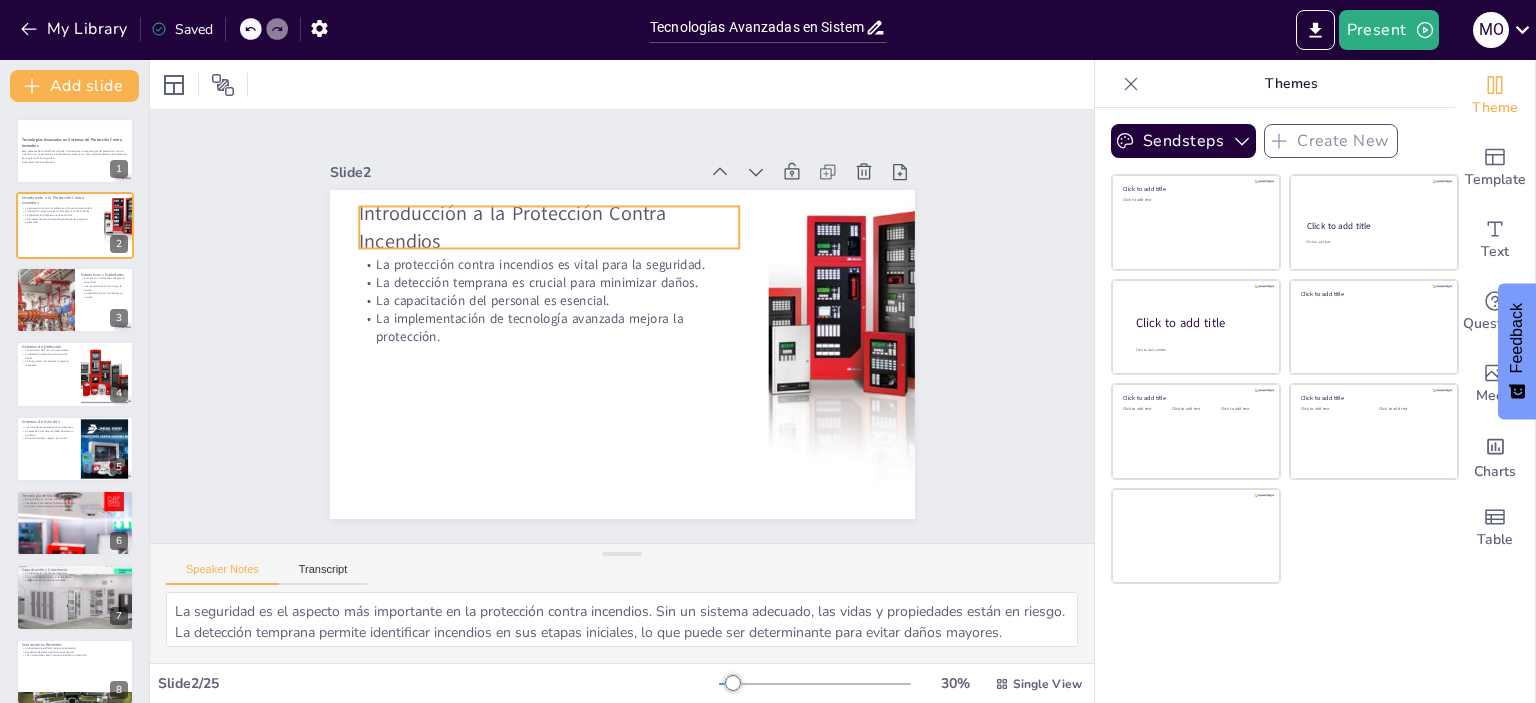 checkbox on "true" 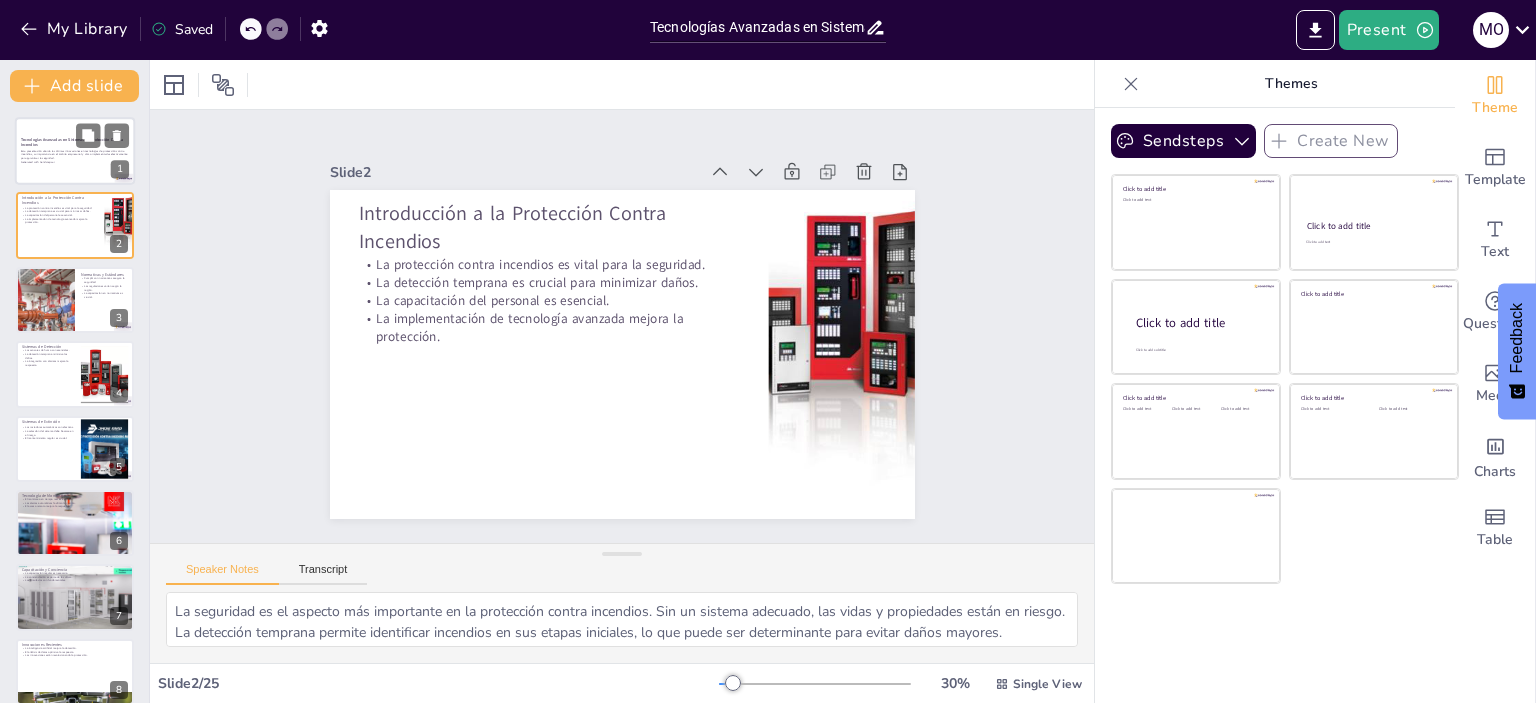 checkbox on "true" 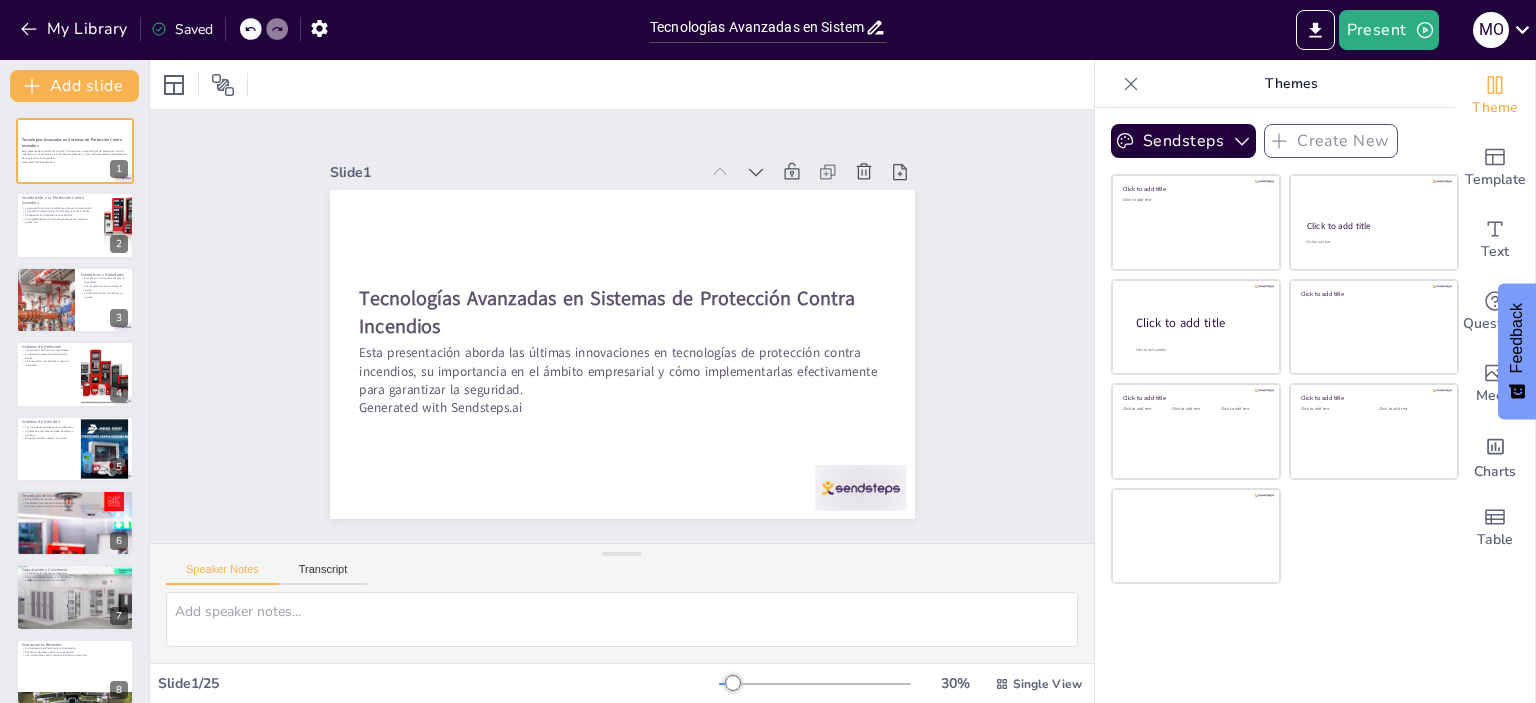checkbox on "true" 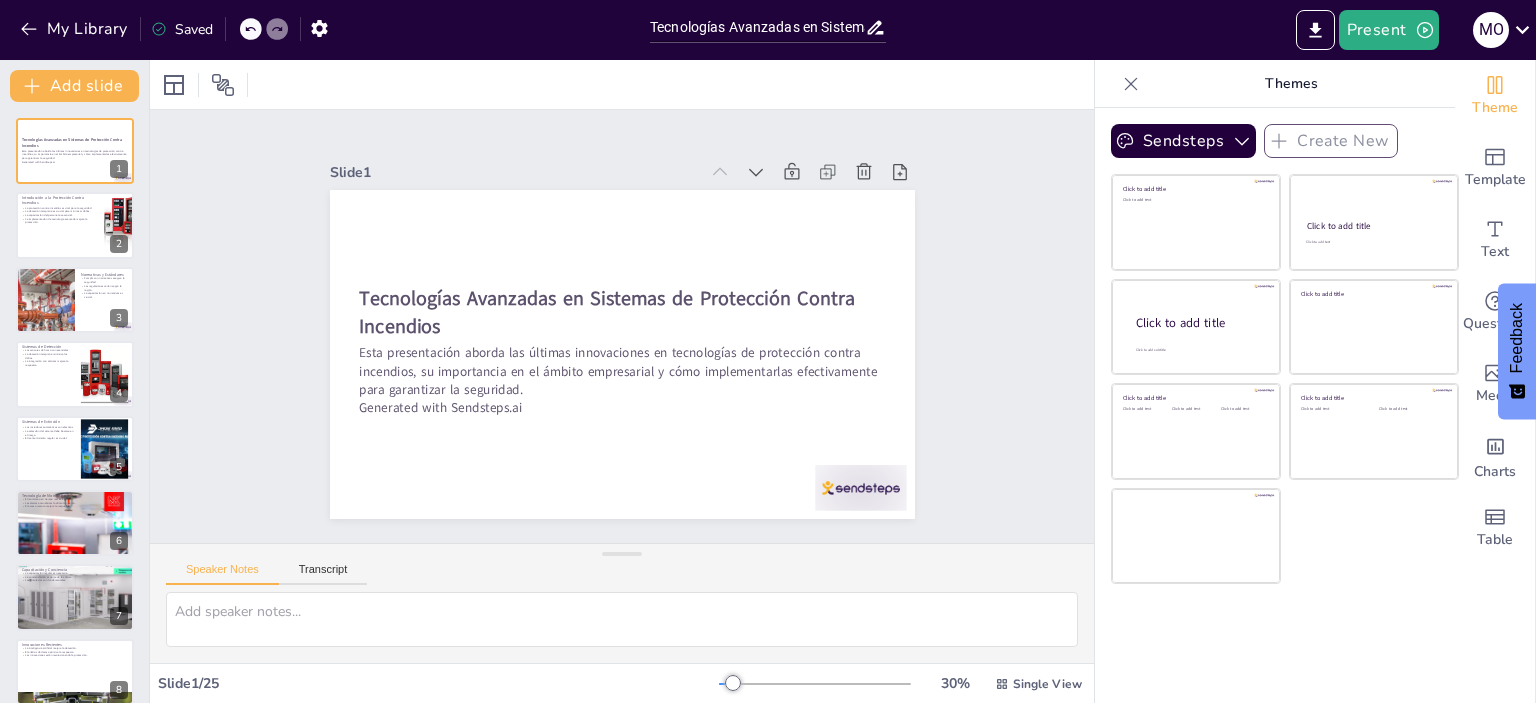 checkbox on "true" 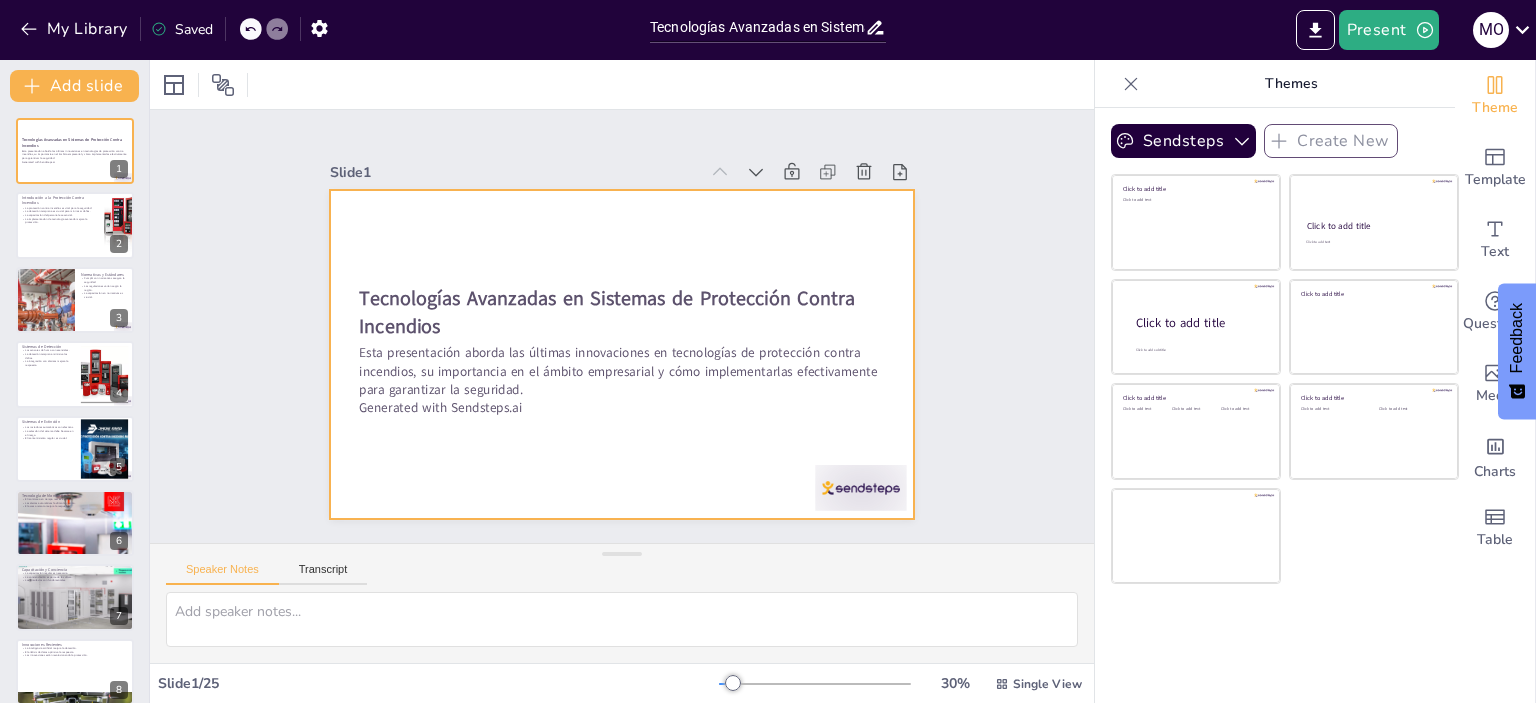 checkbox on "true" 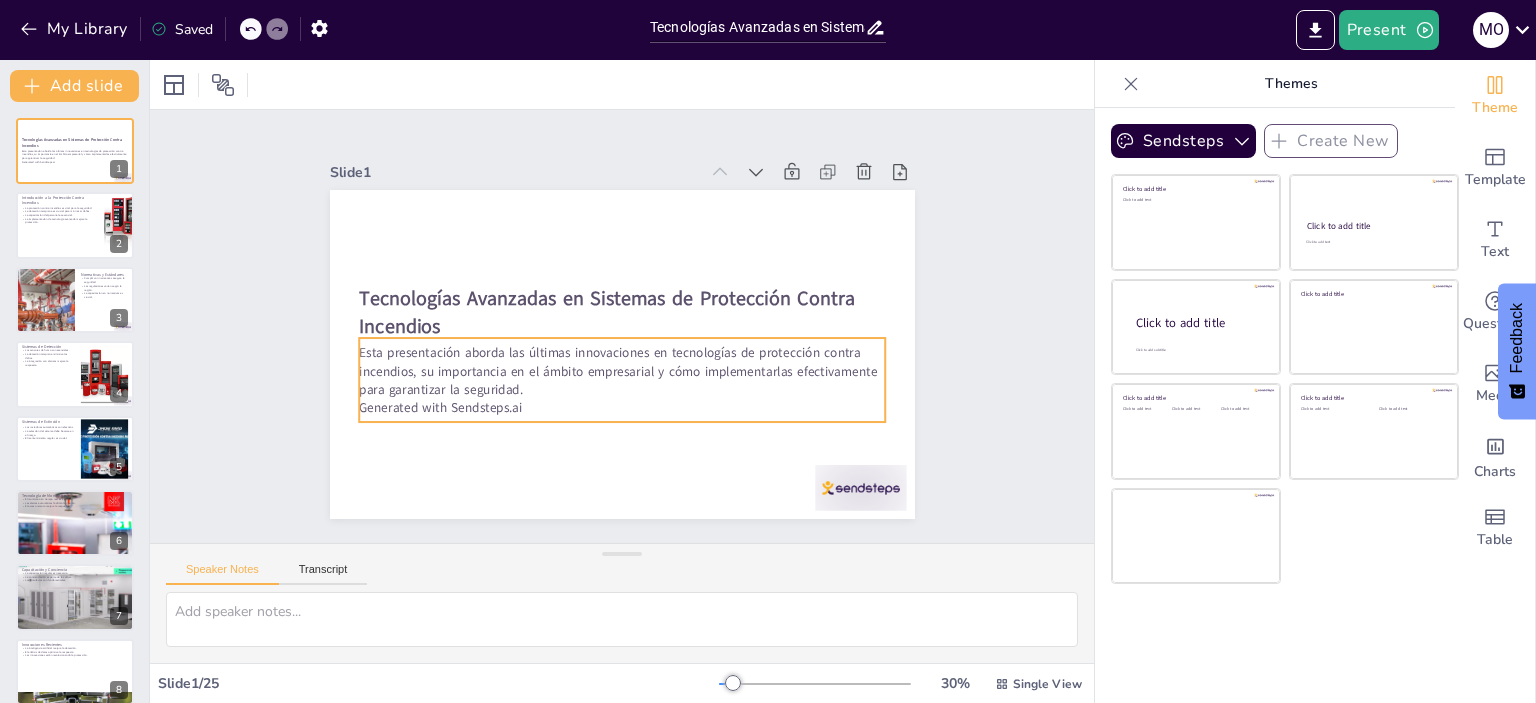 checkbox on "true" 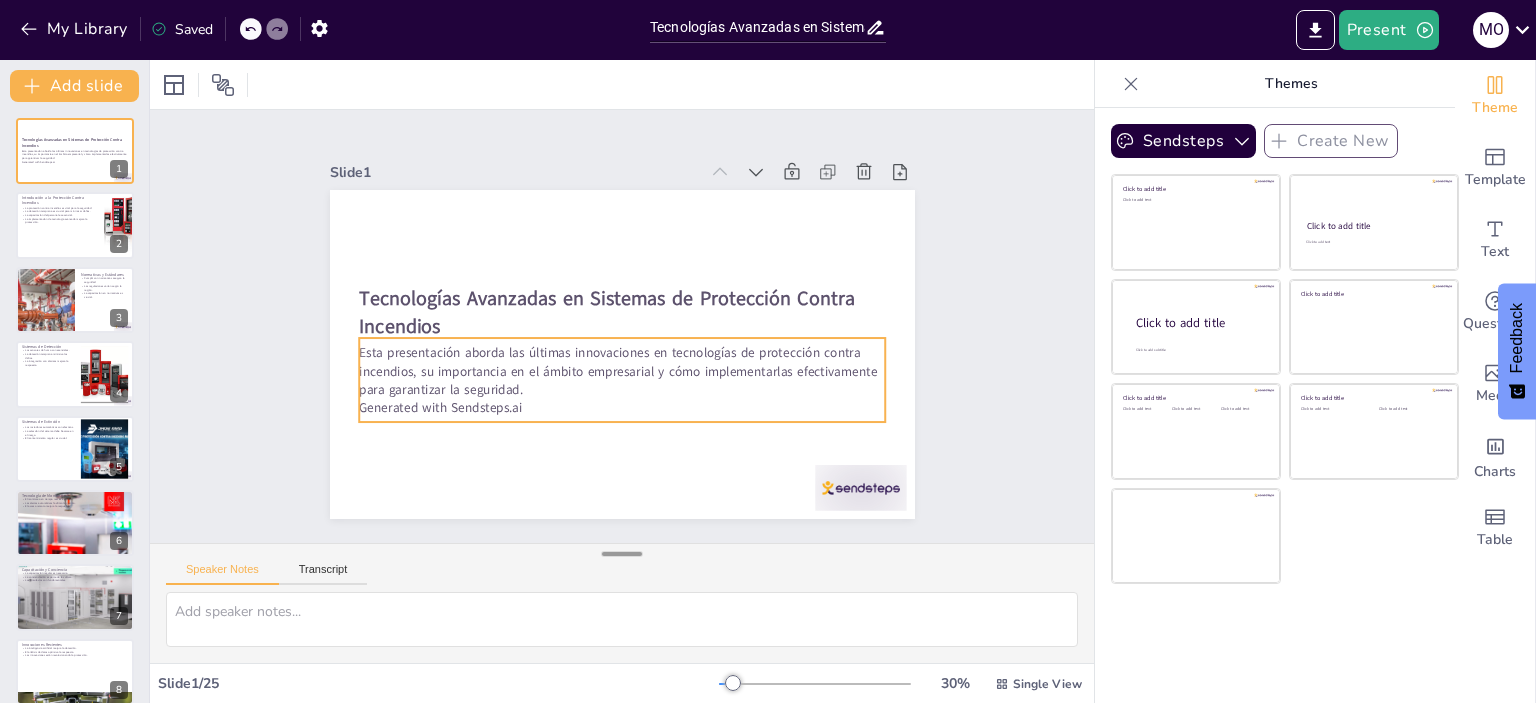 checkbox on "true" 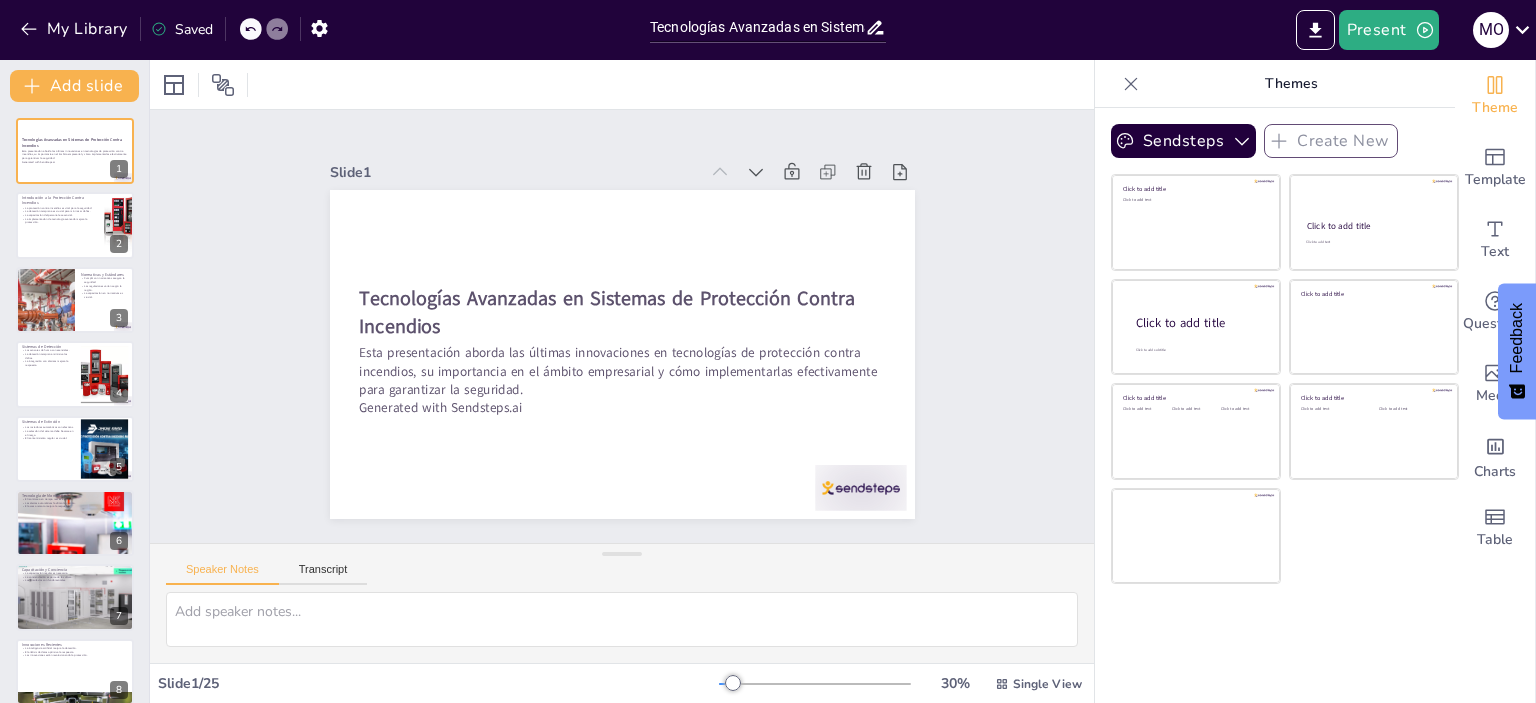 checkbox on "true" 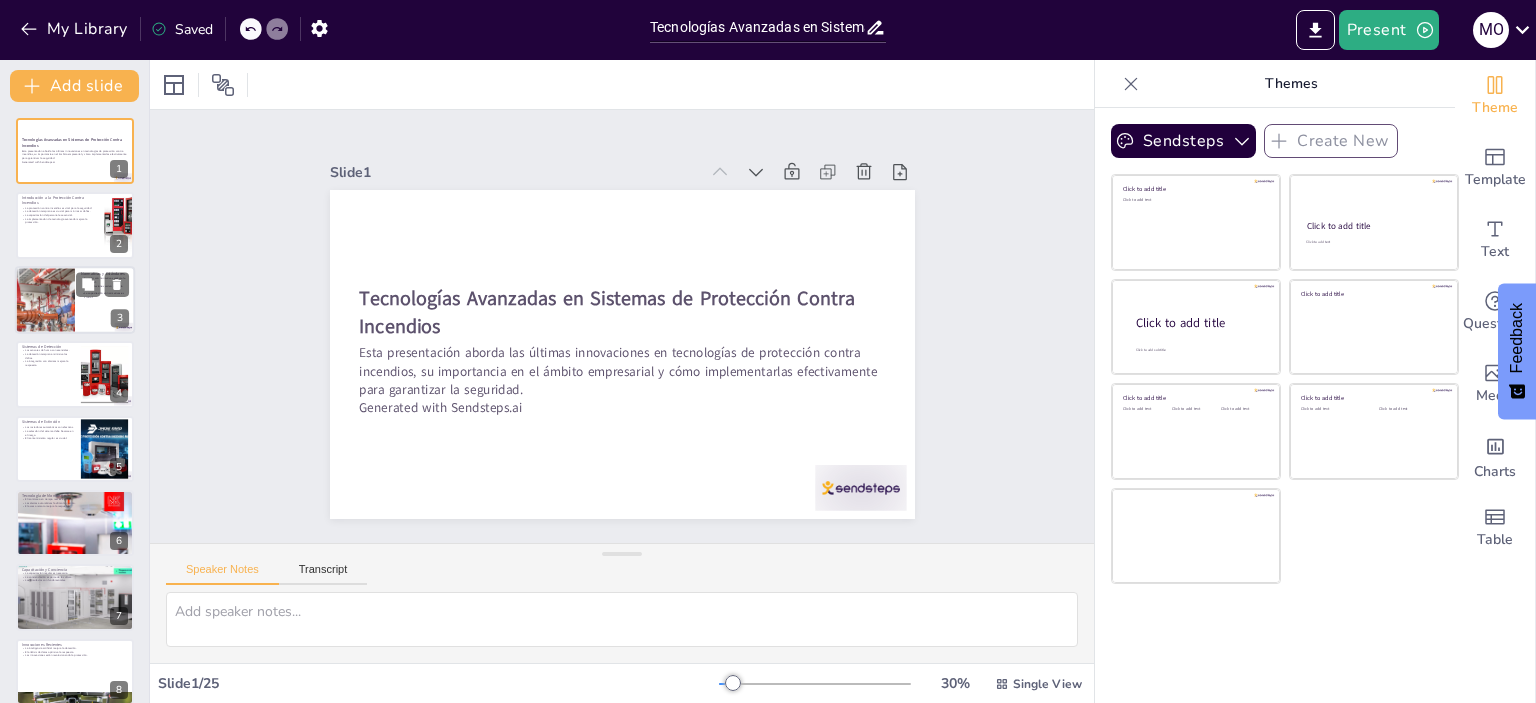 checkbox on "true" 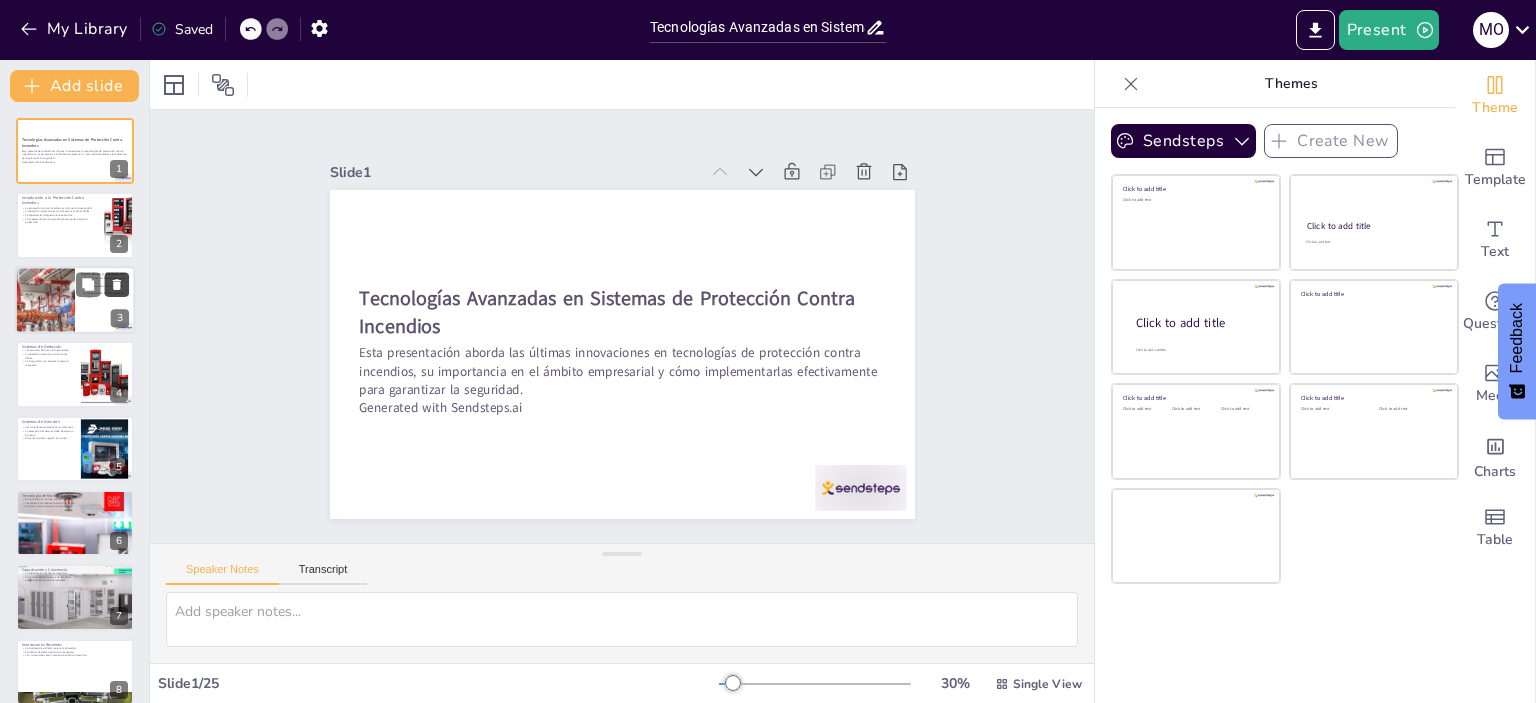 checkbox on "true" 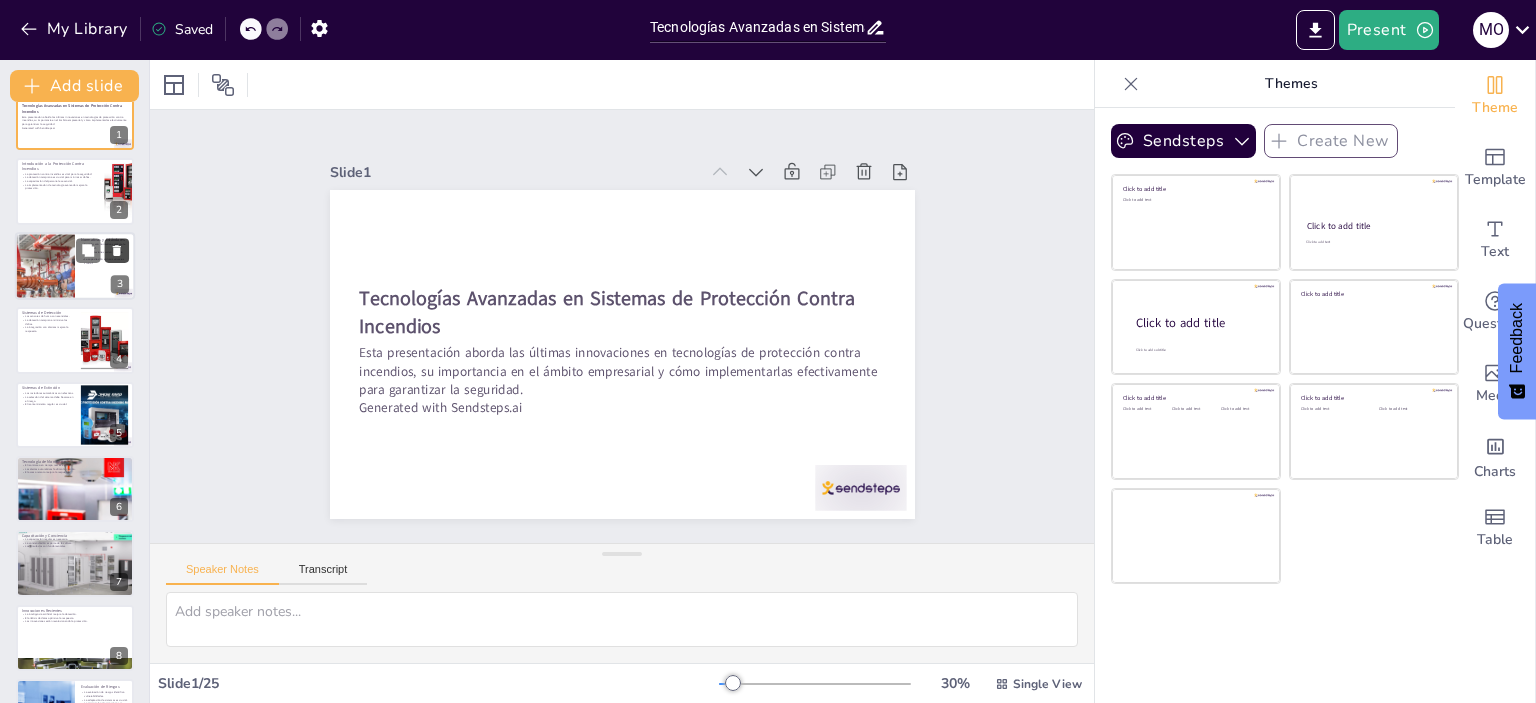 checkbox on "true" 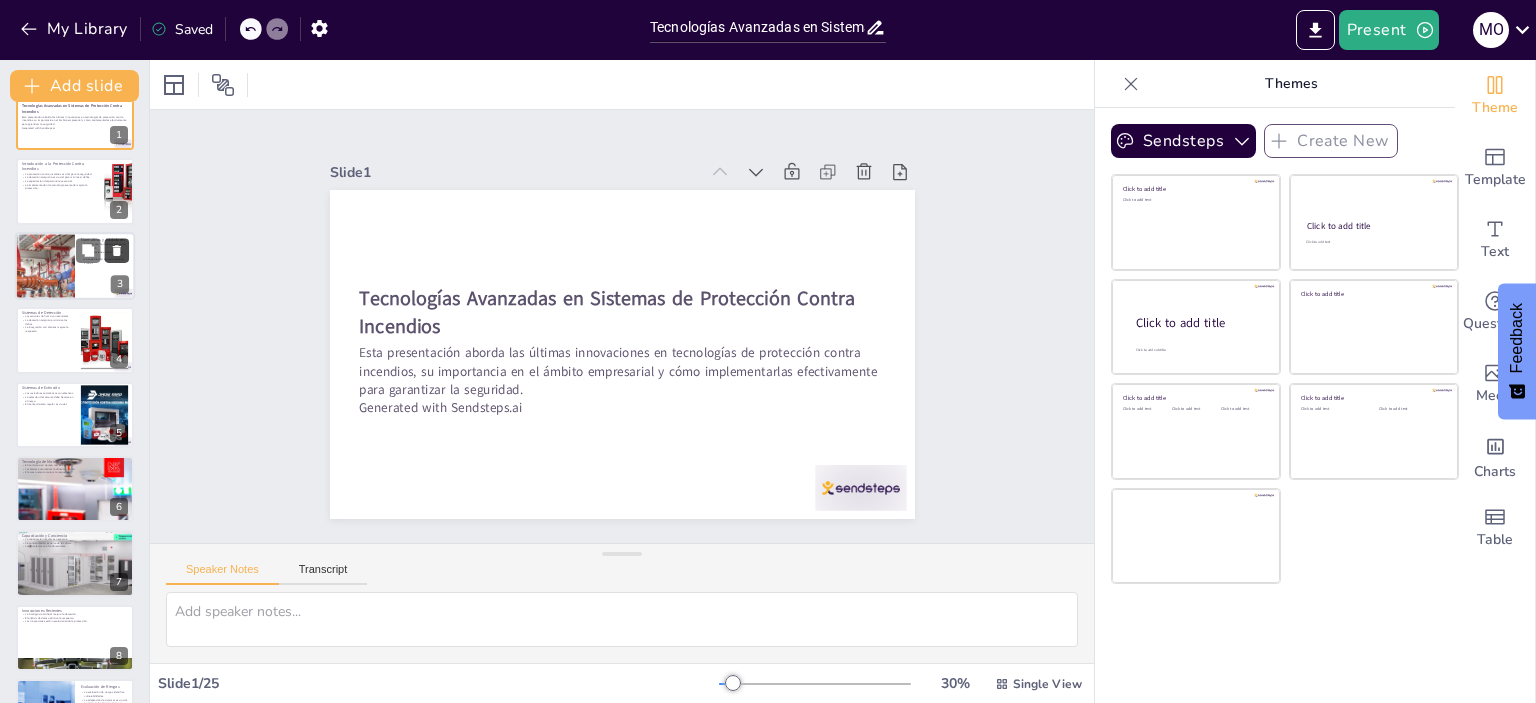 checkbox on "true" 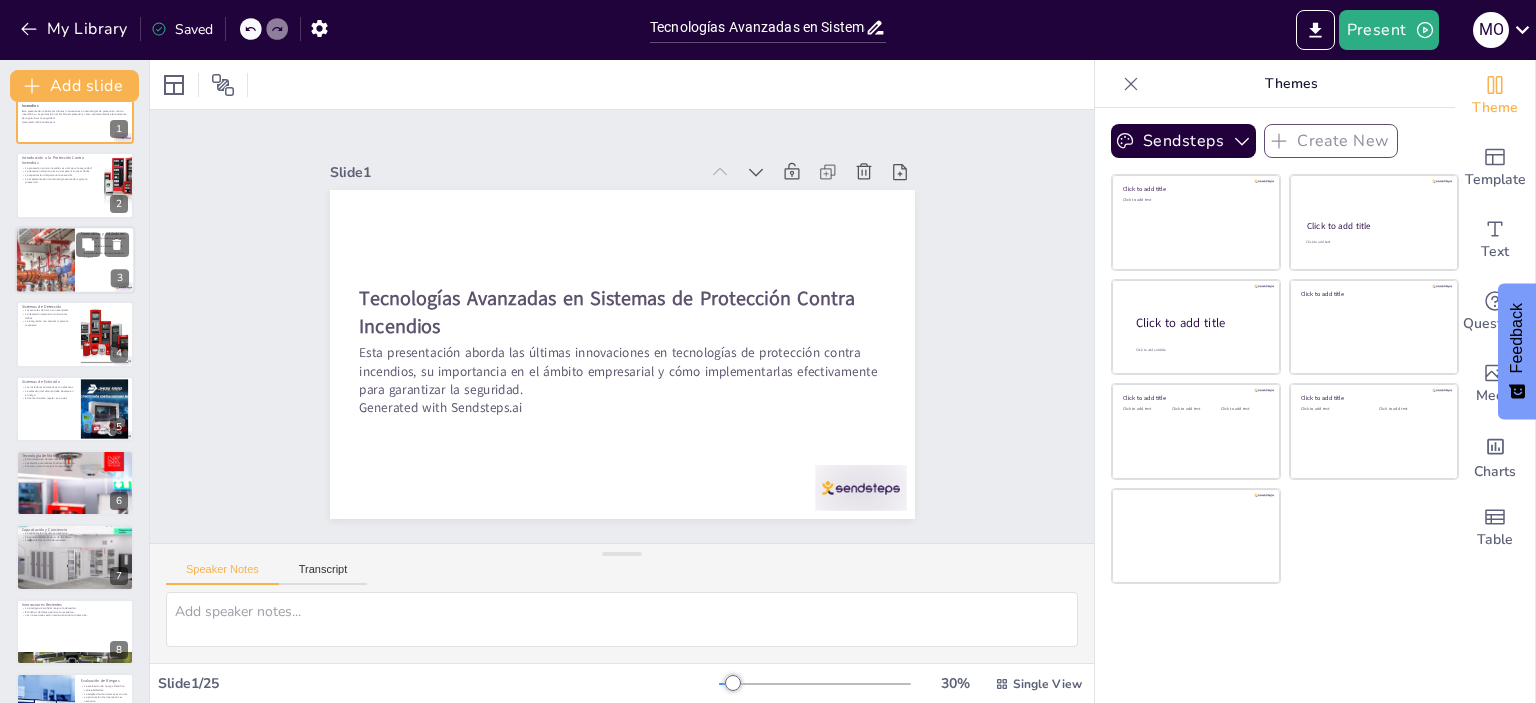 checkbox on "true" 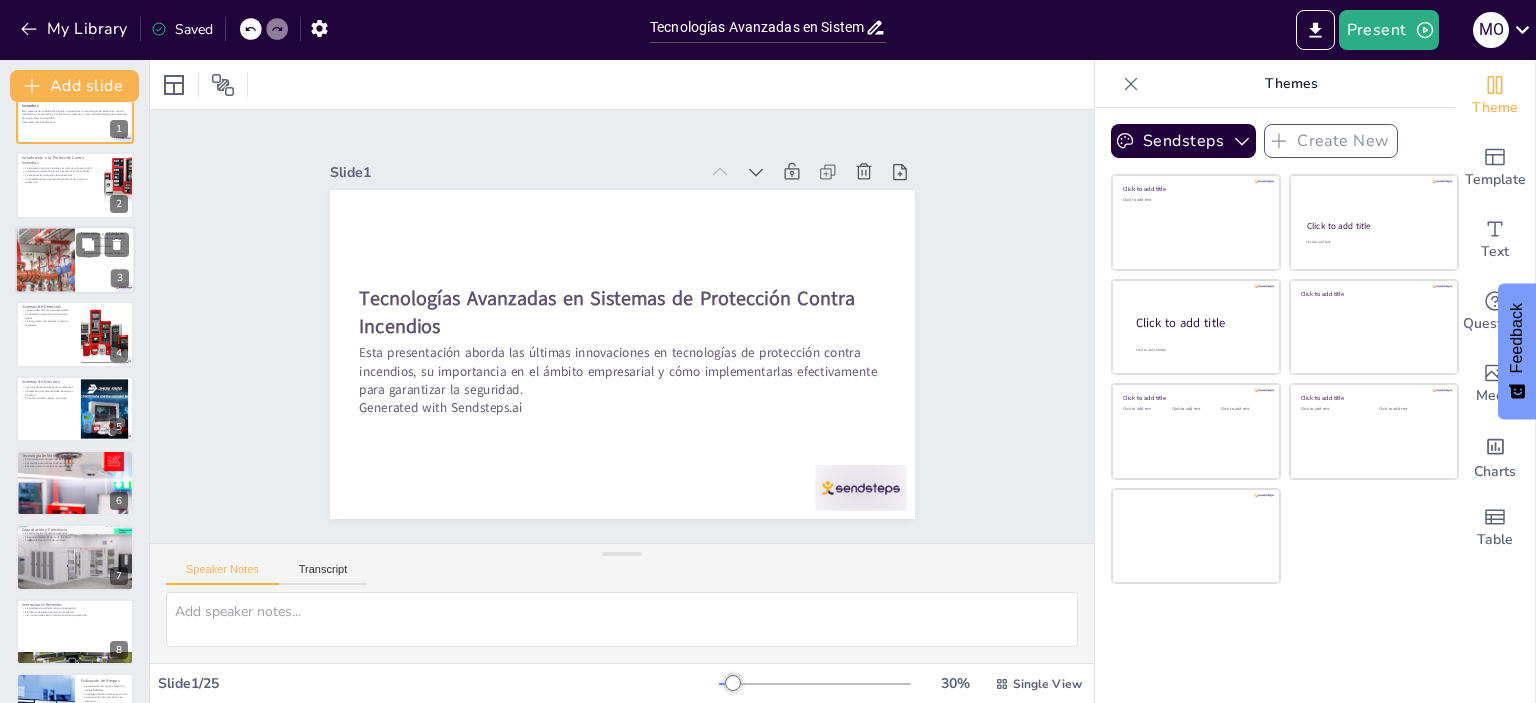 checkbox on "true" 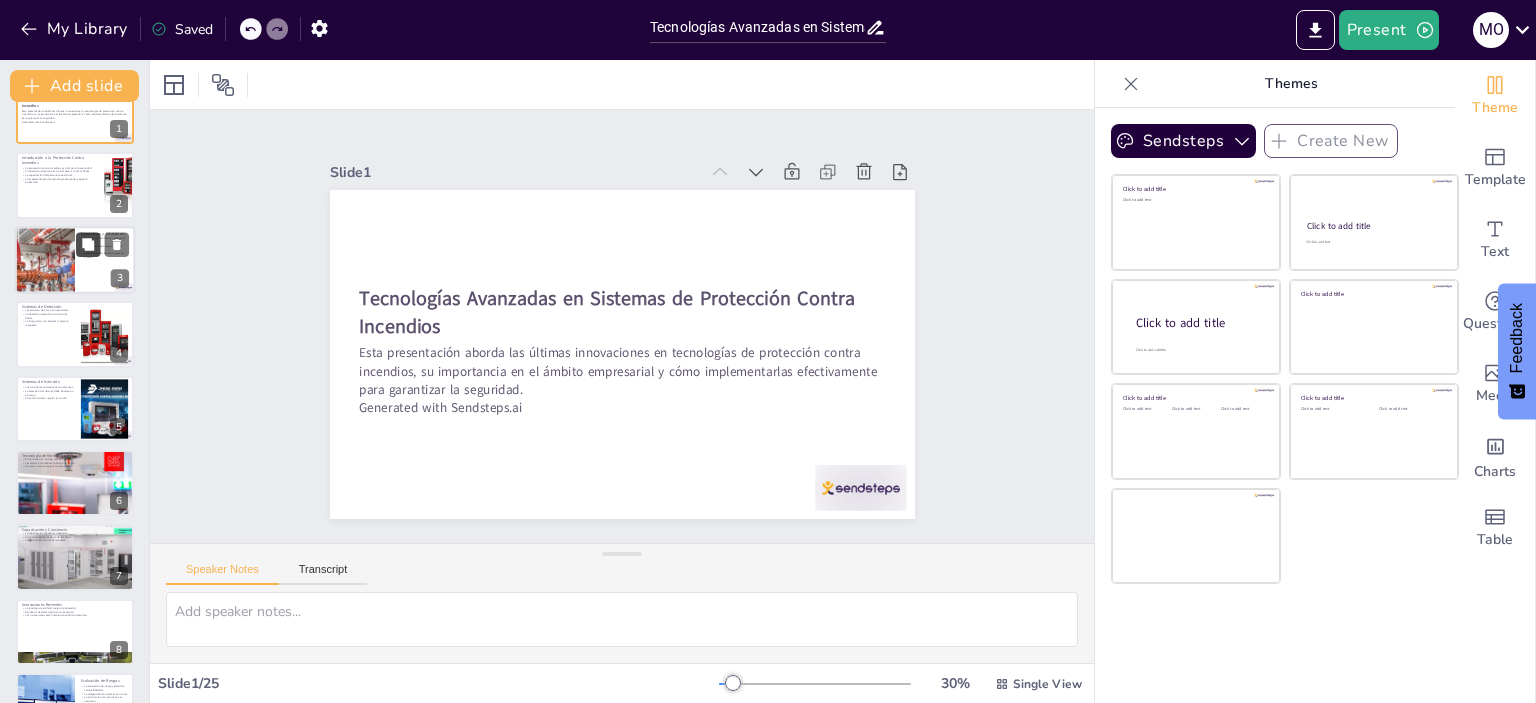 checkbox on "true" 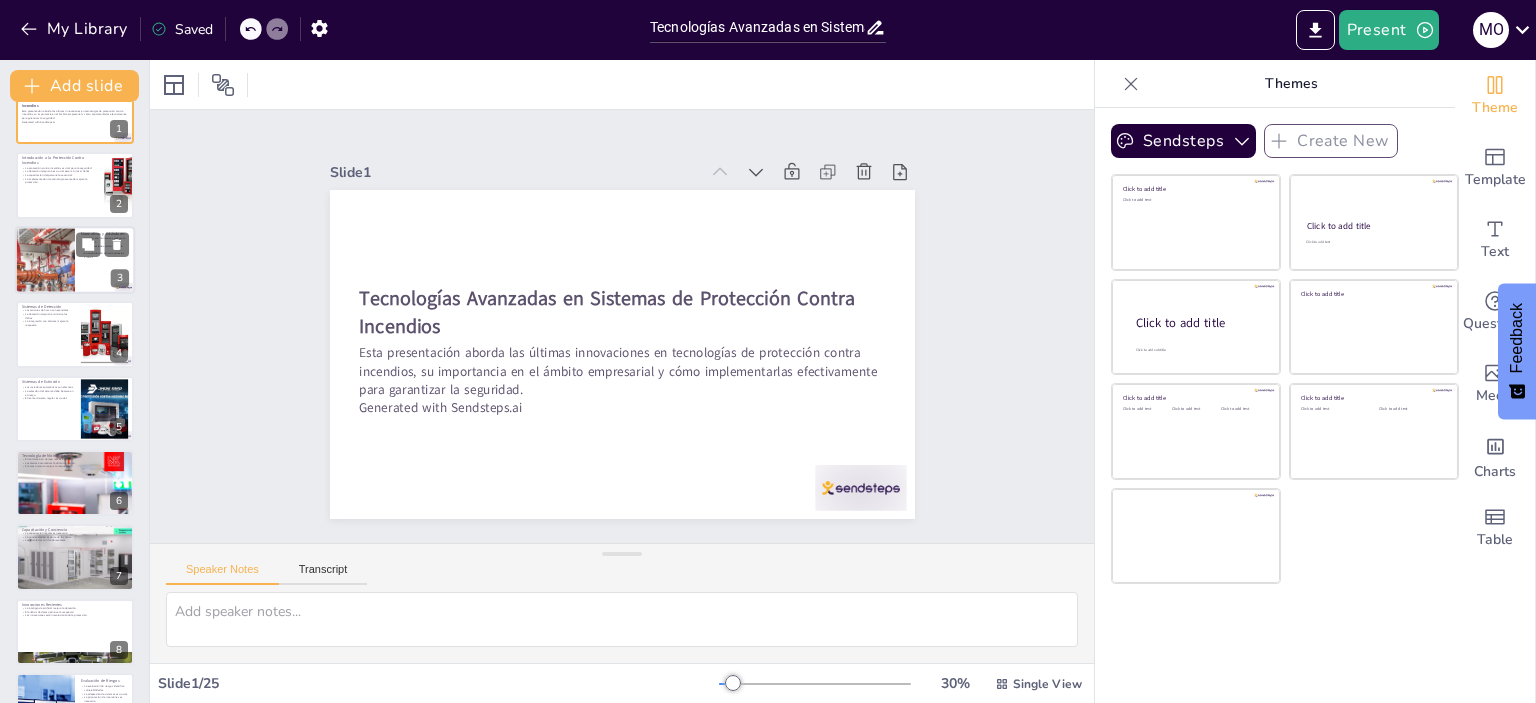 checkbox on "true" 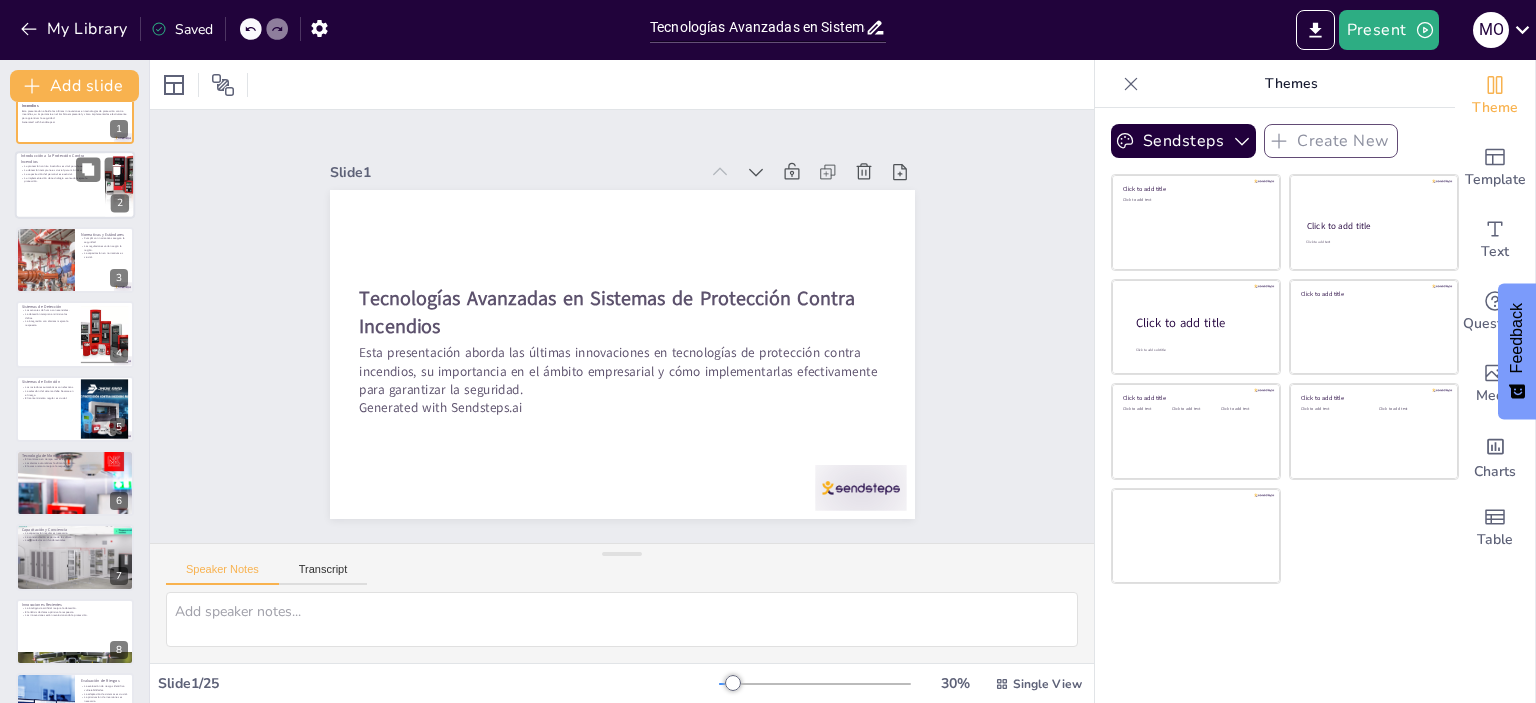 click at bounding box center [75, 186] 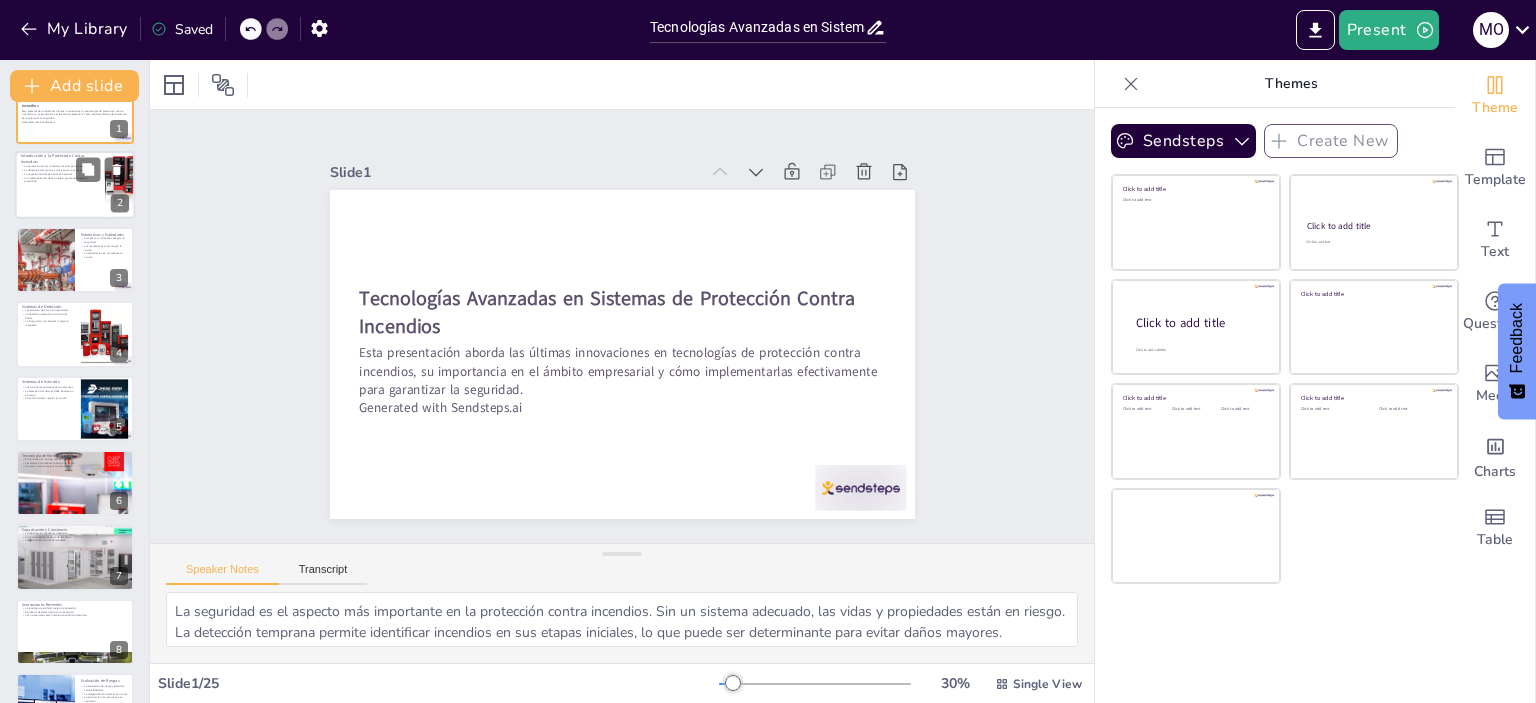 scroll, scrollTop: 0, scrollLeft: 0, axis: both 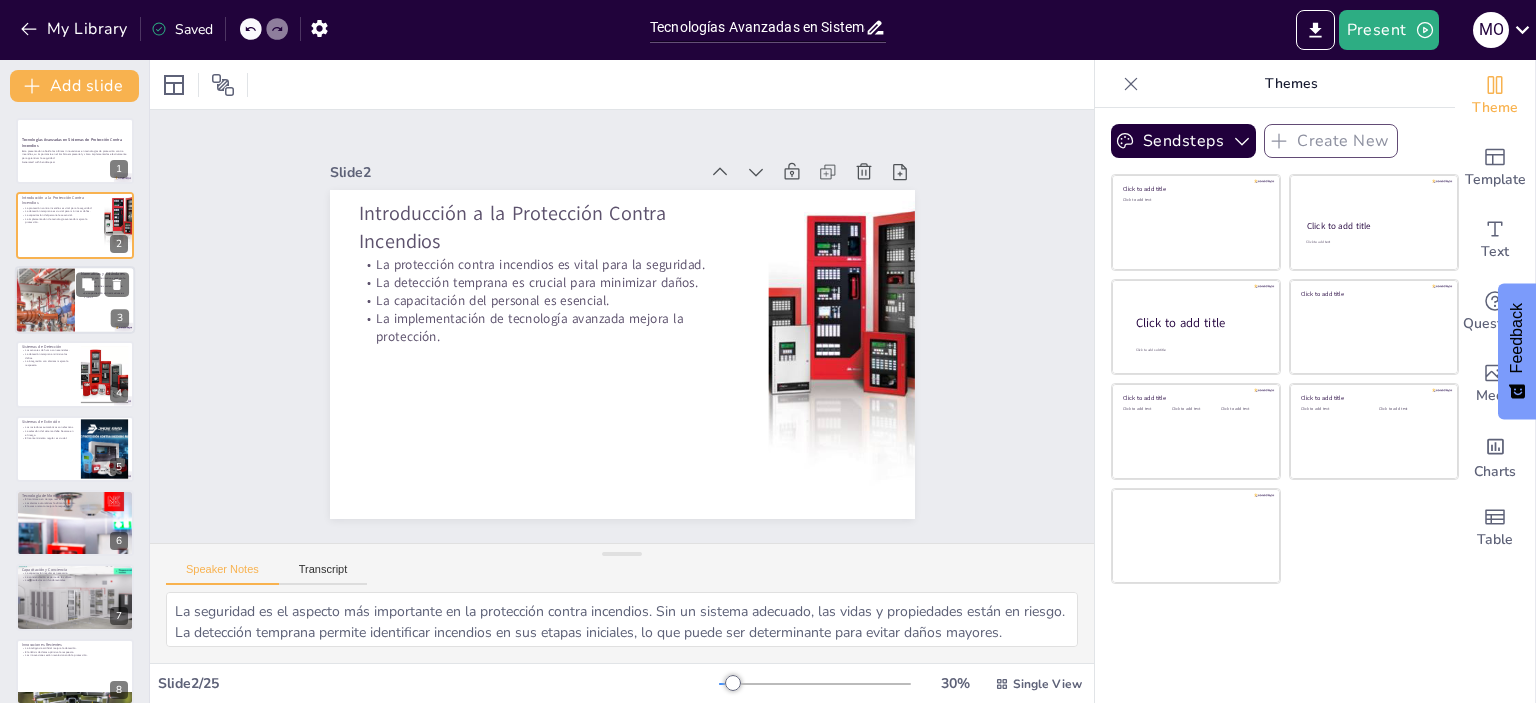 click at bounding box center (45, 300) 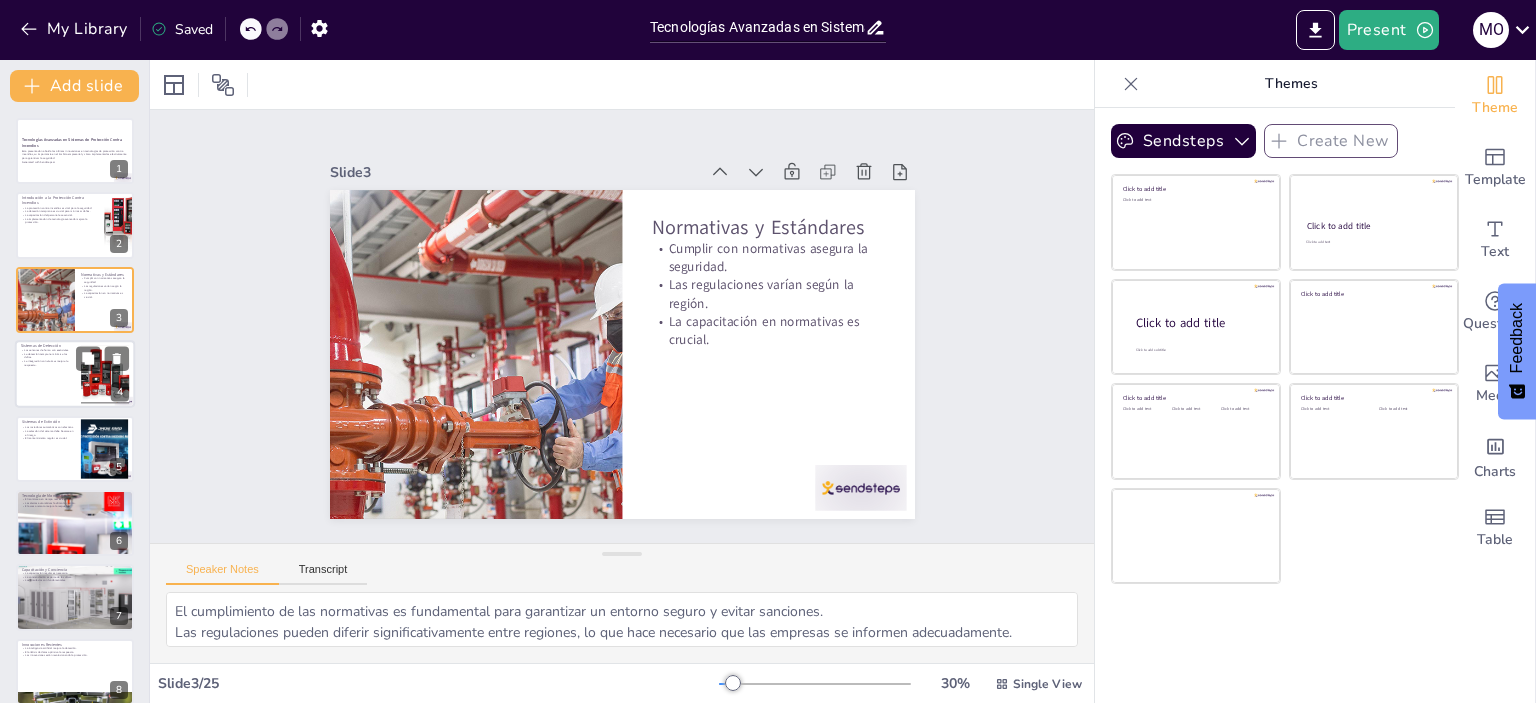 click at bounding box center [75, 374] 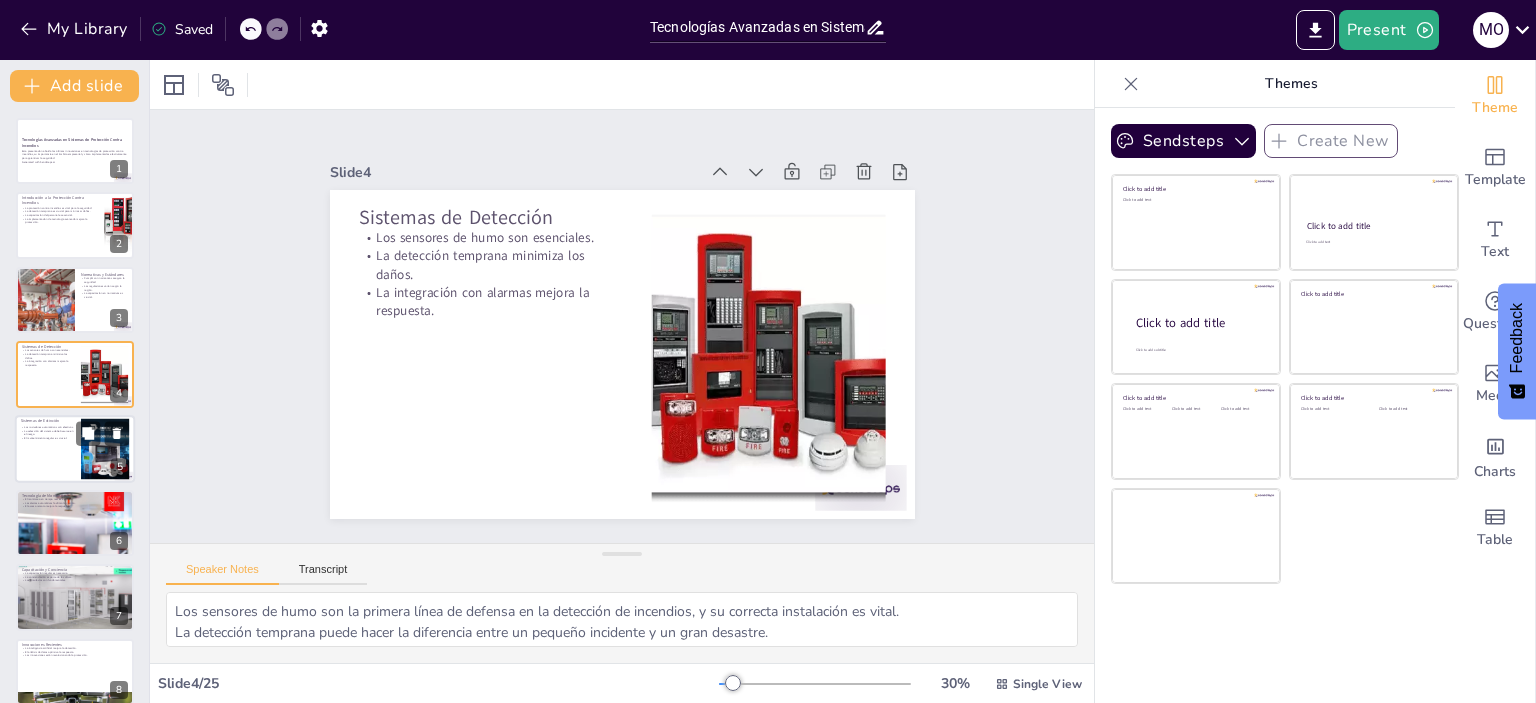click at bounding box center [105, 448] 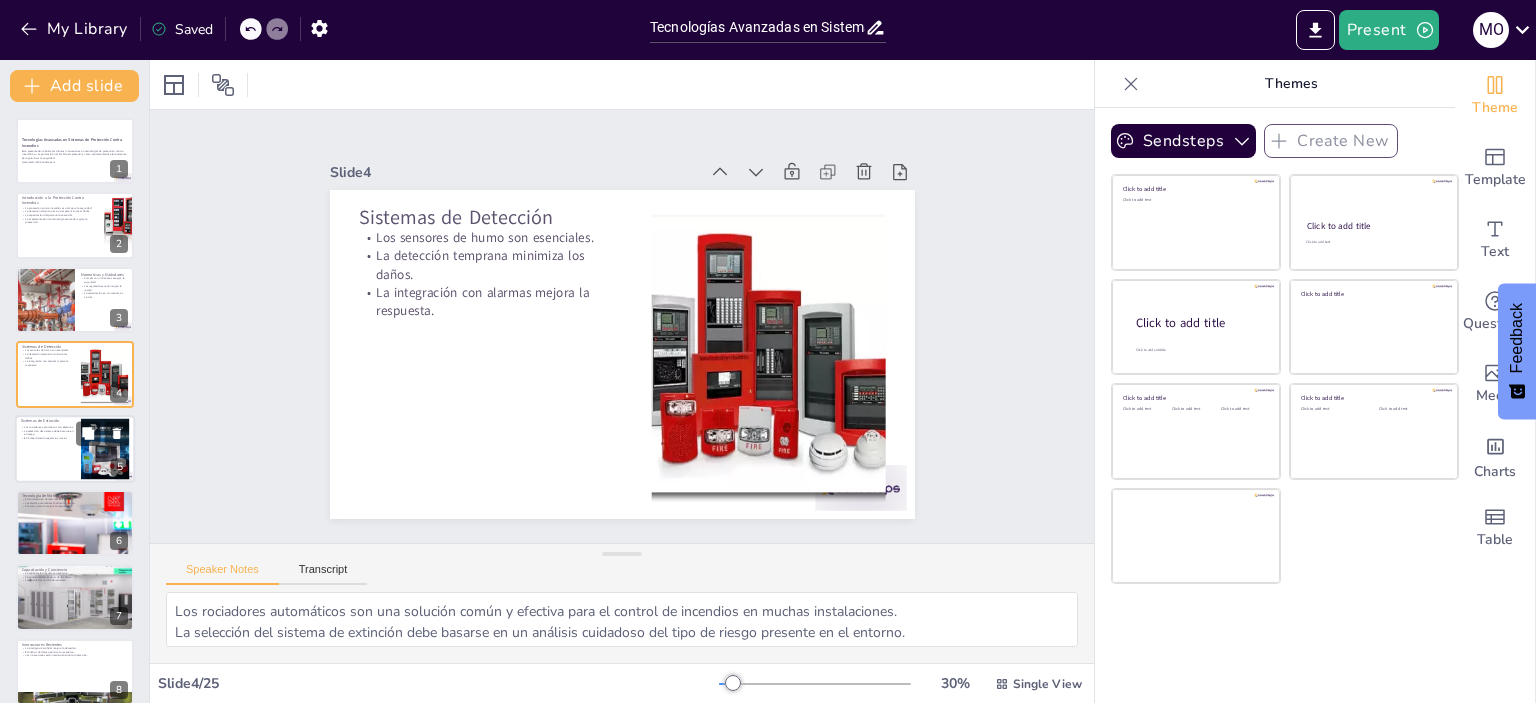 scroll, scrollTop: 46, scrollLeft: 0, axis: vertical 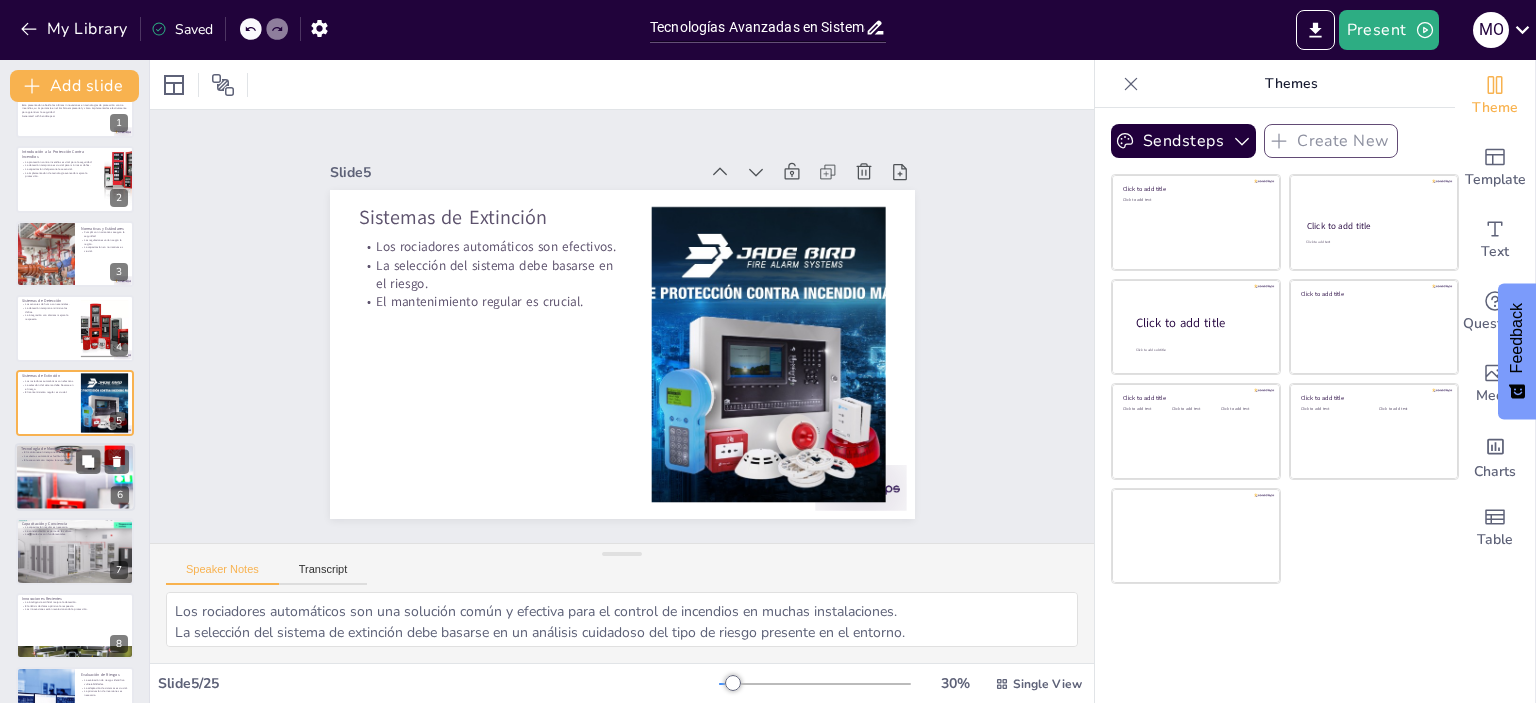 click at bounding box center (75, 477) 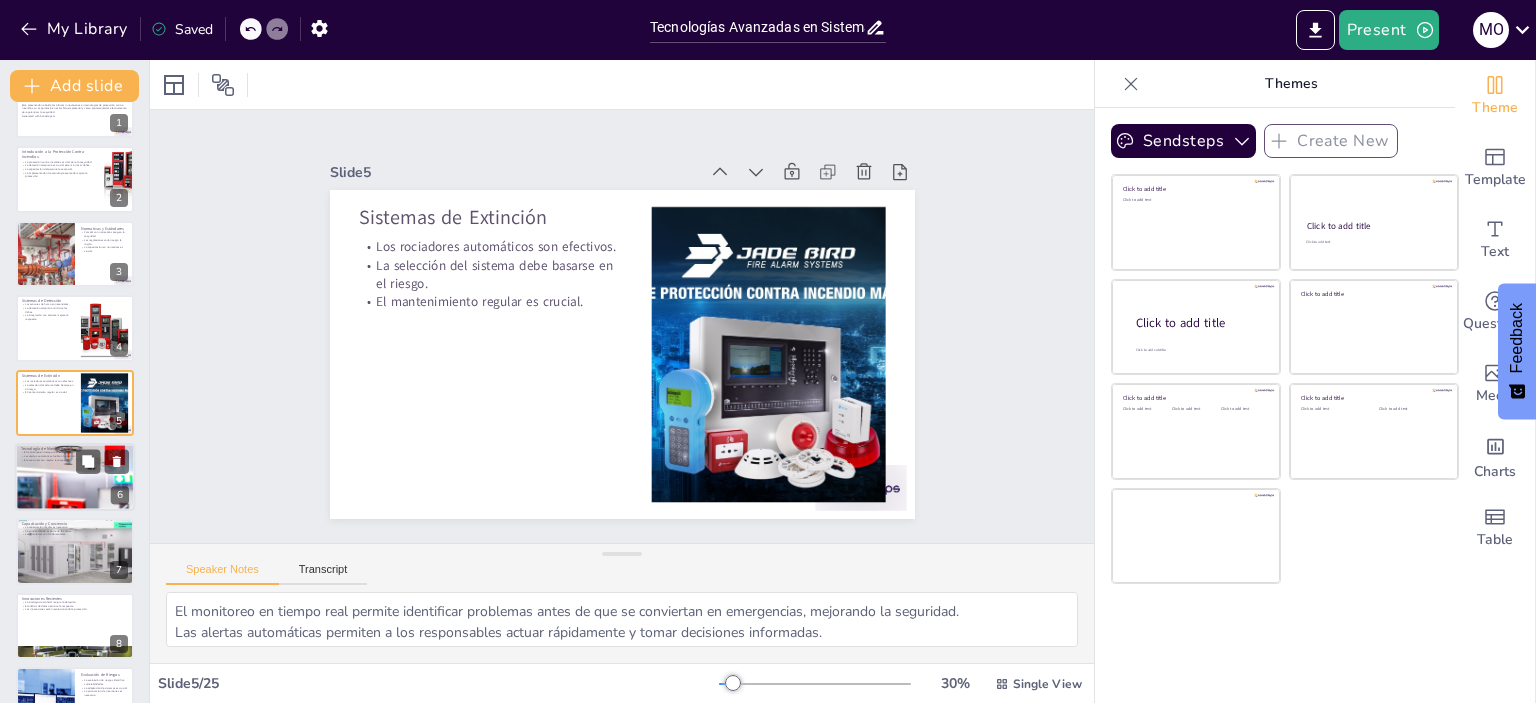 scroll, scrollTop: 120, scrollLeft: 0, axis: vertical 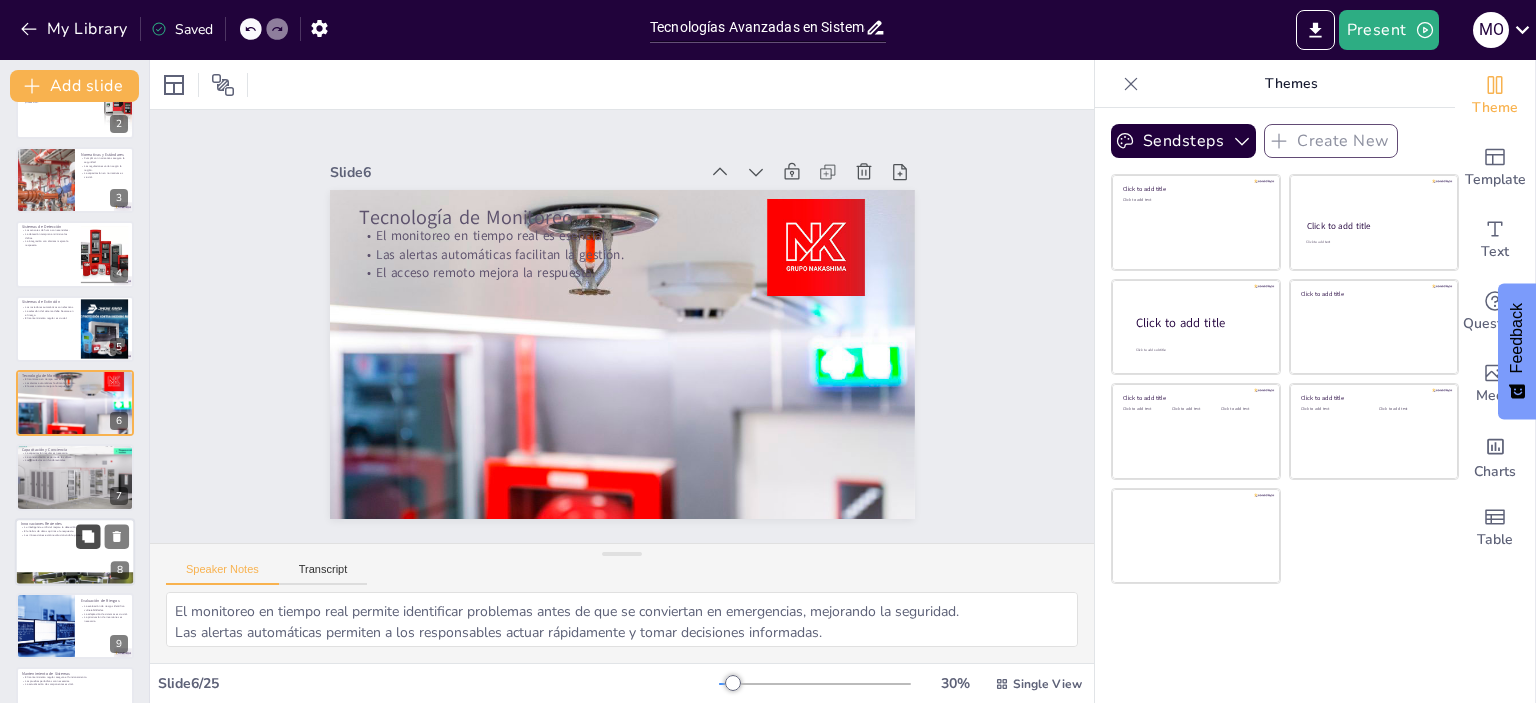 click 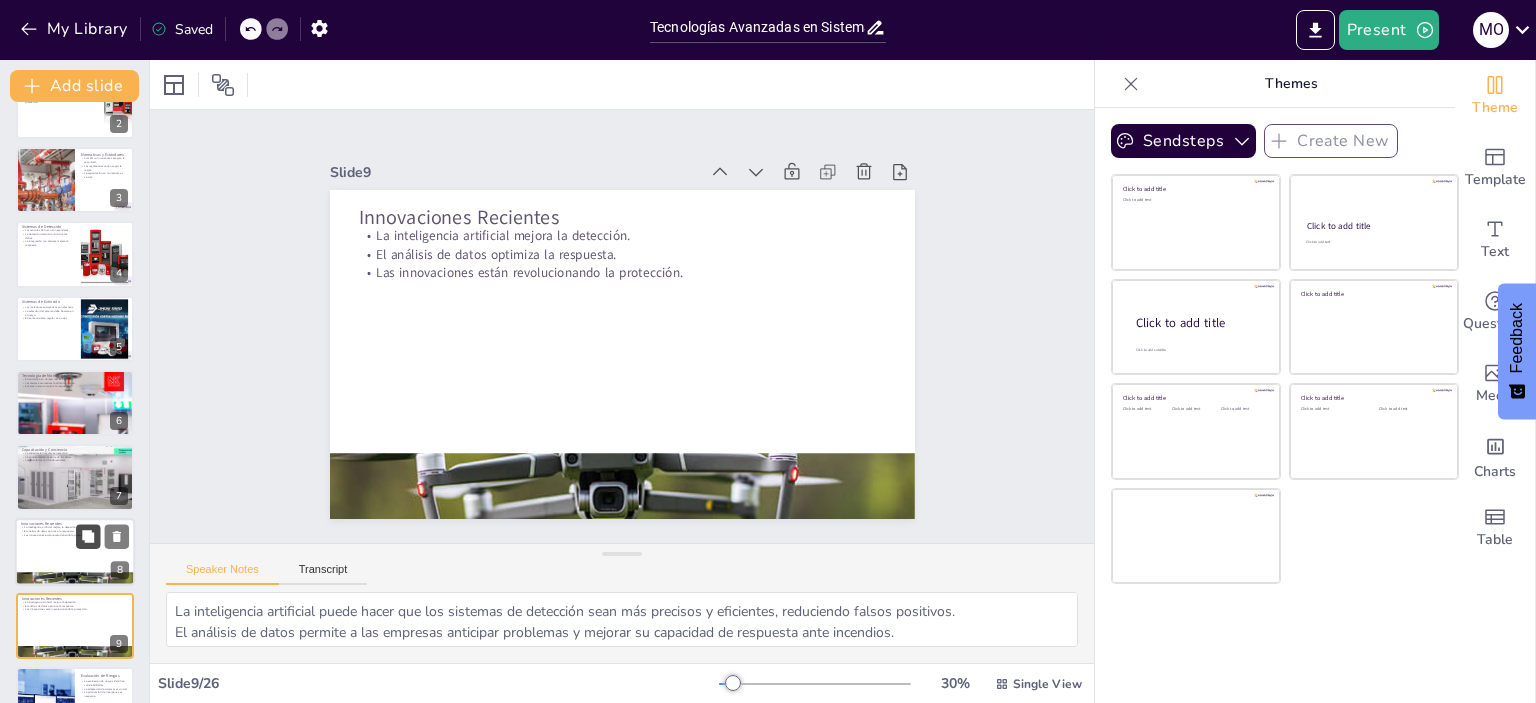 scroll, scrollTop: 344, scrollLeft: 0, axis: vertical 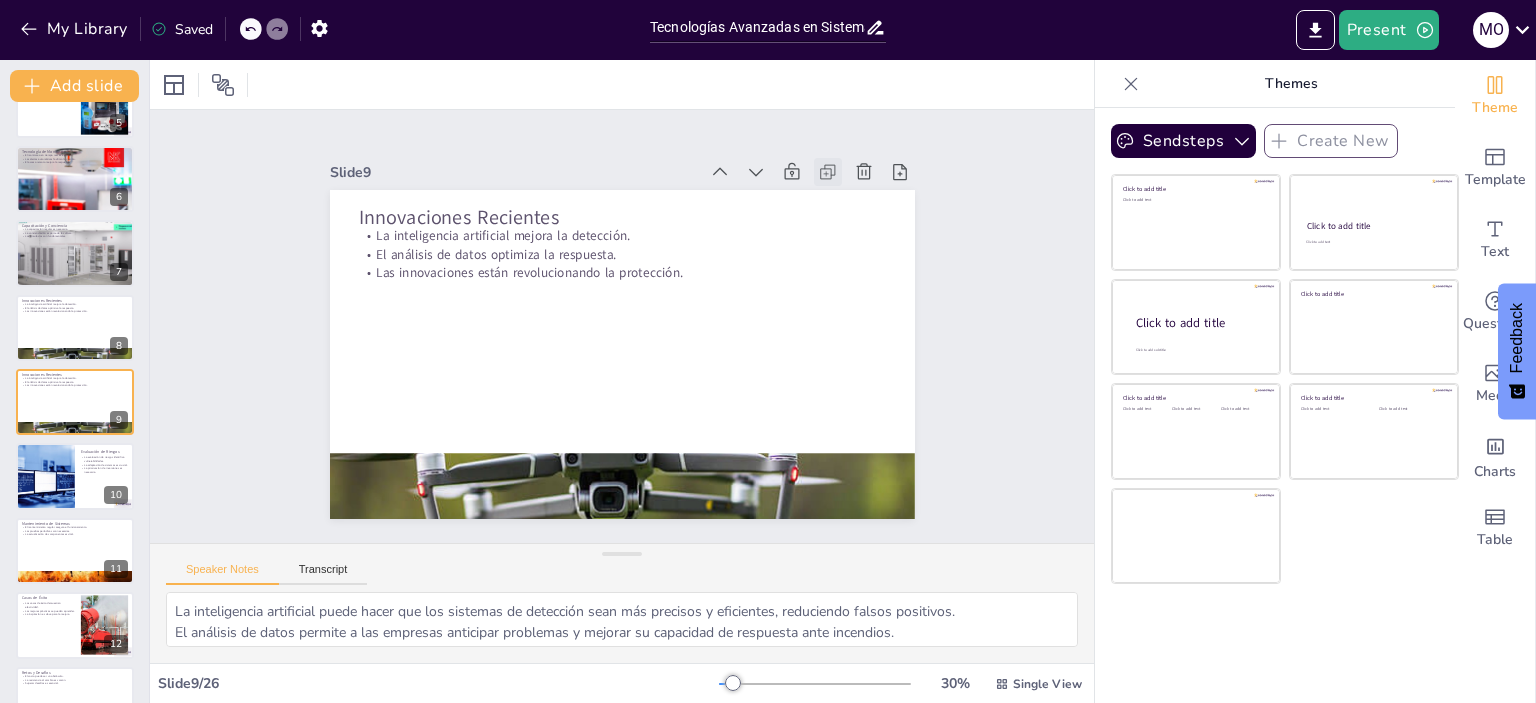 click 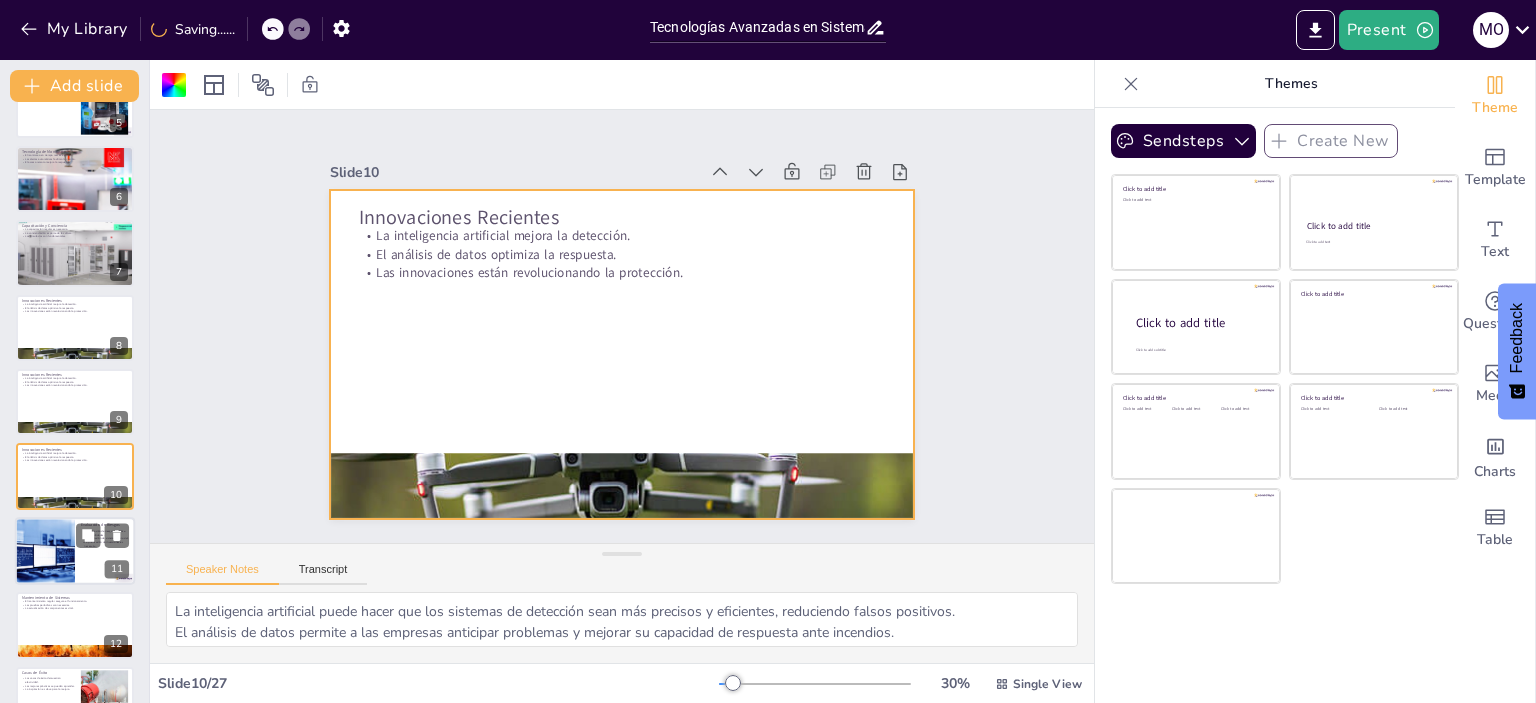 click at bounding box center [45, 551] 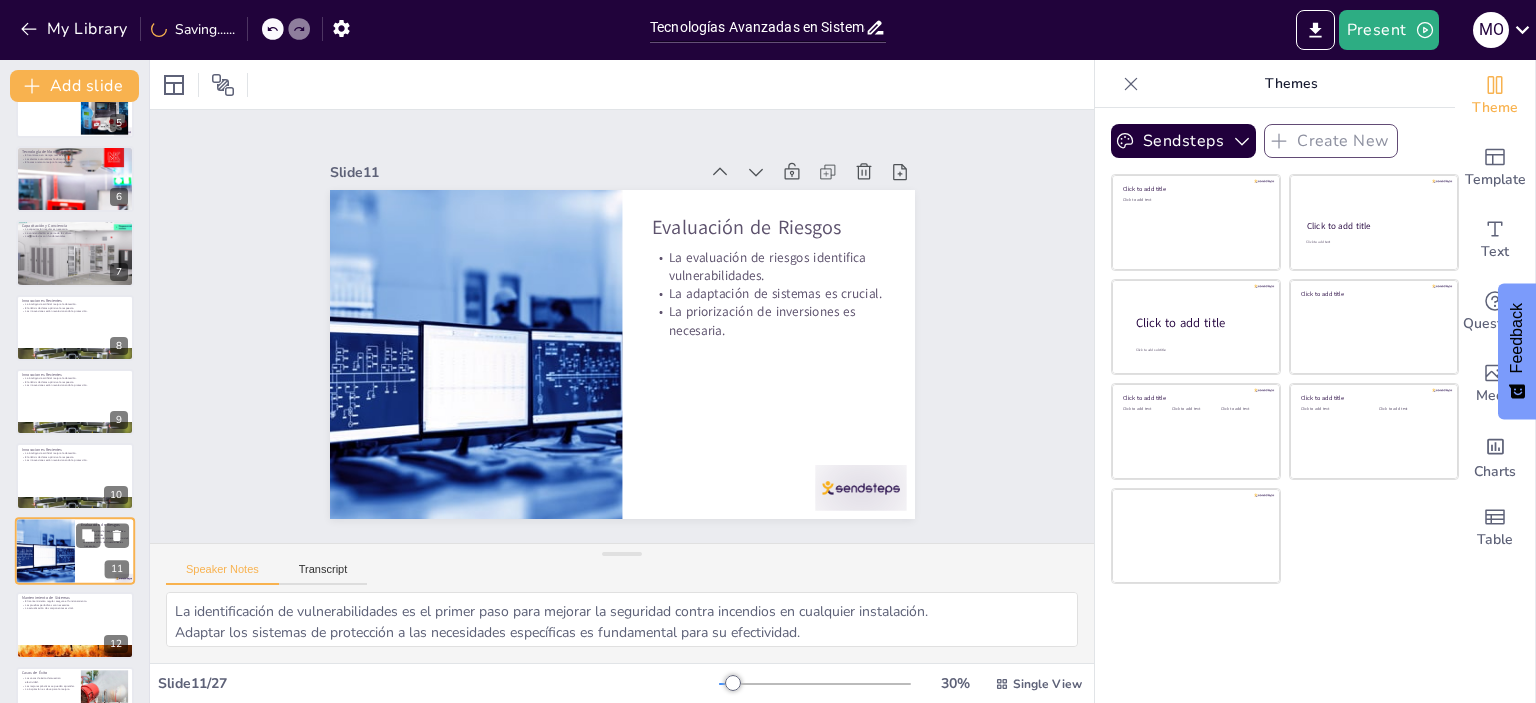 scroll, scrollTop: 492, scrollLeft: 0, axis: vertical 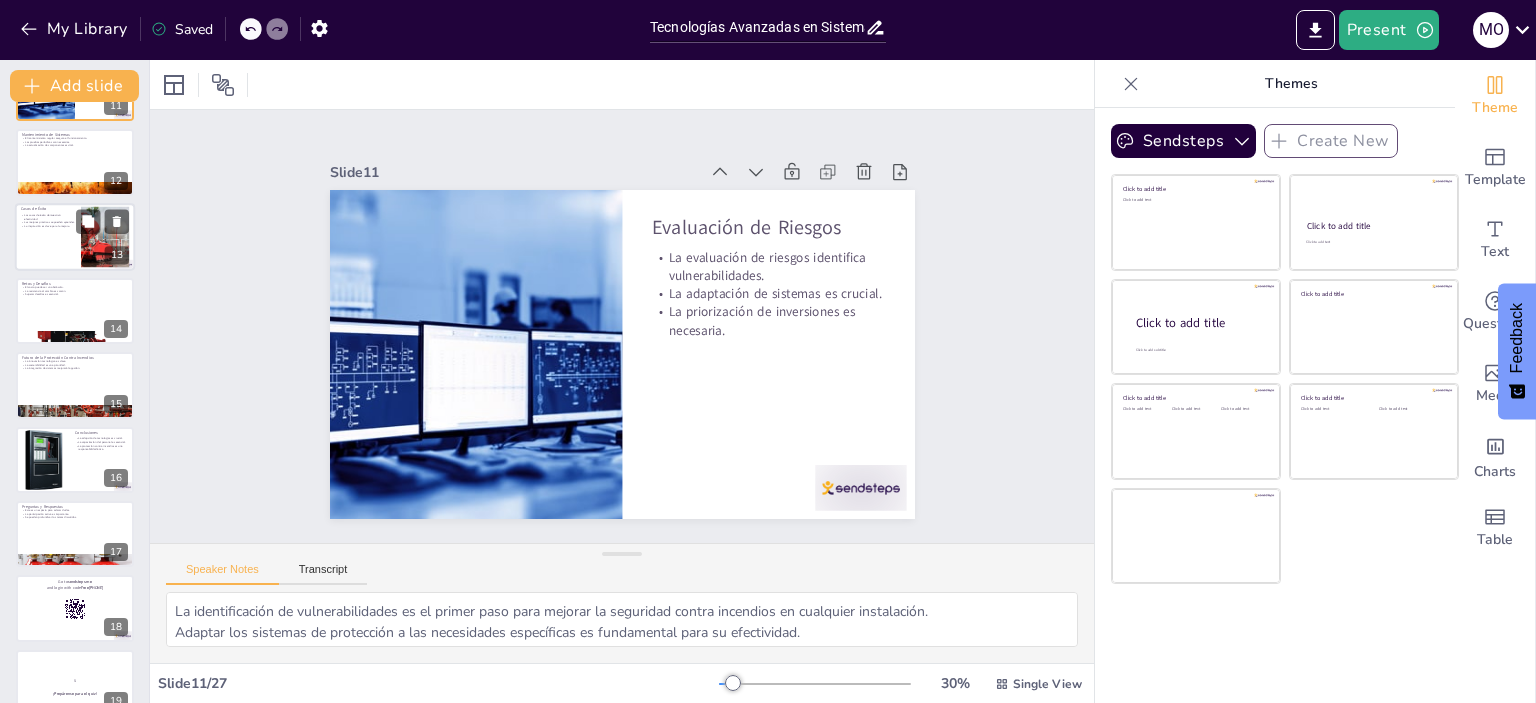 click at bounding box center (75, 311) 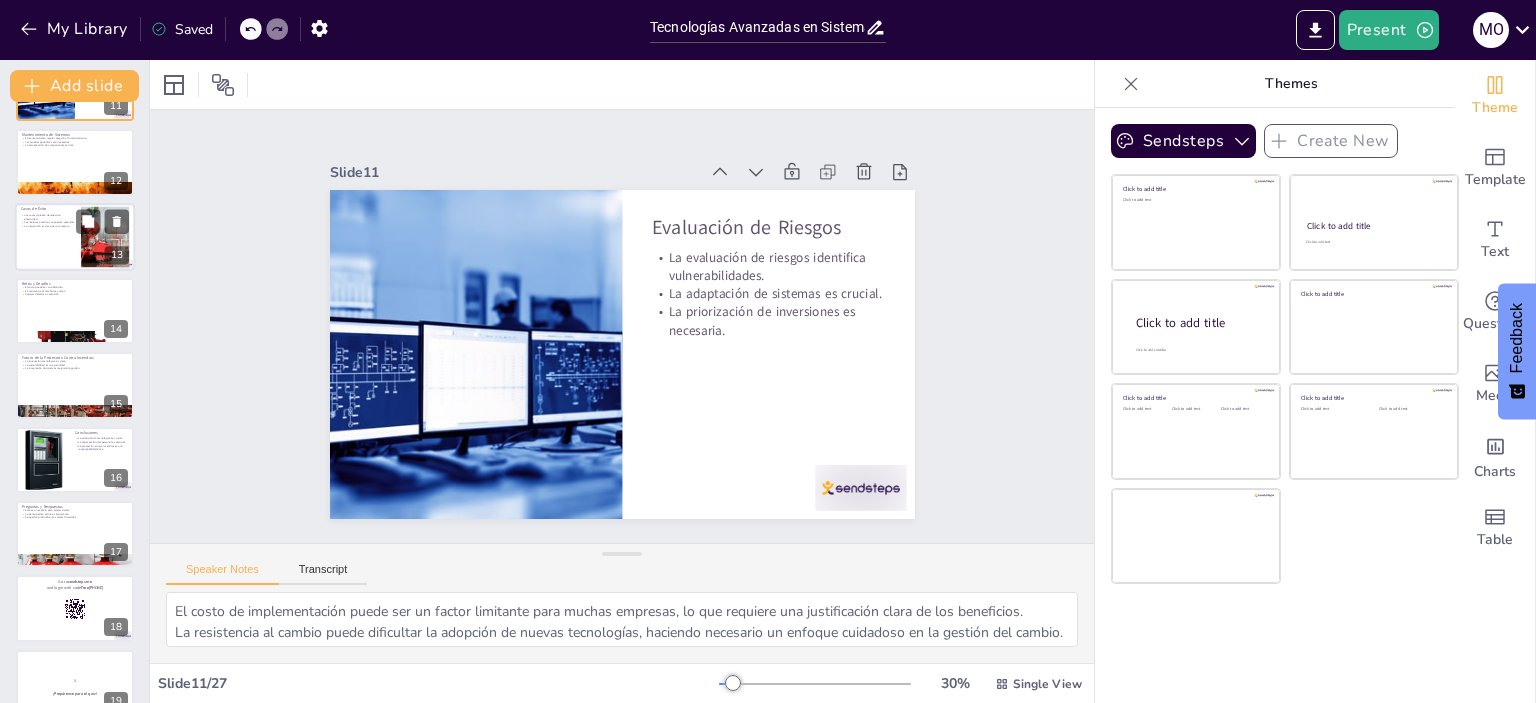 scroll, scrollTop: 715, scrollLeft: 0, axis: vertical 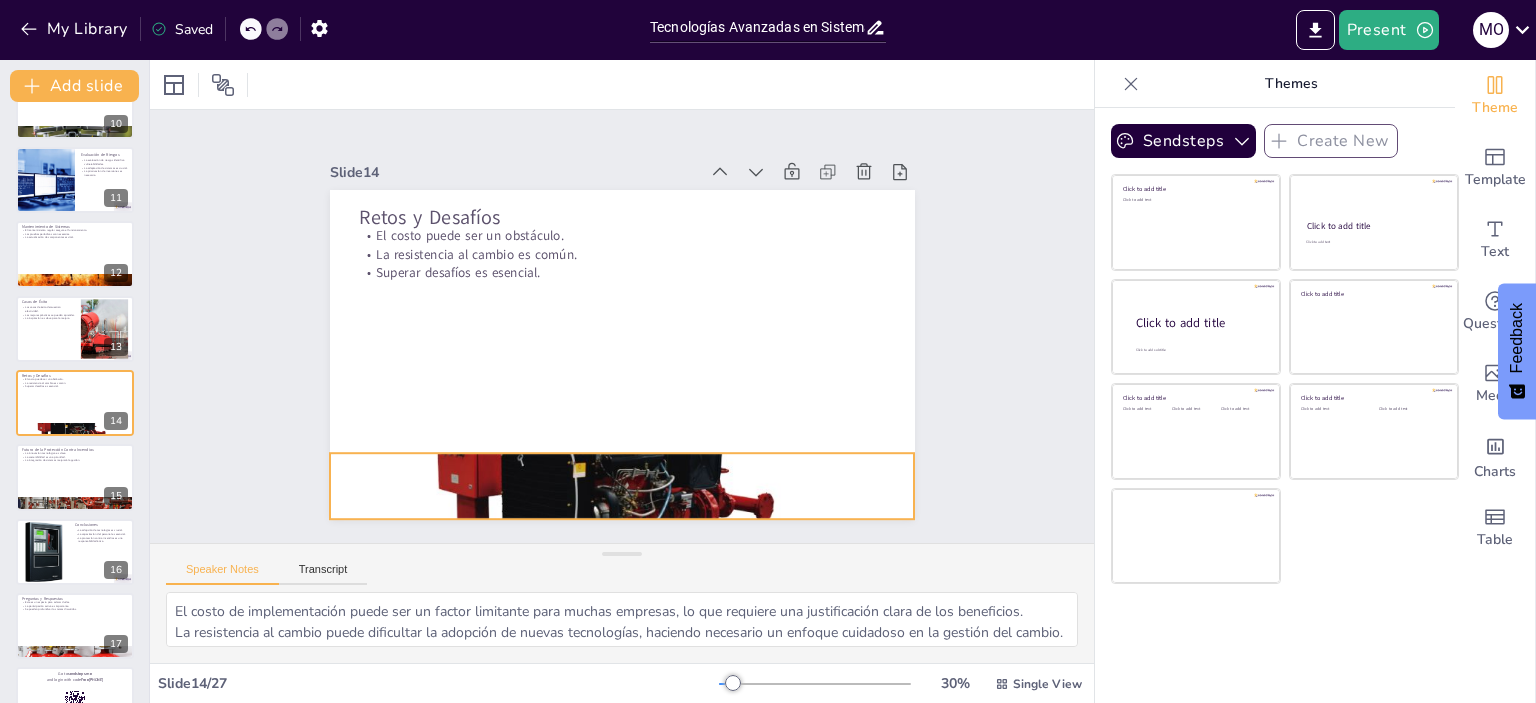 click at bounding box center [605, 485] 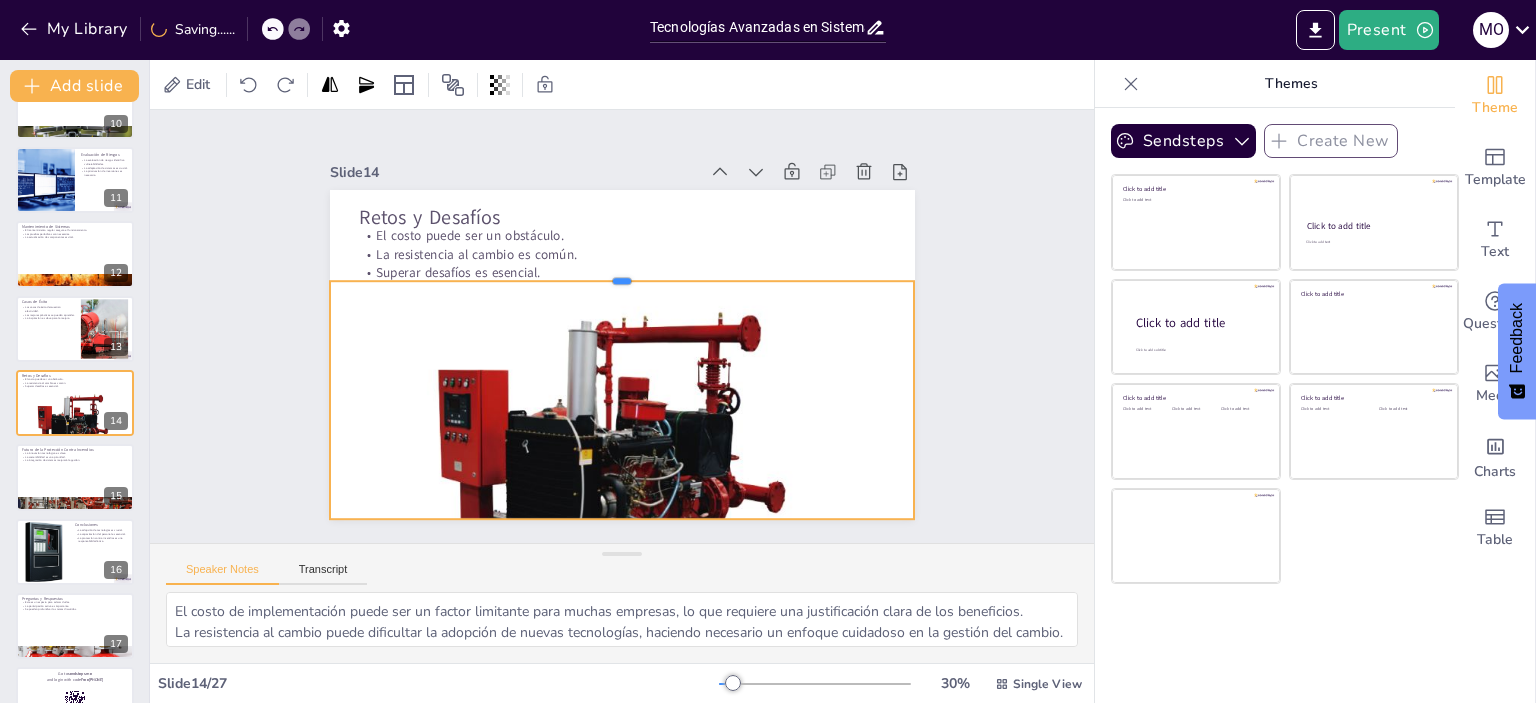 drag, startPoint x: 437, startPoint y: 443, endPoint x: 468, endPoint y: 267, distance: 178.70926 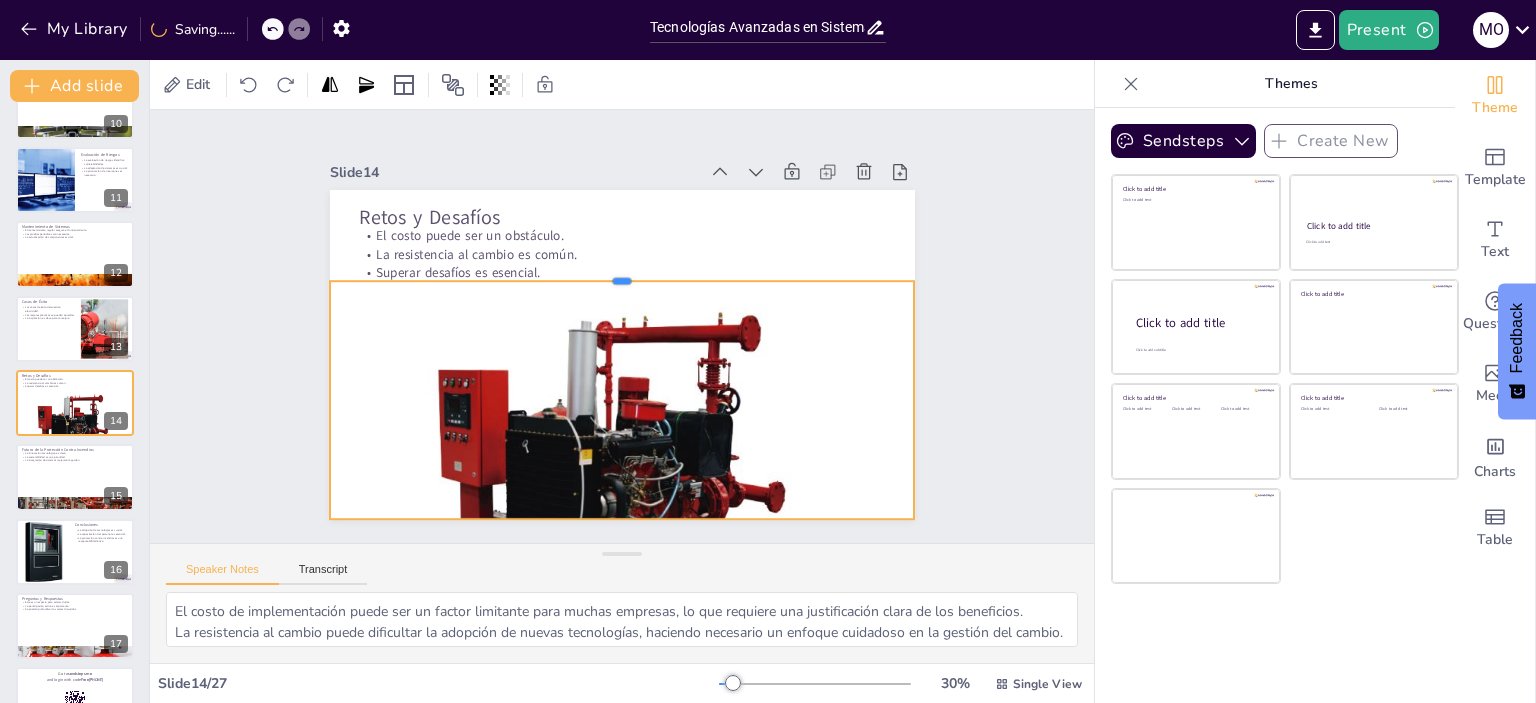 click at bounding box center (622, 273) 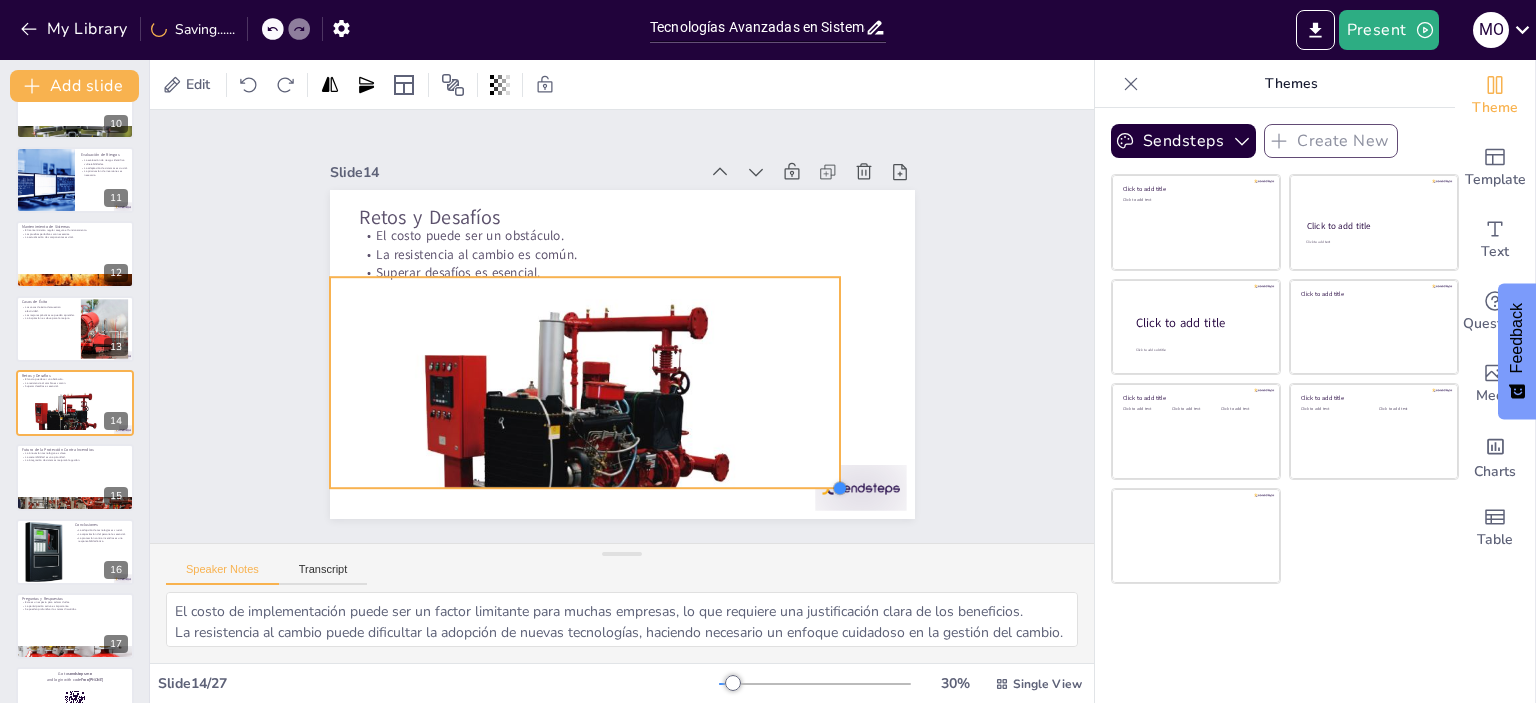 drag, startPoint x: 898, startPoint y: 508, endPoint x: 824, endPoint y: 448, distance: 95.26804 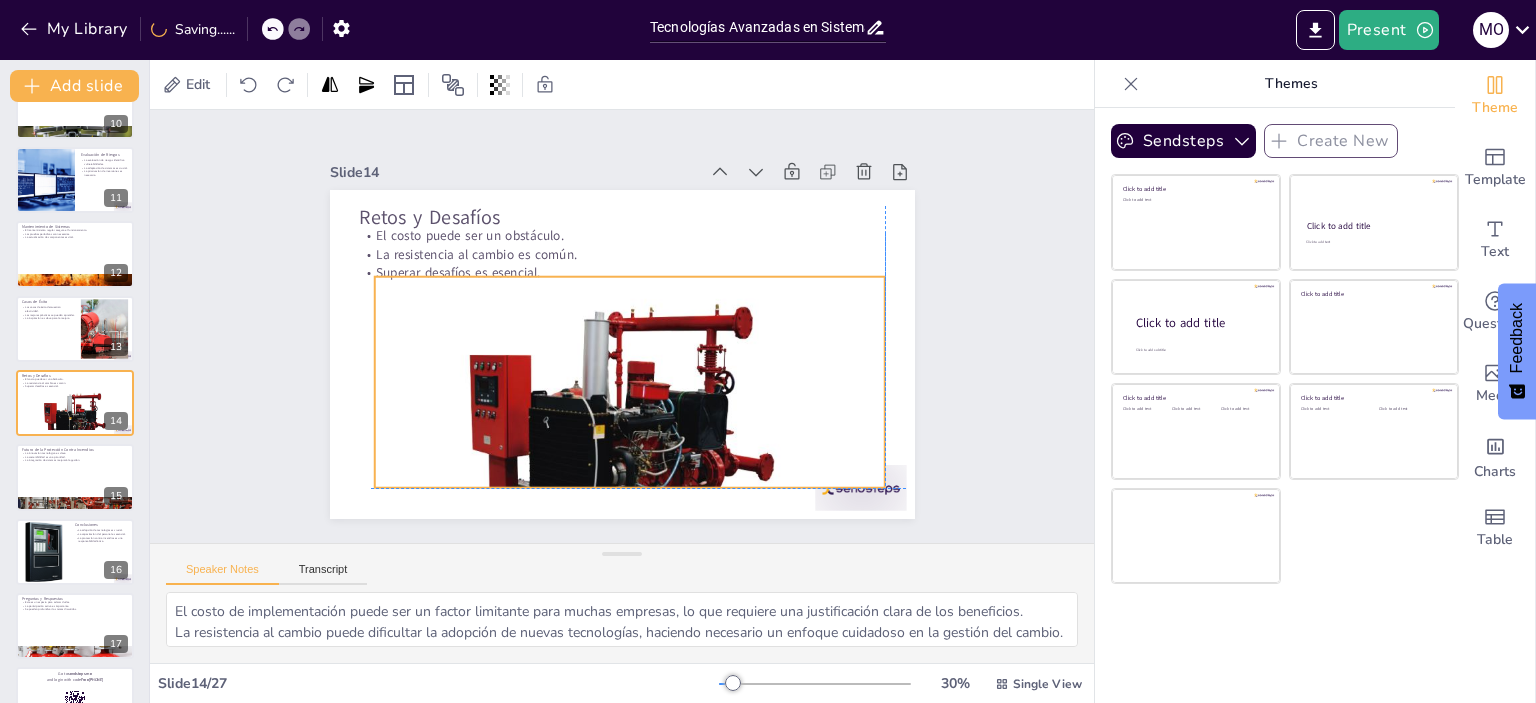 drag, startPoint x: 489, startPoint y: 457, endPoint x: 530, endPoint y: 455, distance: 41.04875 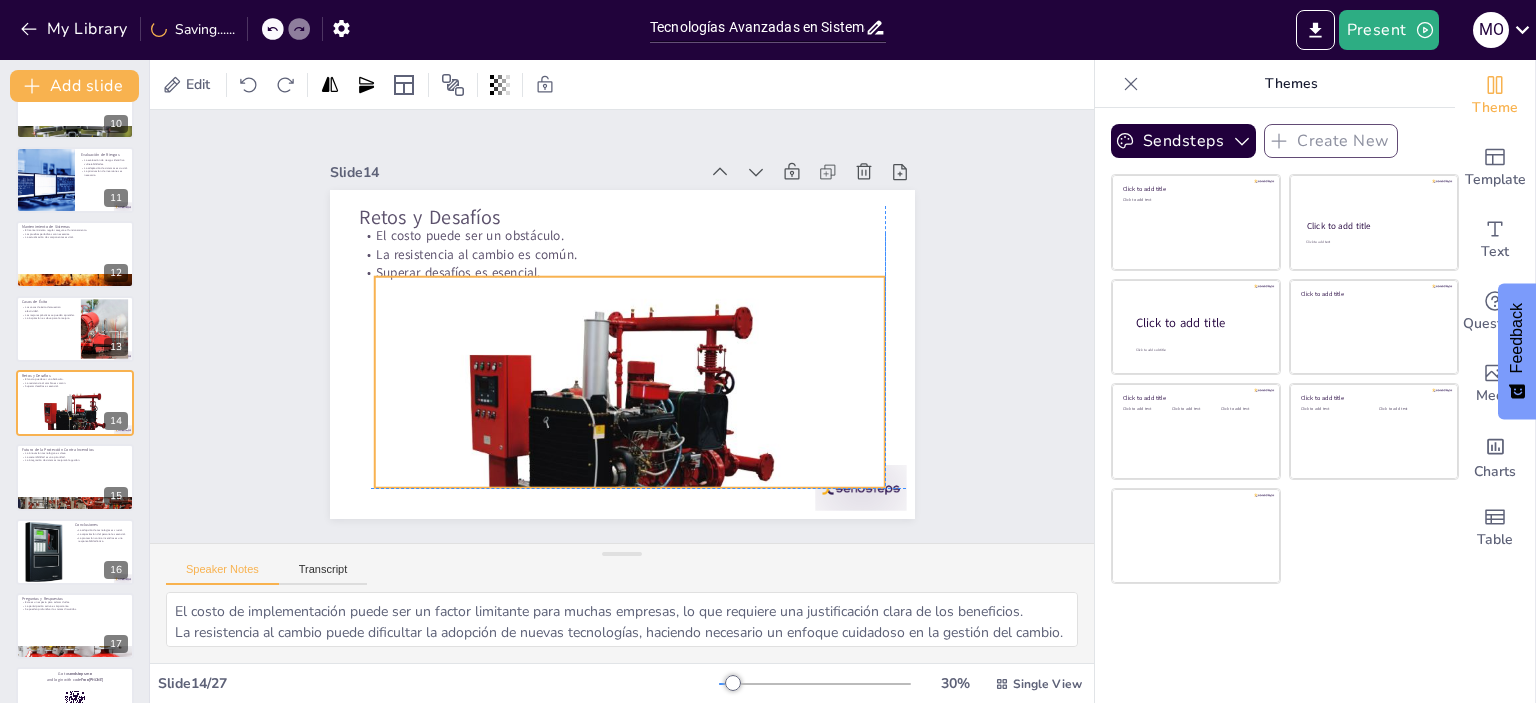 click at bounding box center (624, 448) 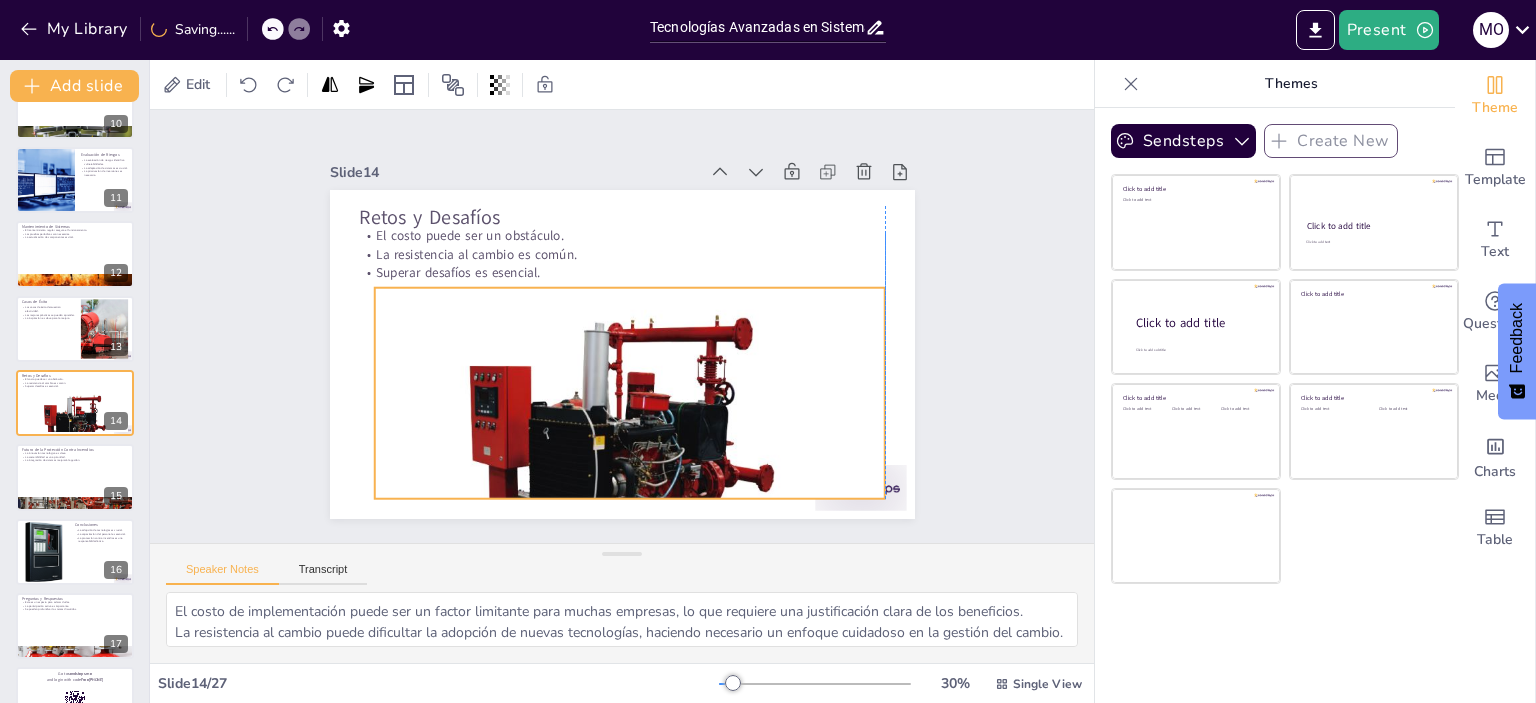 drag, startPoint x: 552, startPoint y: 358, endPoint x: 552, endPoint y: 369, distance: 11 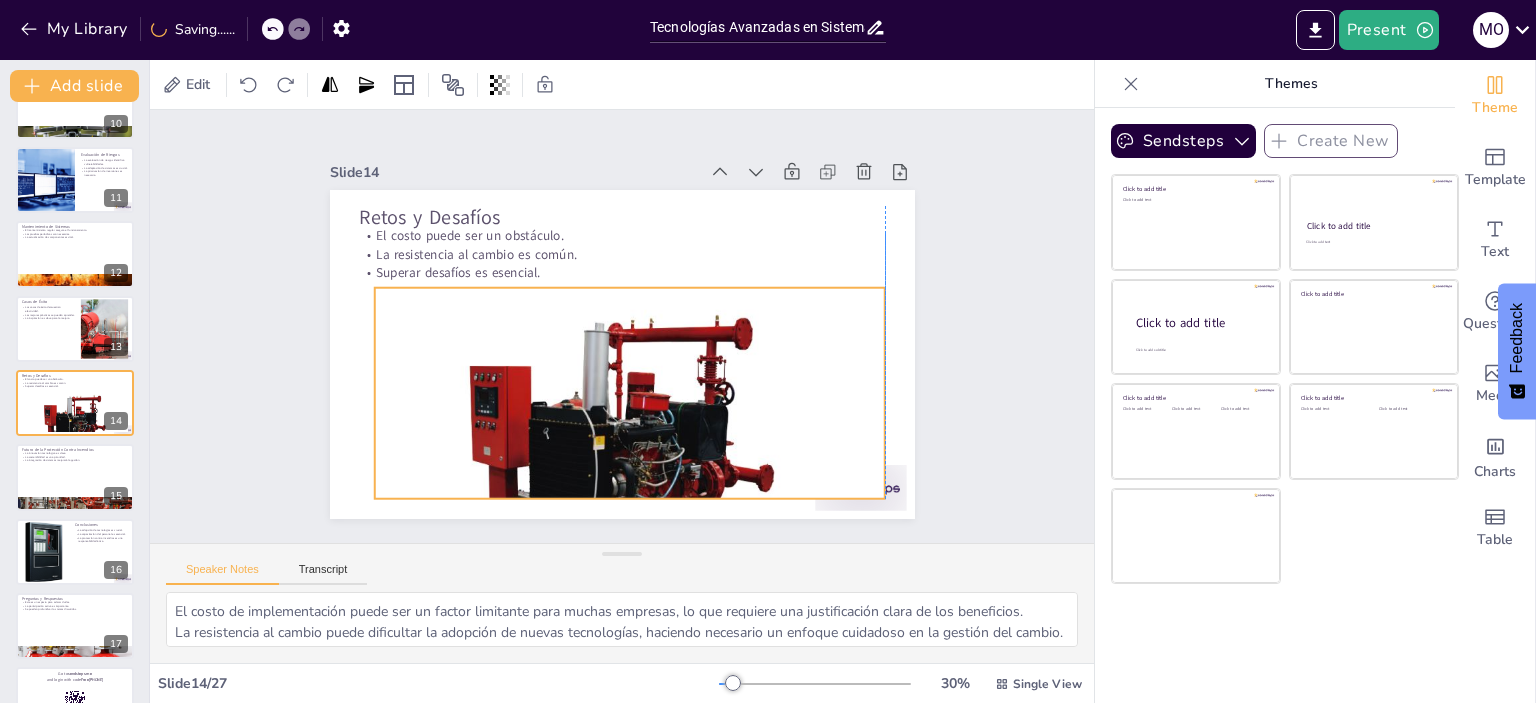click at bounding box center (637, 458) 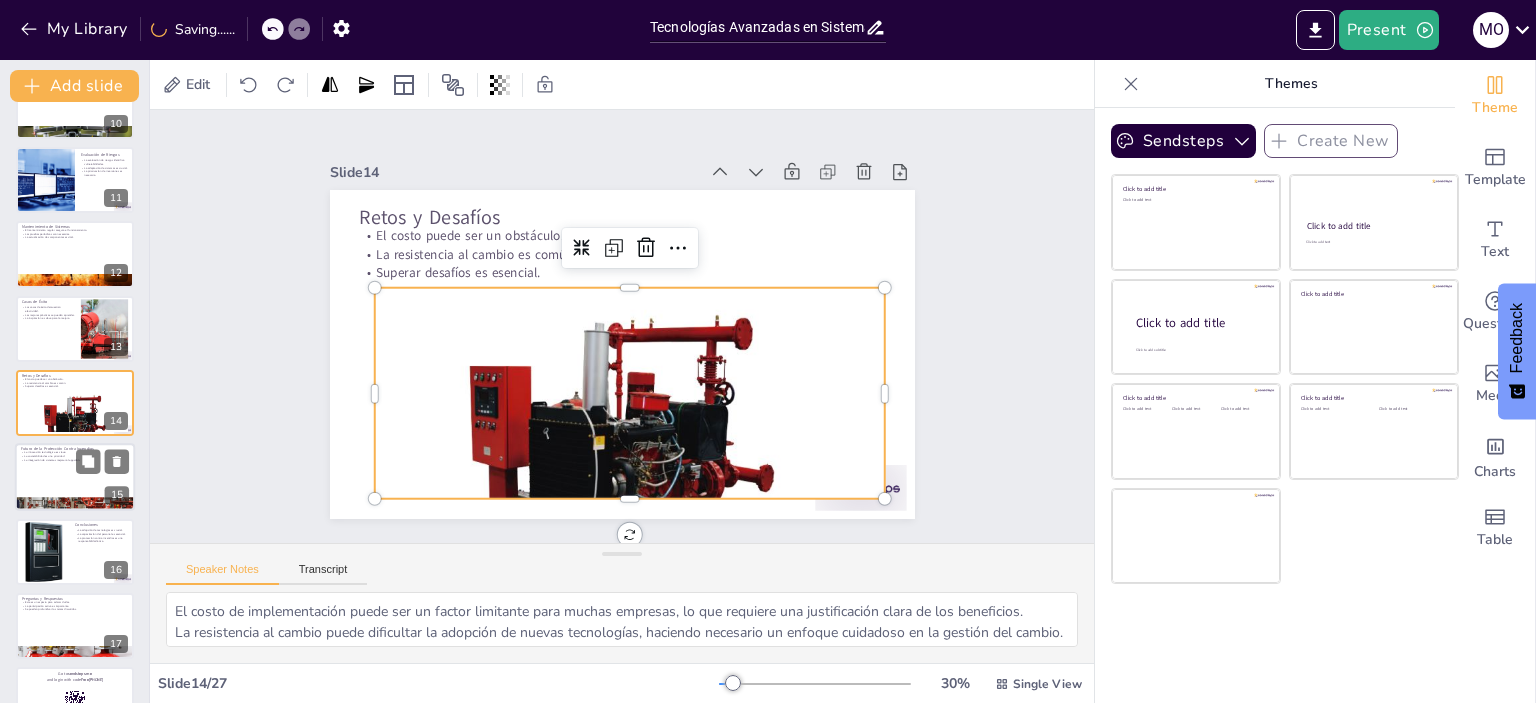 click at bounding box center [75, 478] 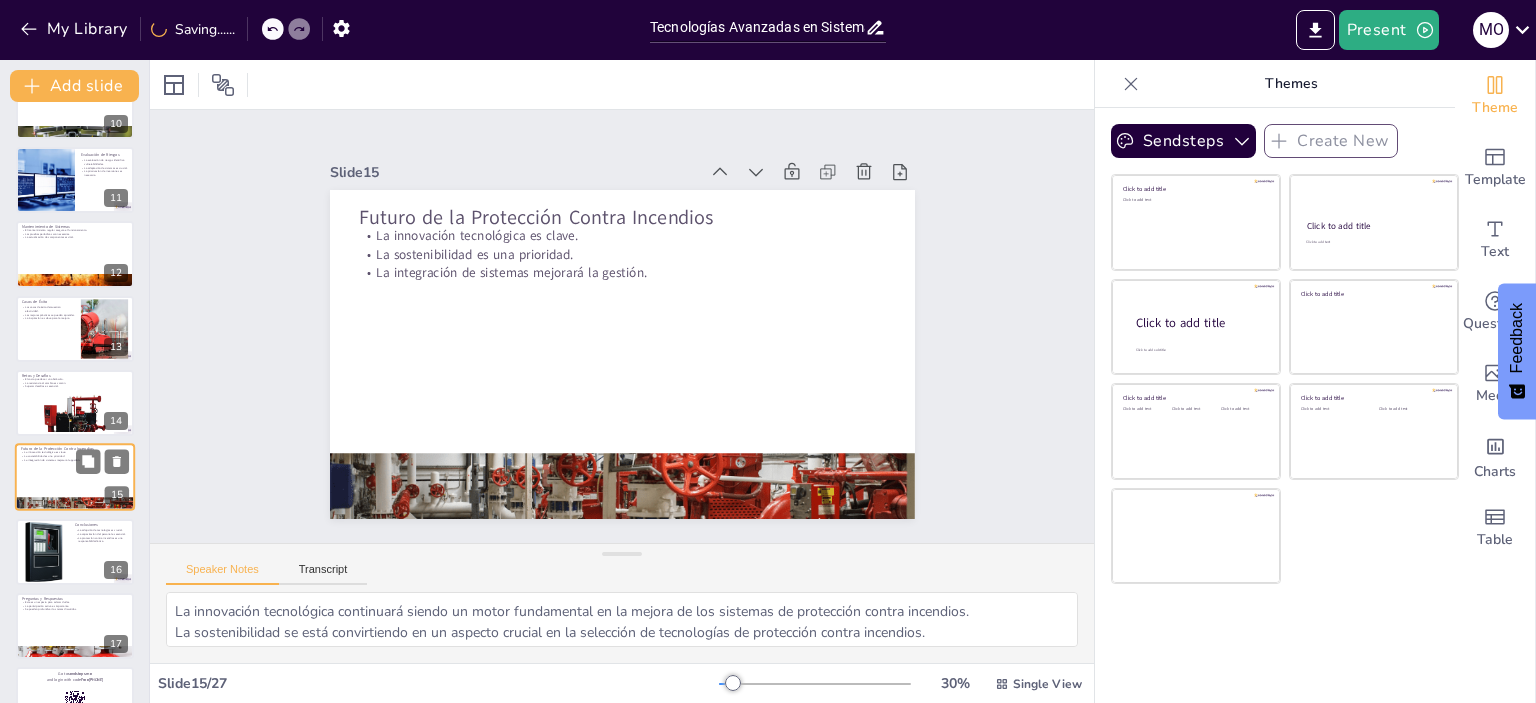 scroll, scrollTop: 789, scrollLeft: 0, axis: vertical 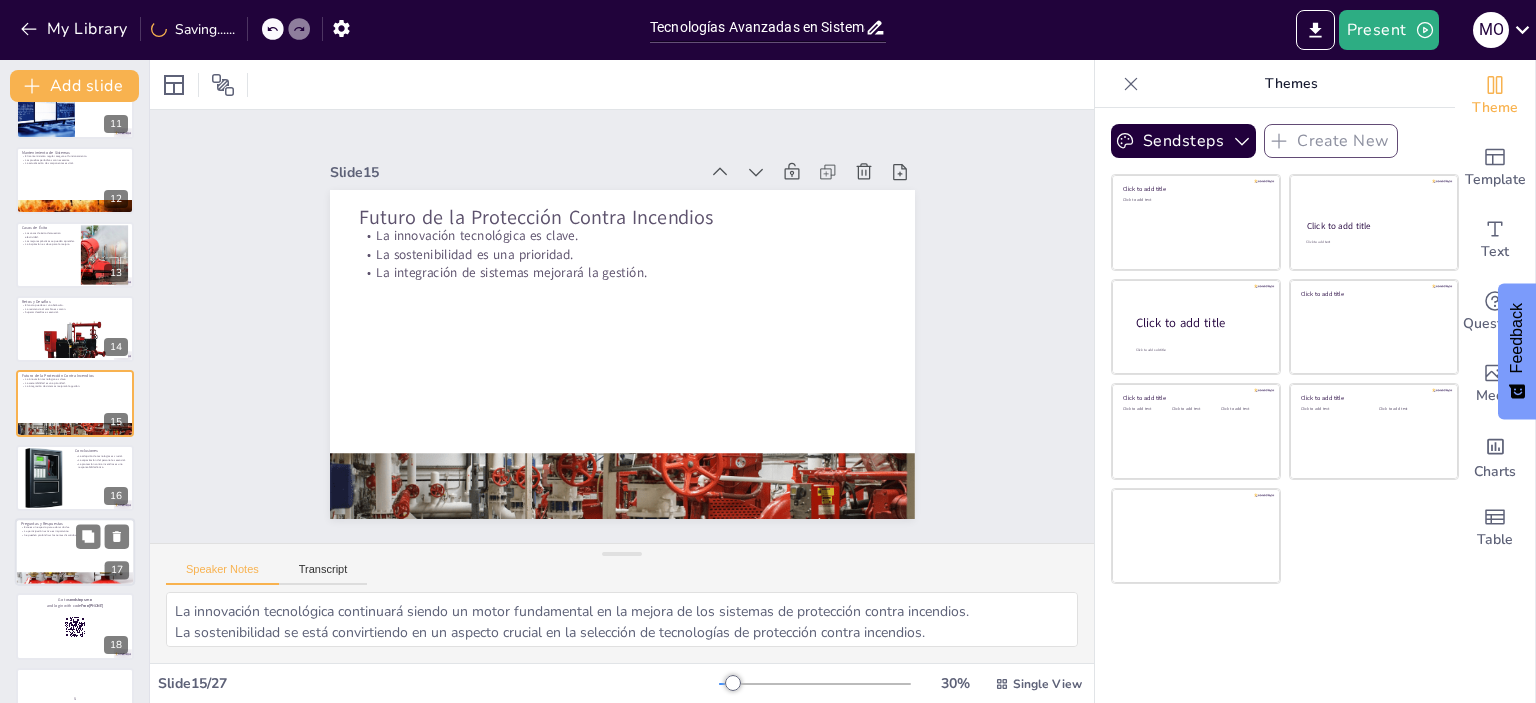 click at bounding box center (75, 552) 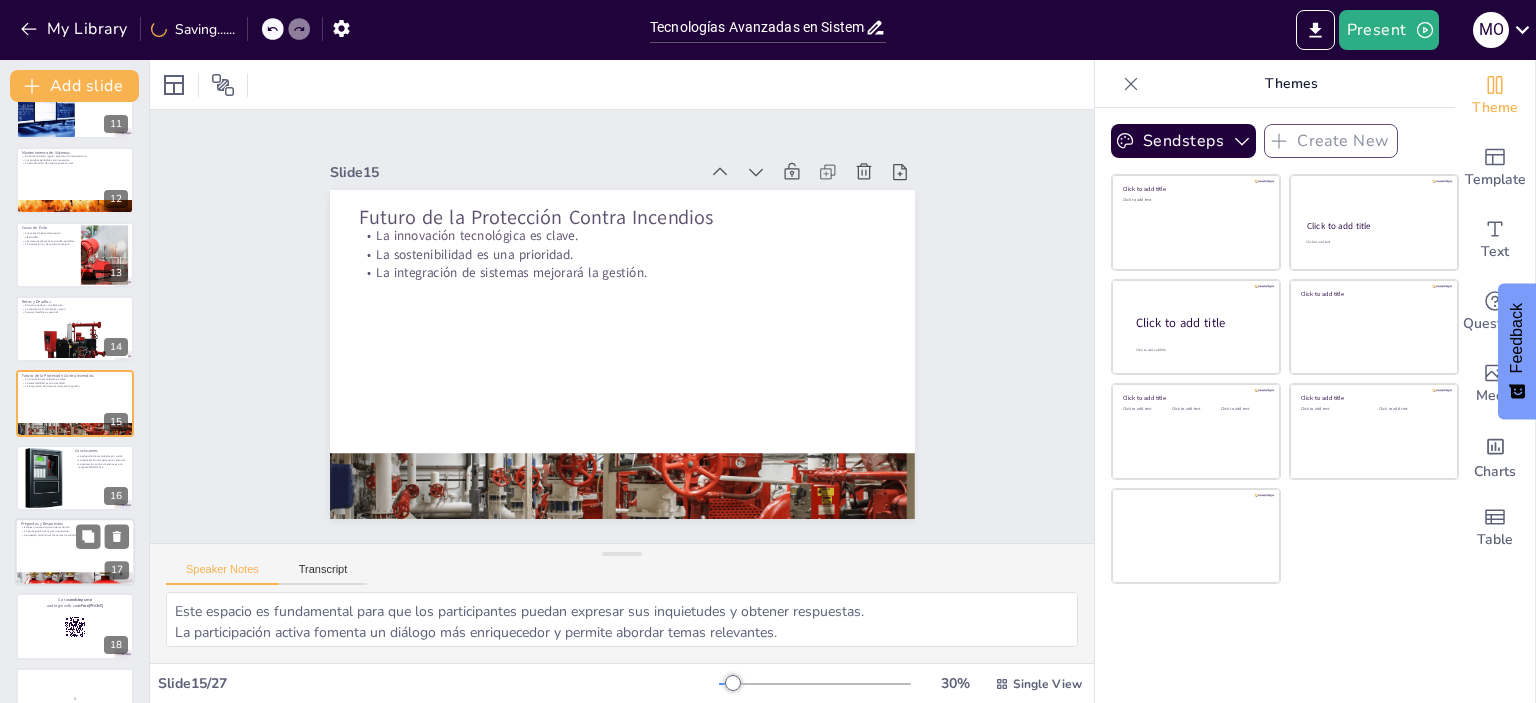 scroll, scrollTop: 938, scrollLeft: 0, axis: vertical 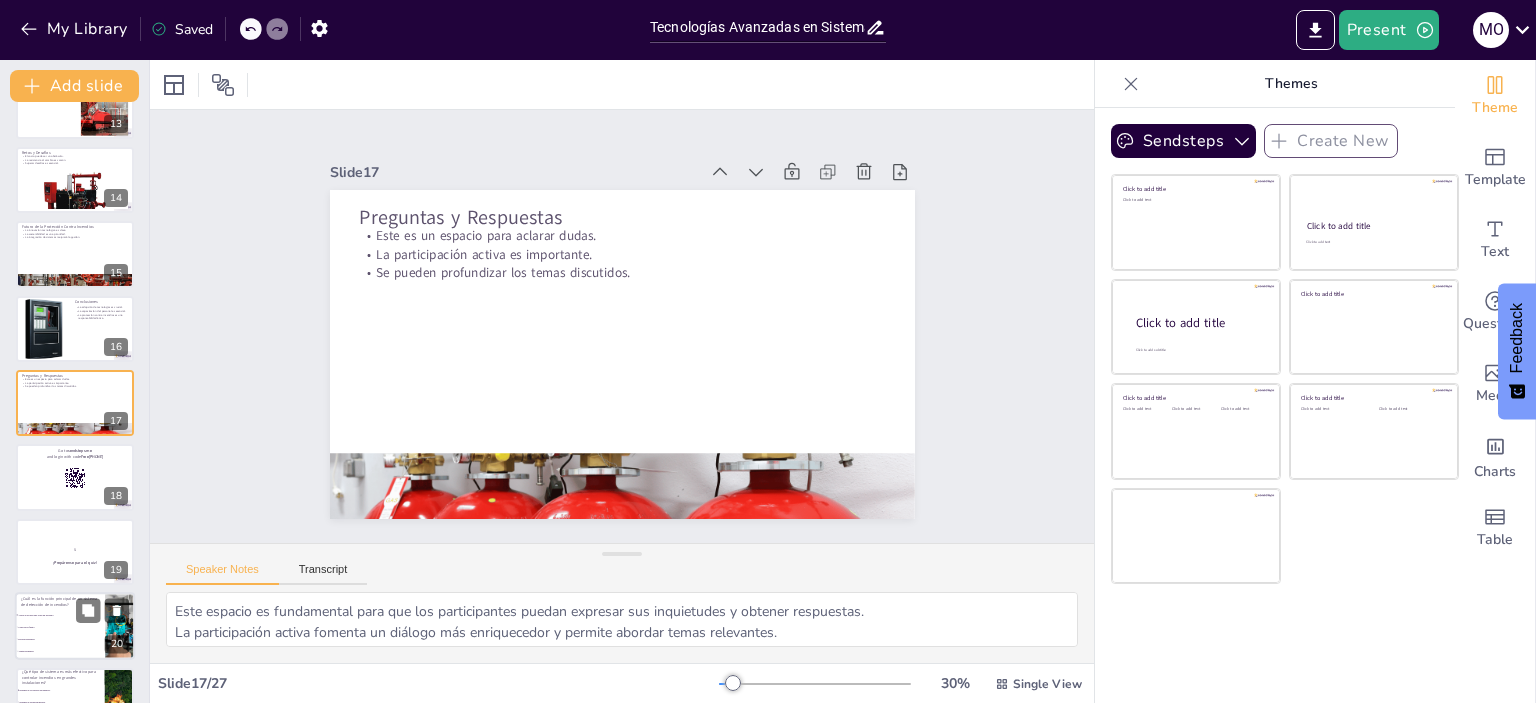 click on "Controlar el fuego." at bounding box center (60, 628) 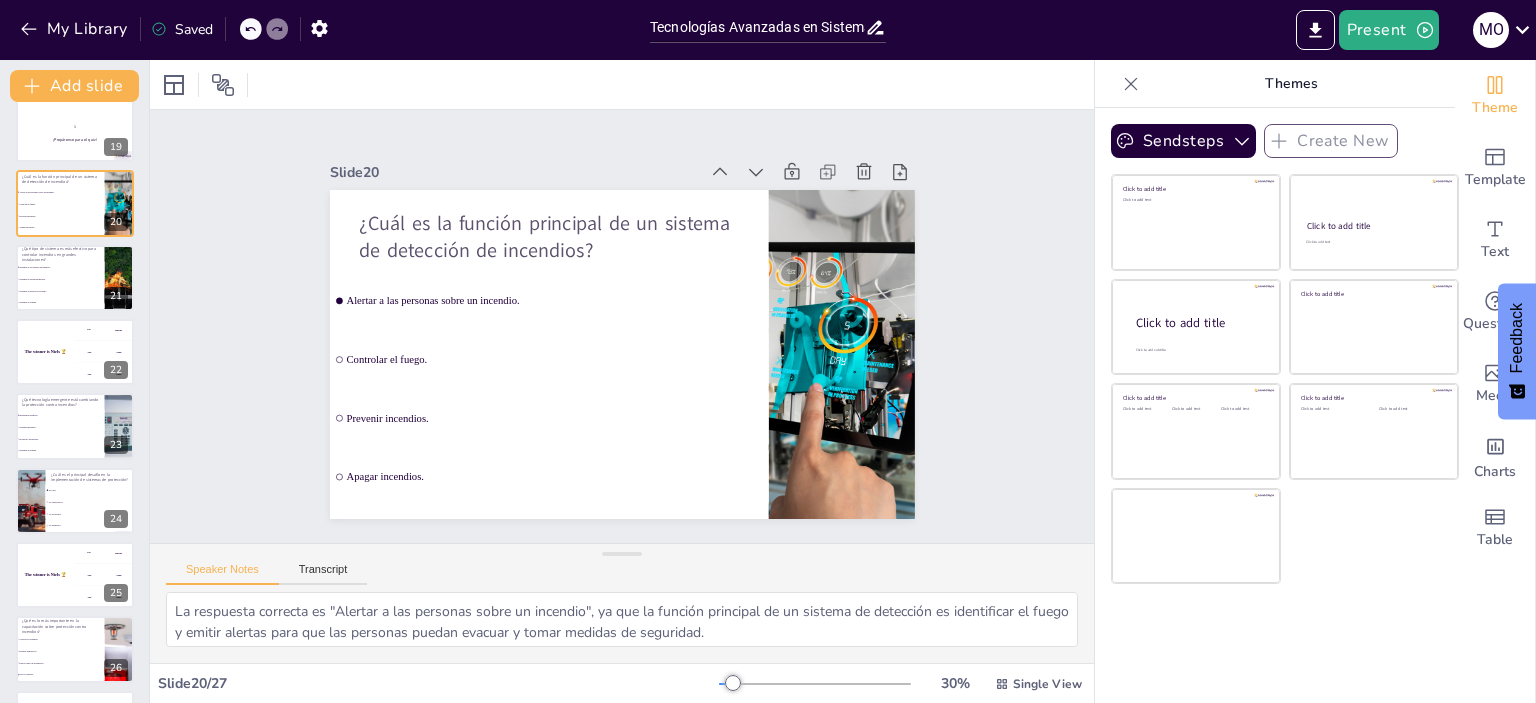 scroll, scrollTop: 1401, scrollLeft: 0, axis: vertical 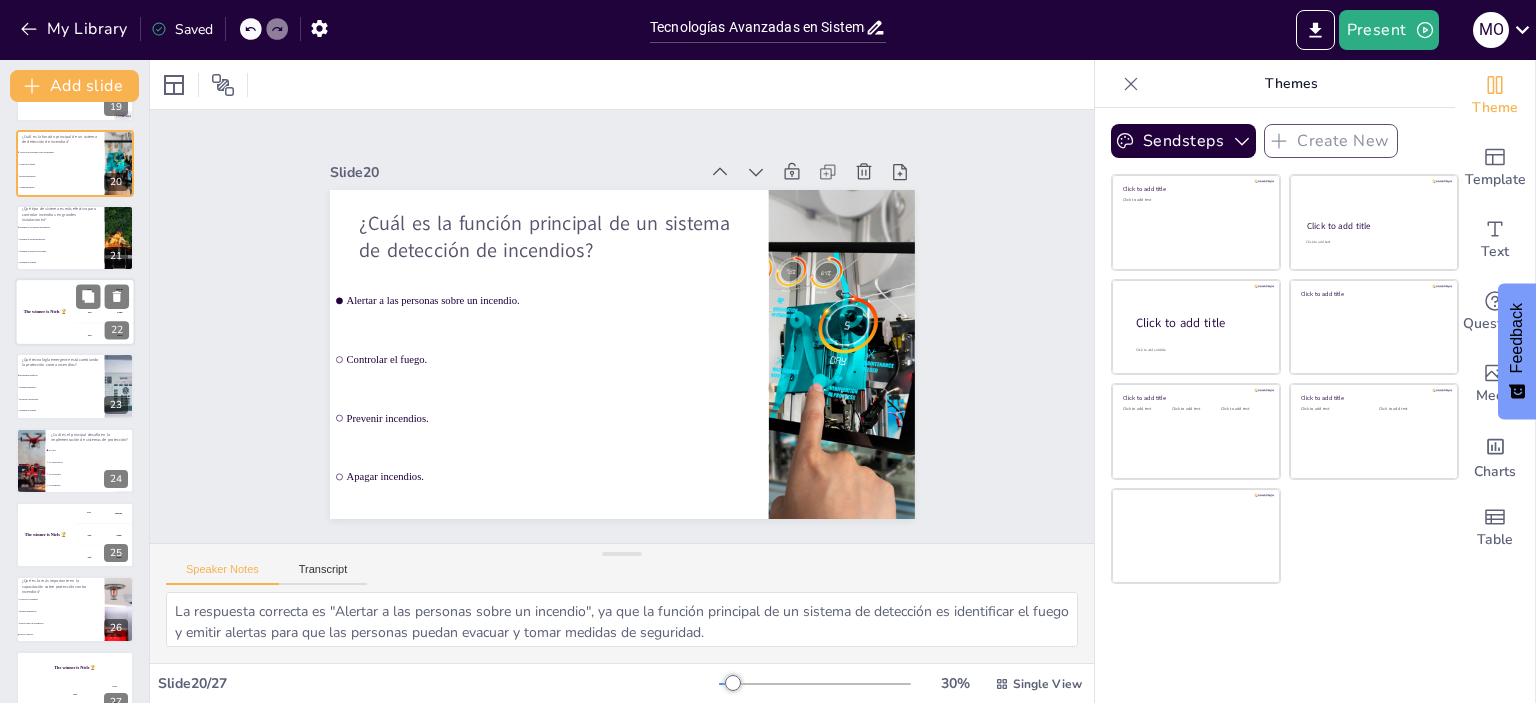 click on "[NUMBER] [NAME]" at bounding box center (105, 312) 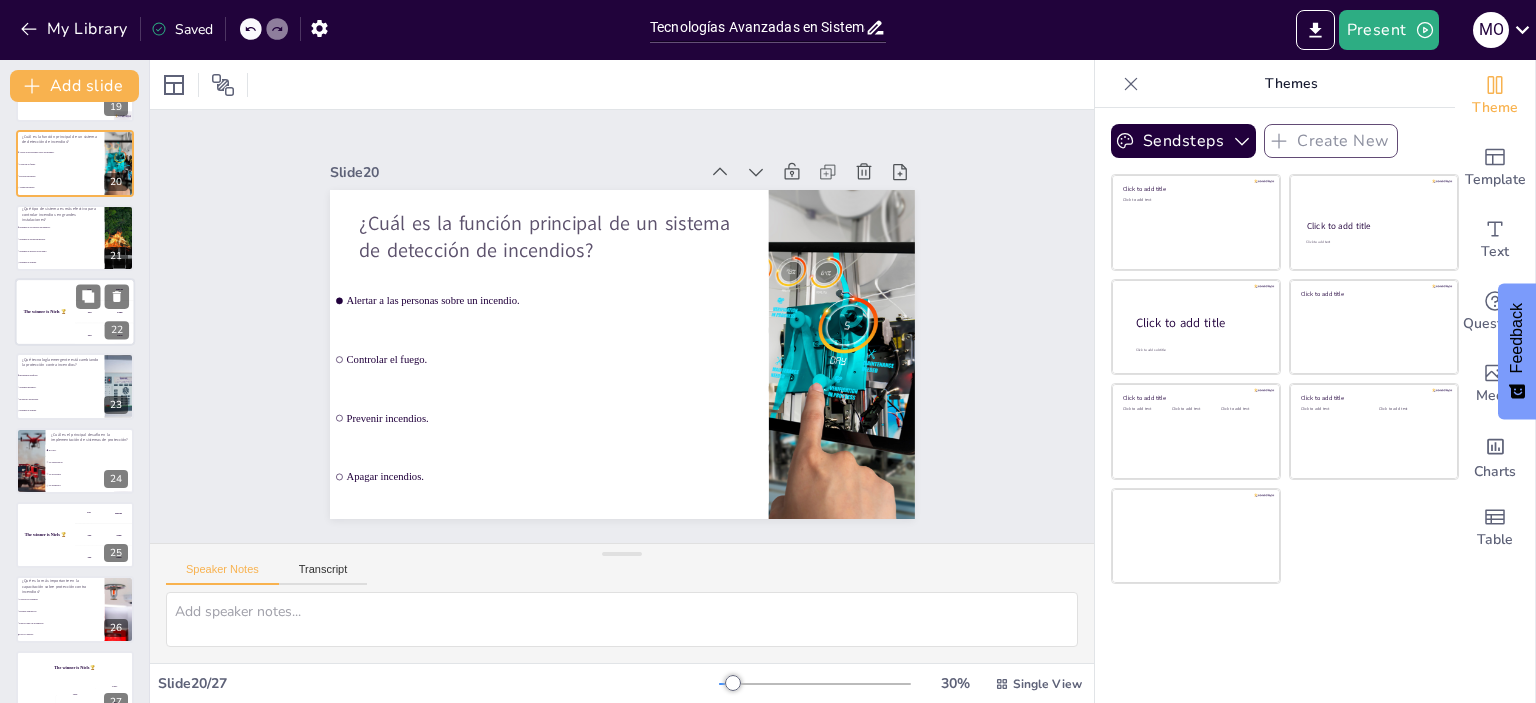 scroll, scrollTop: 1310, scrollLeft: 0, axis: vertical 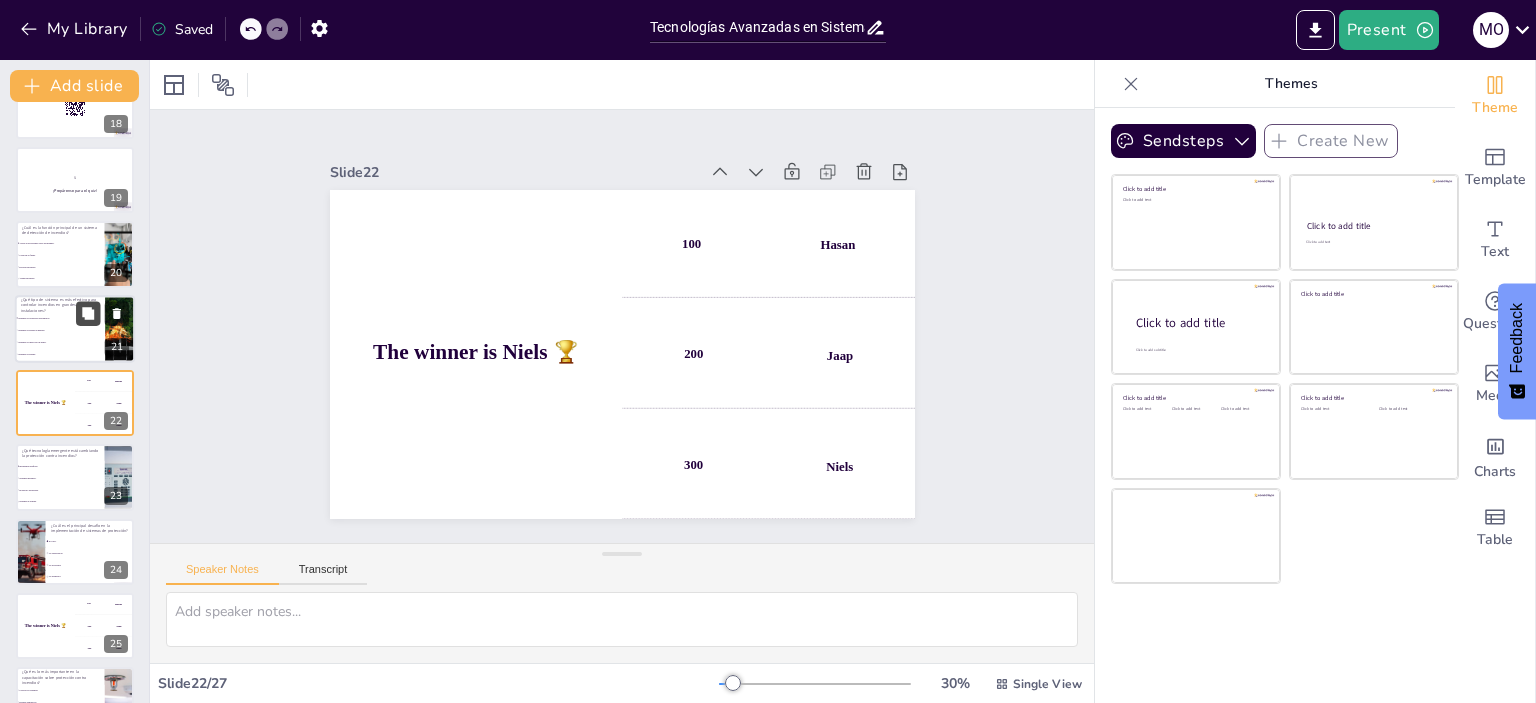 click at bounding box center [88, 313] 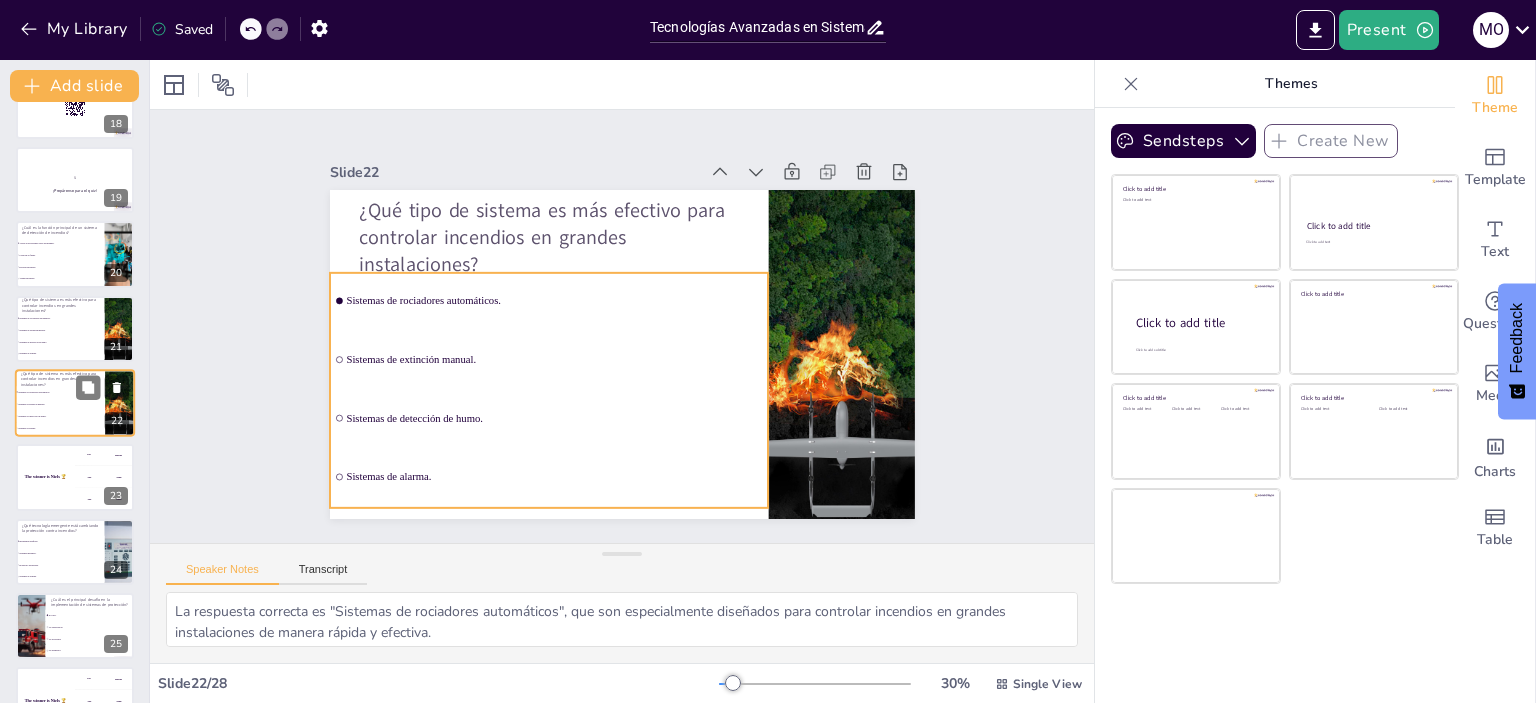 click on "Sistemas de detección de humo." at bounding box center [61, 416] 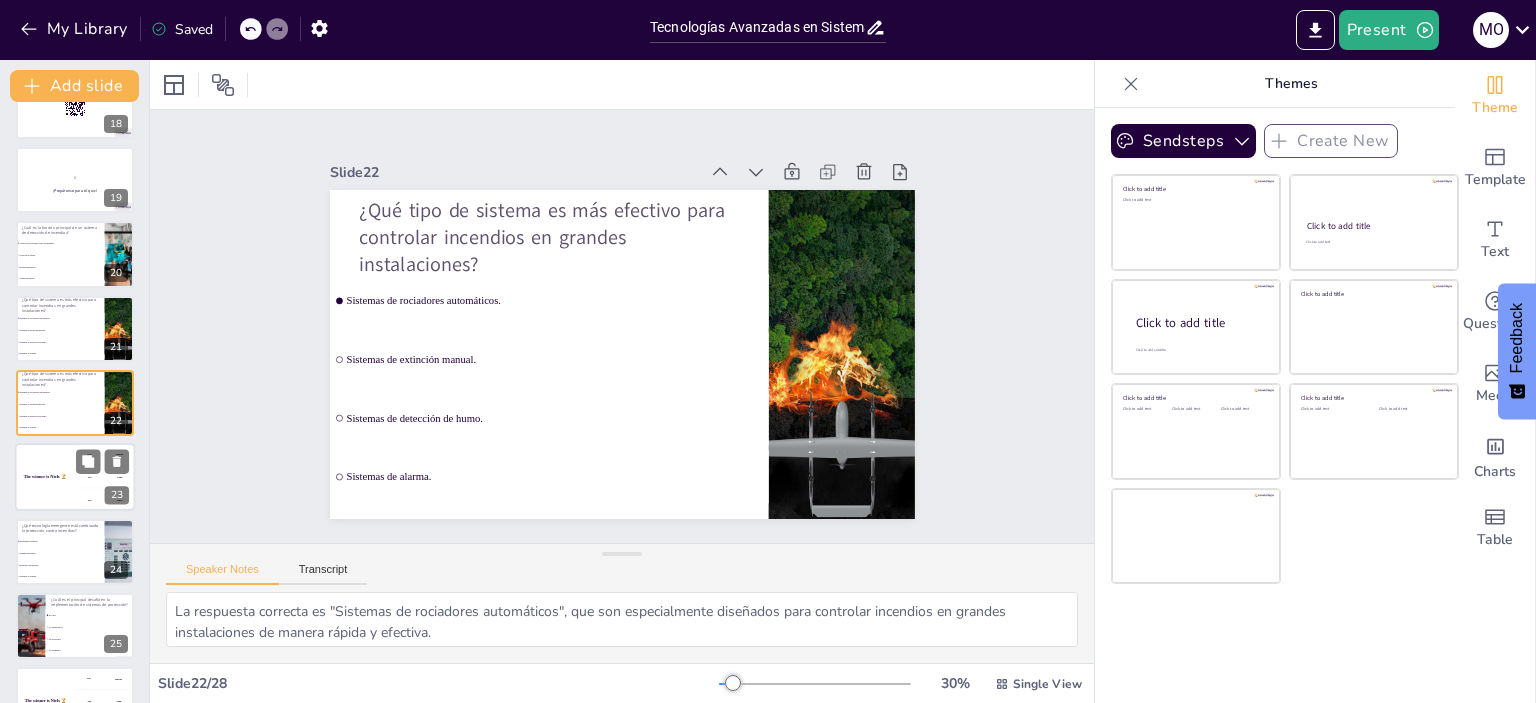 click on "The winner is   Niels 🏆" at bounding box center (45, 478) 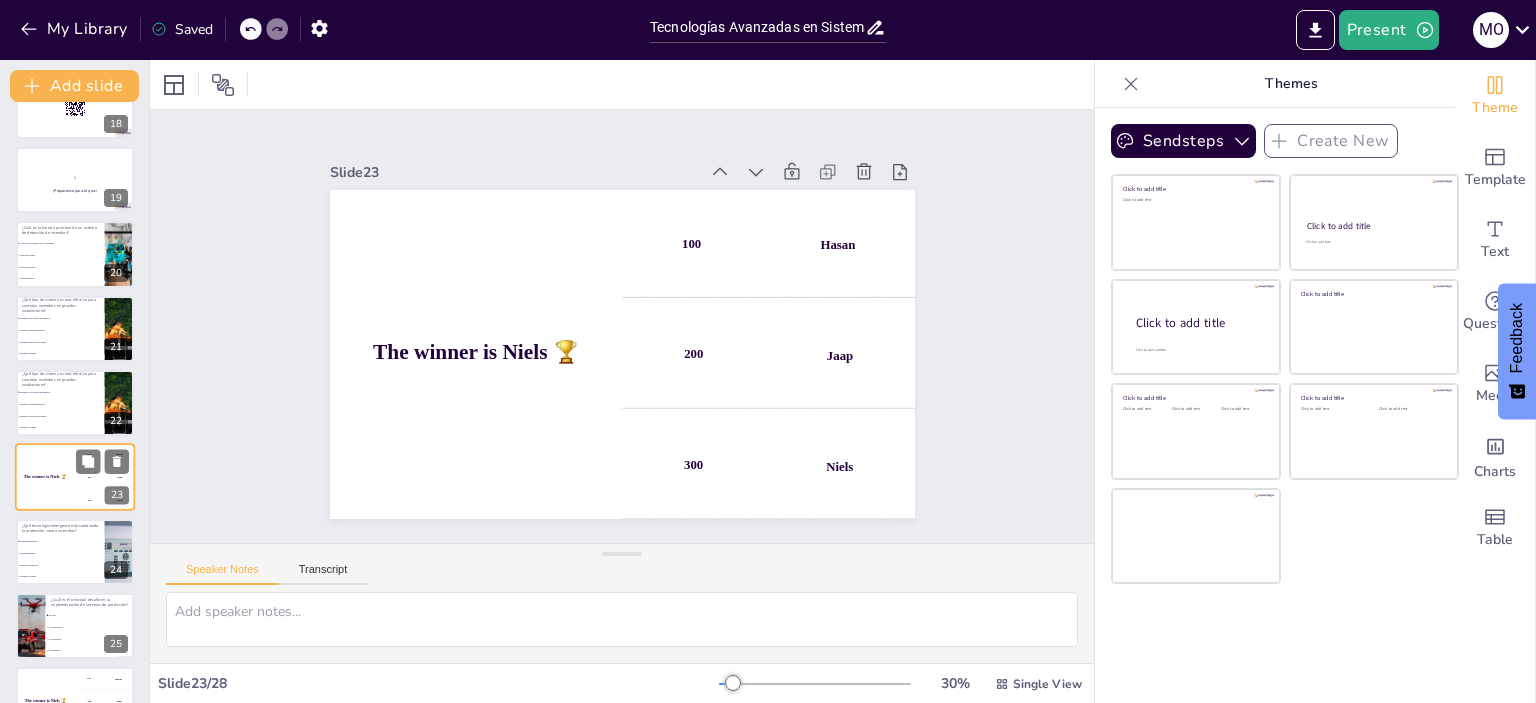 scroll, scrollTop: 1384, scrollLeft: 0, axis: vertical 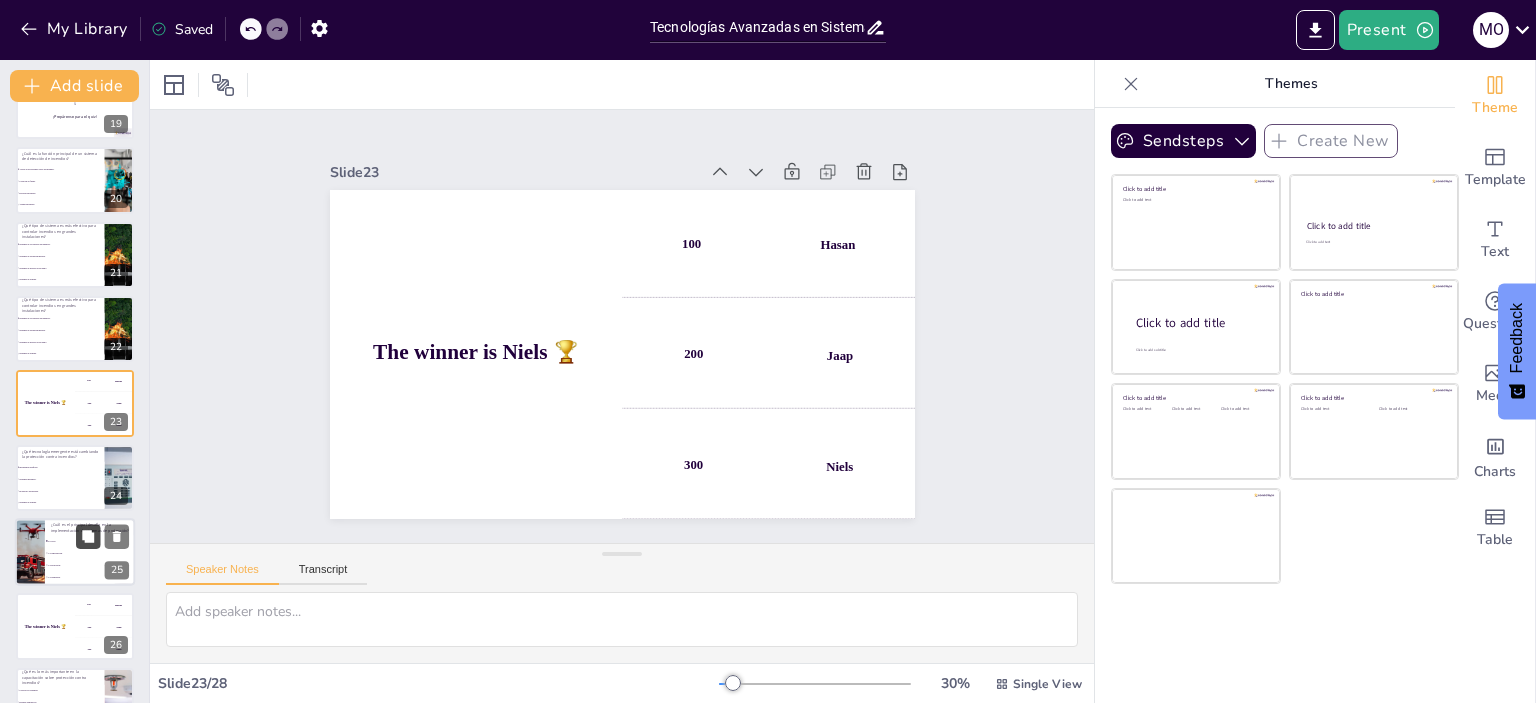 click 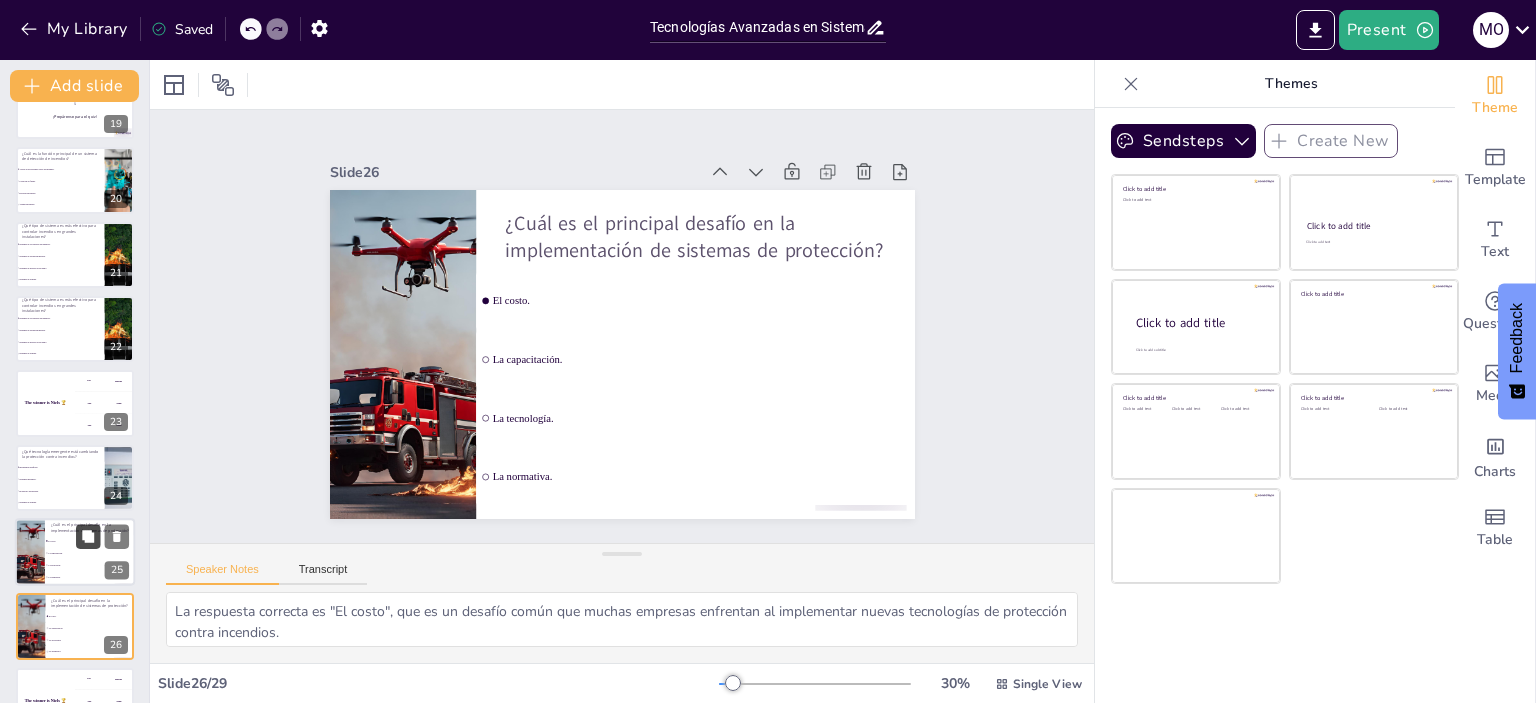 scroll, scrollTop: 1580, scrollLeft: 0, axis: vertical 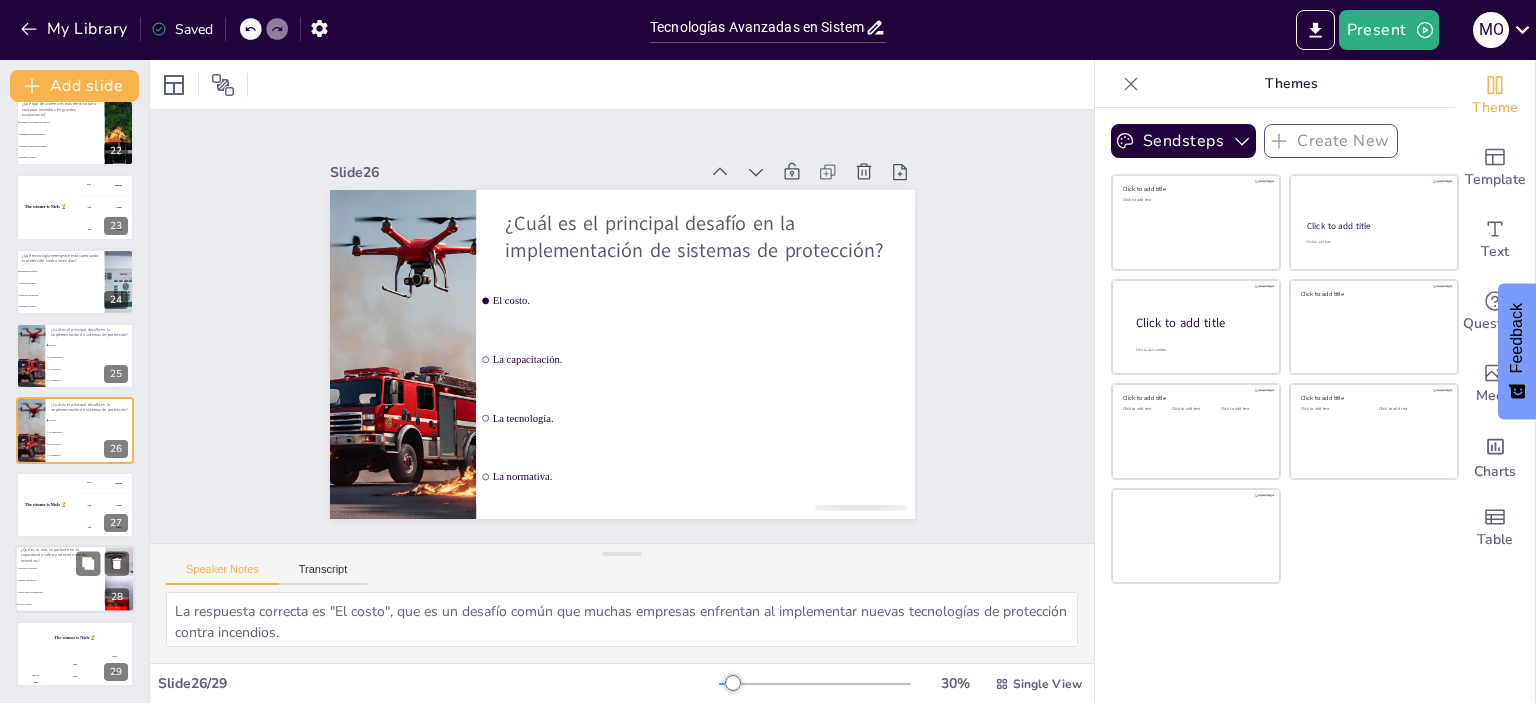 click on "Estar al tanto de normativas." at bounding box center [60, 593] 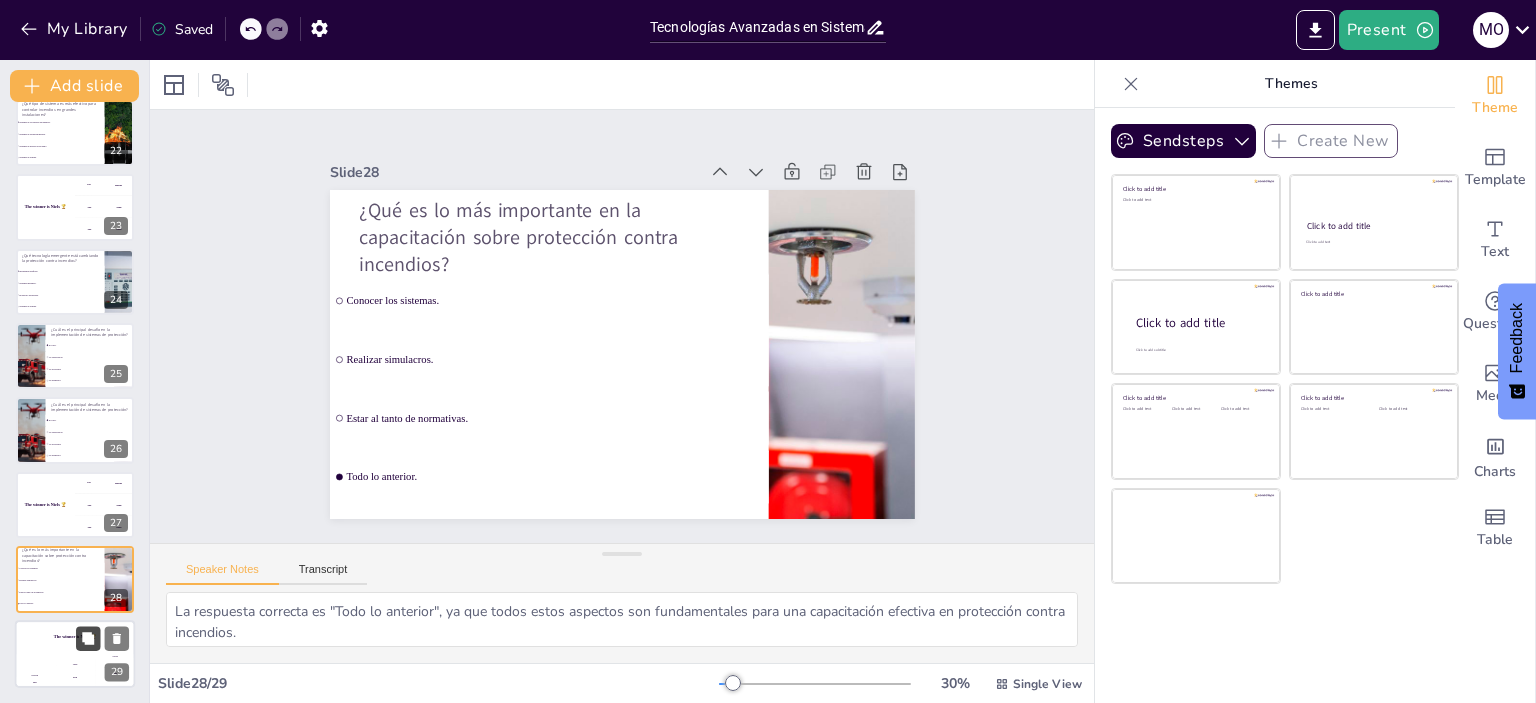 click at bounding box center (88, 638) 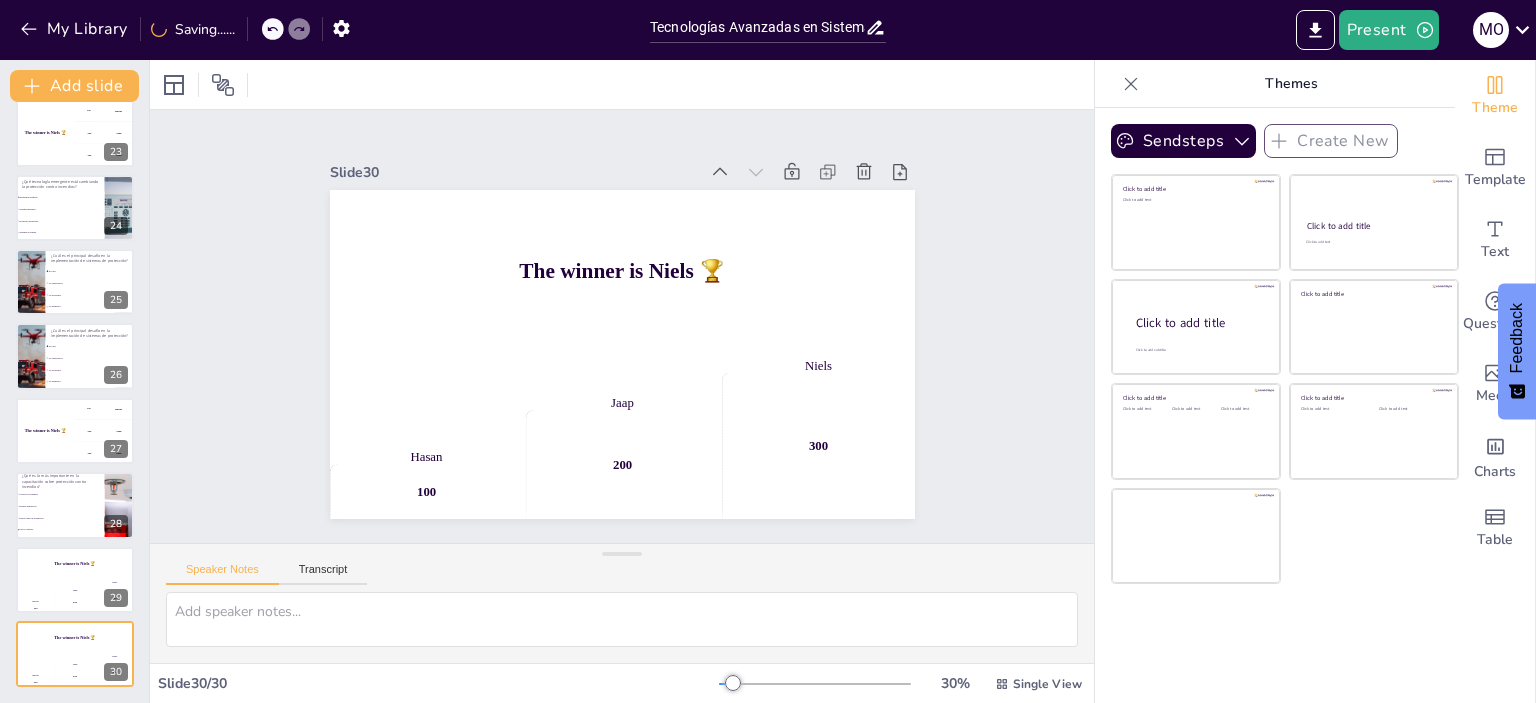 scroll, scrollTop: 288, scrollLeft: 0, axis: vertical 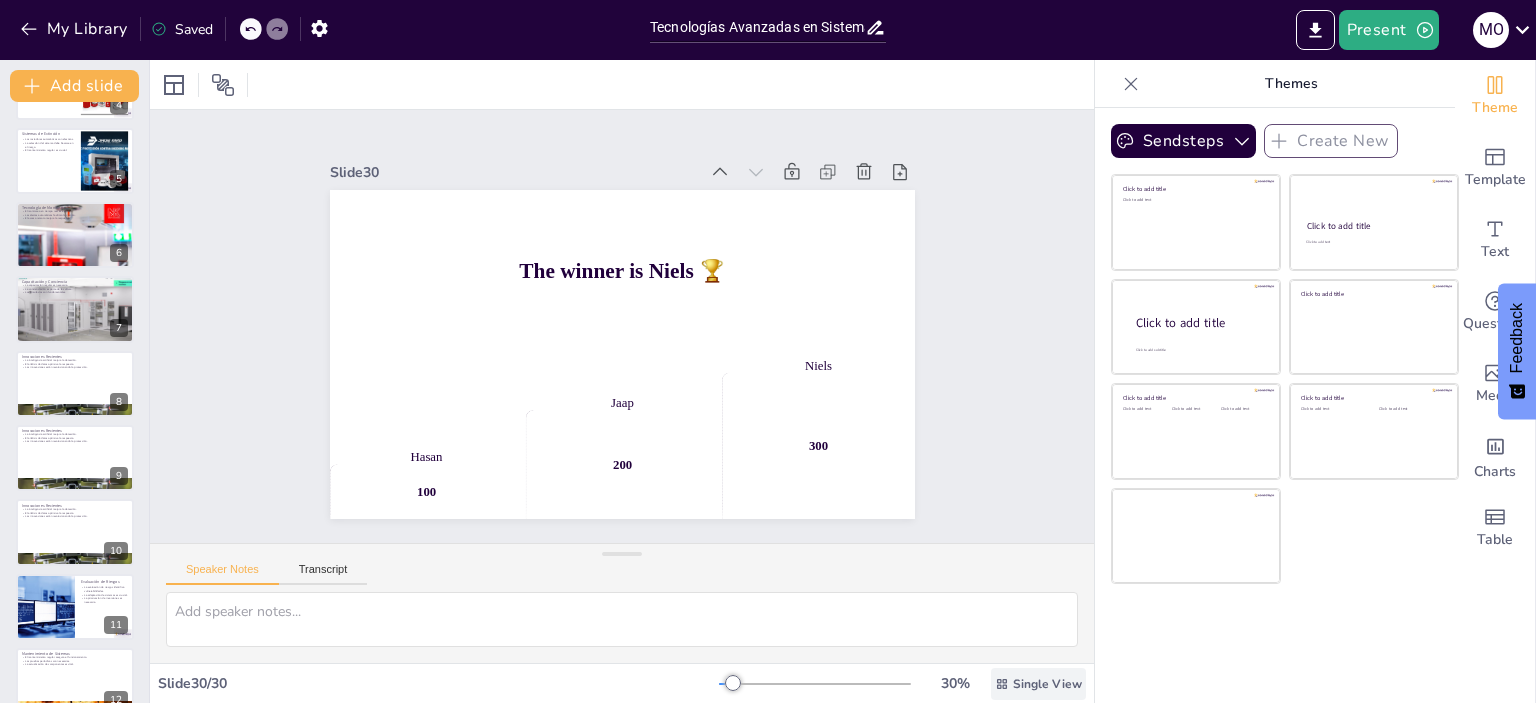 click on "Single View" at bounding box center [1047, 684] 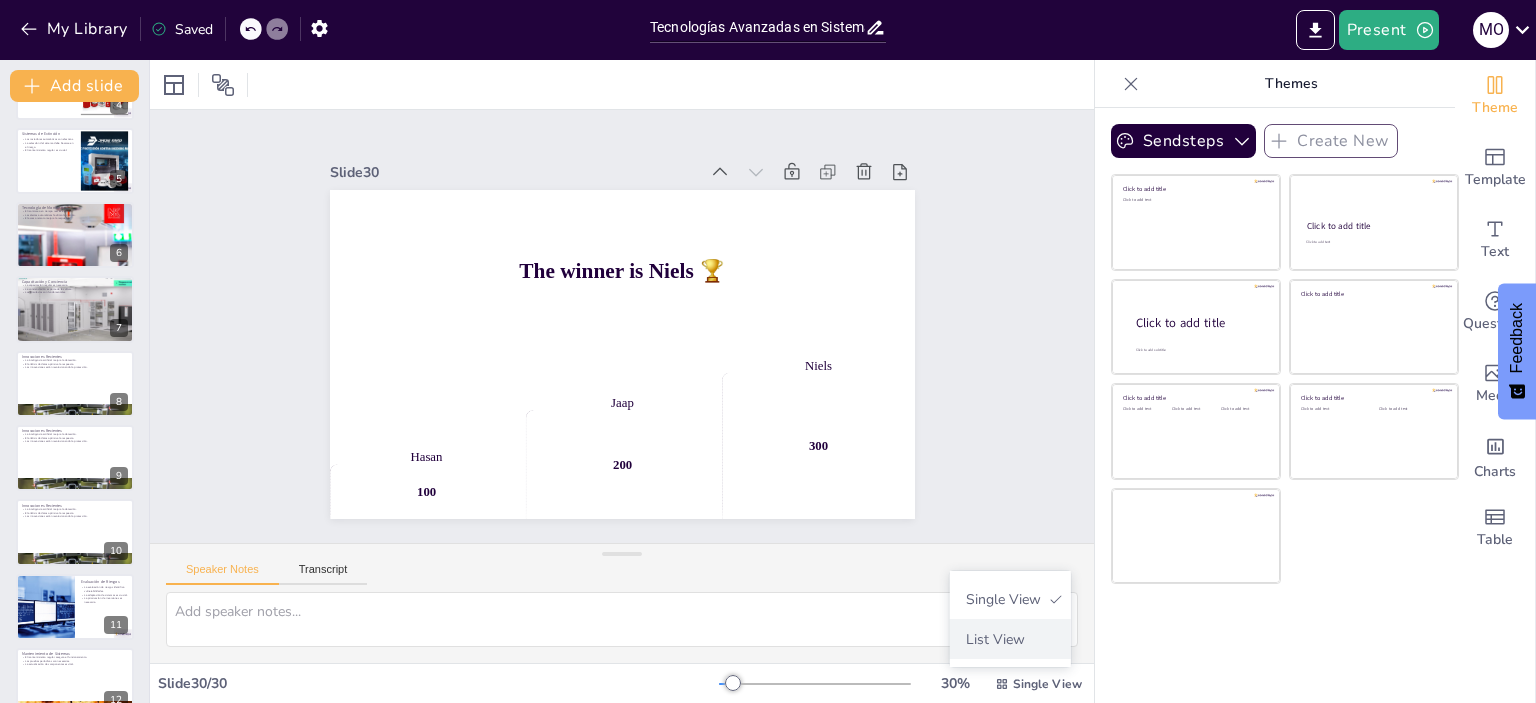 click on "List View" at bounding box center (1010, 639) 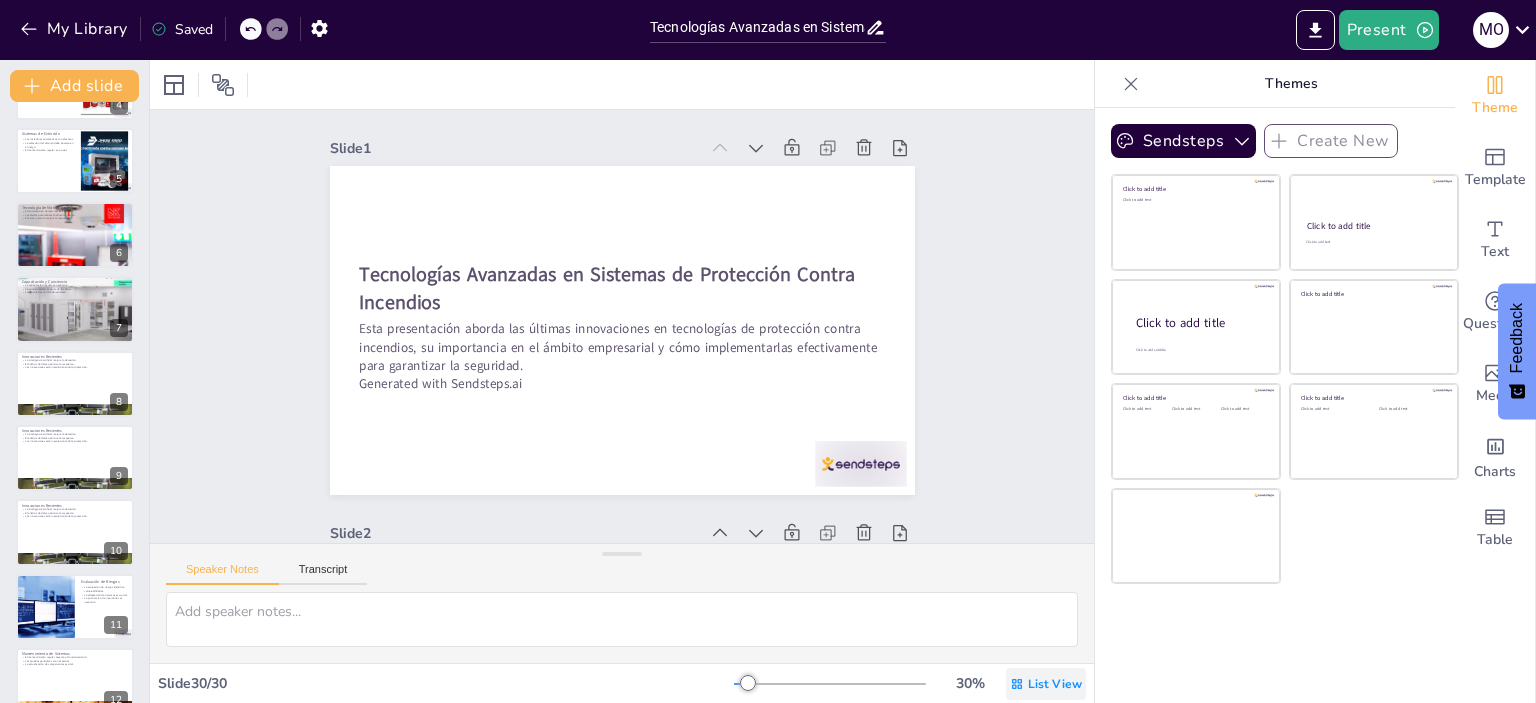 click on "List View" at bounding box center (1055, 684) 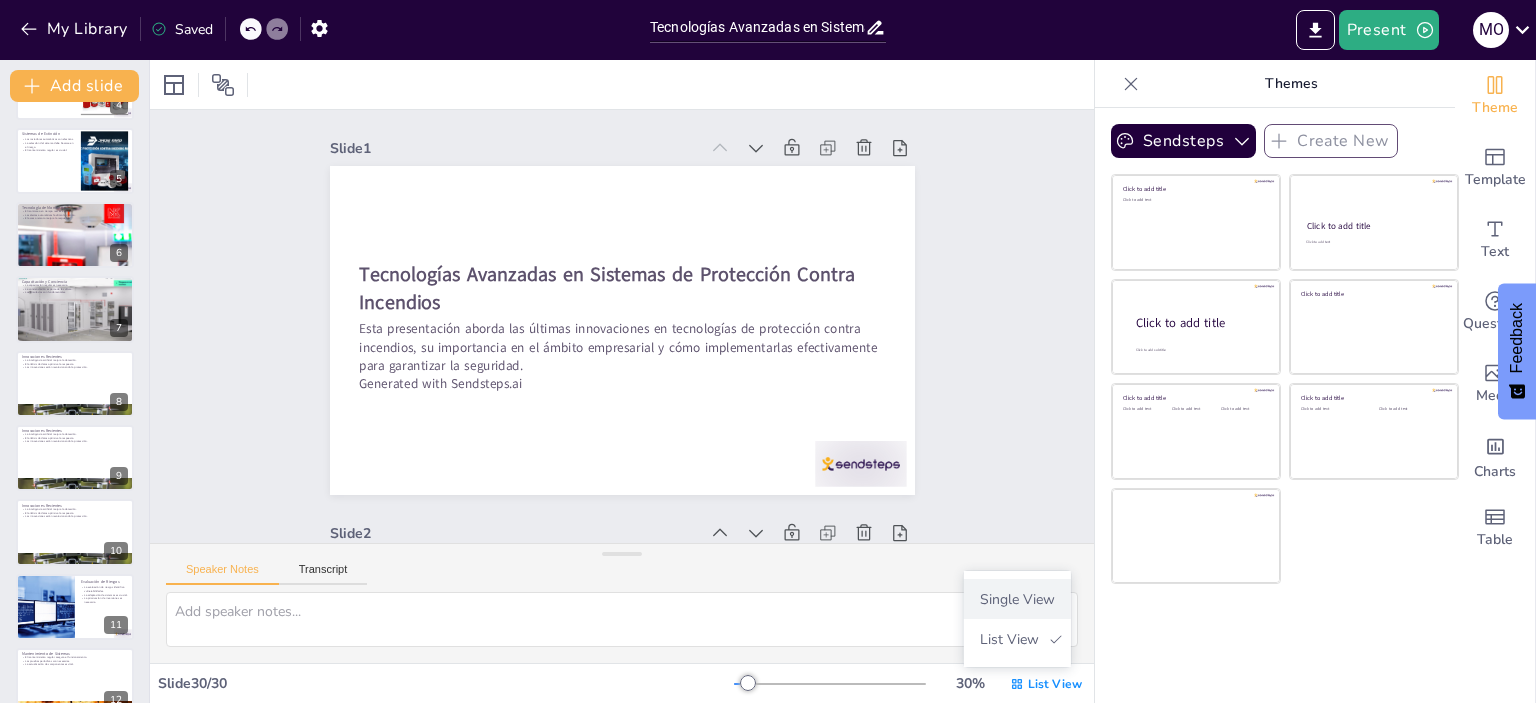 click on "Single View" at bounding box center [1017, 599] 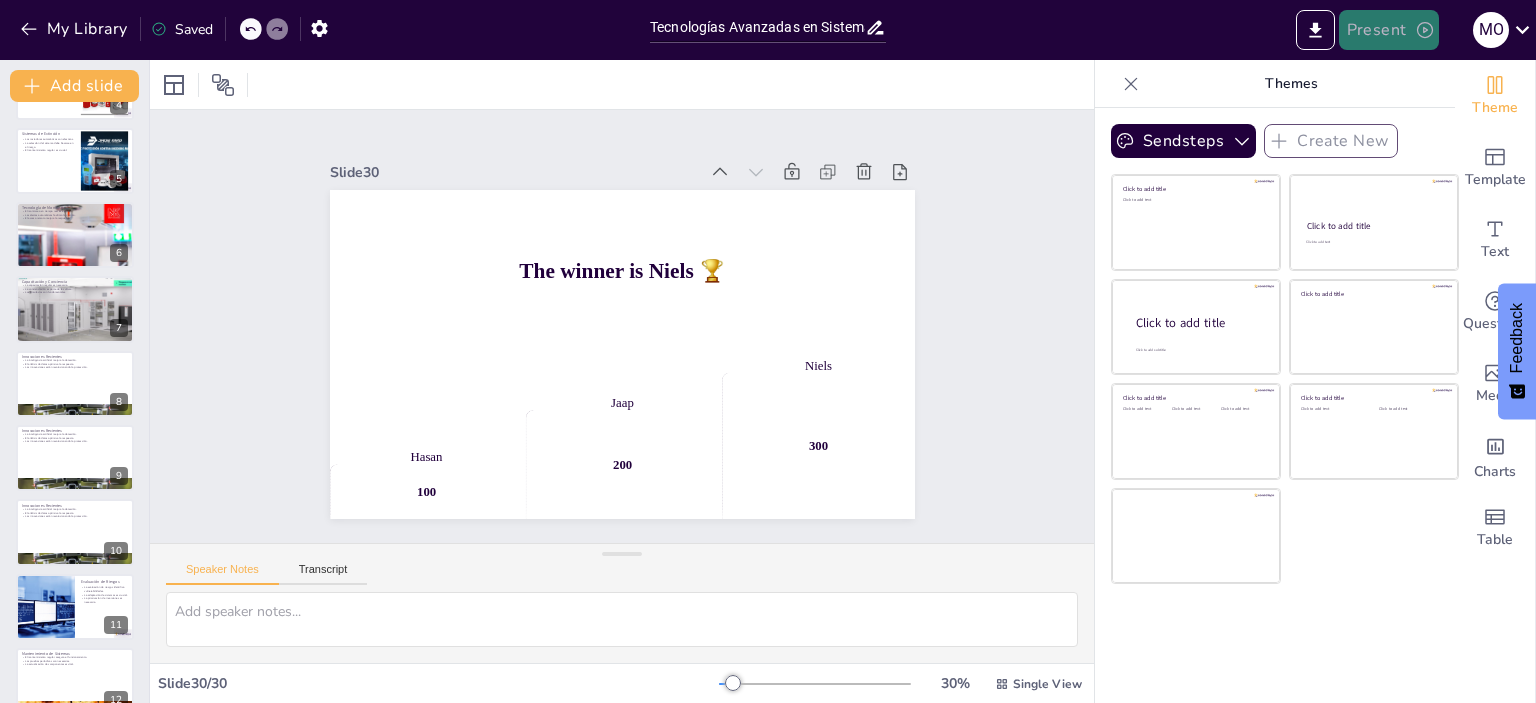 click on "Present" at bounding box center [1389, 30] 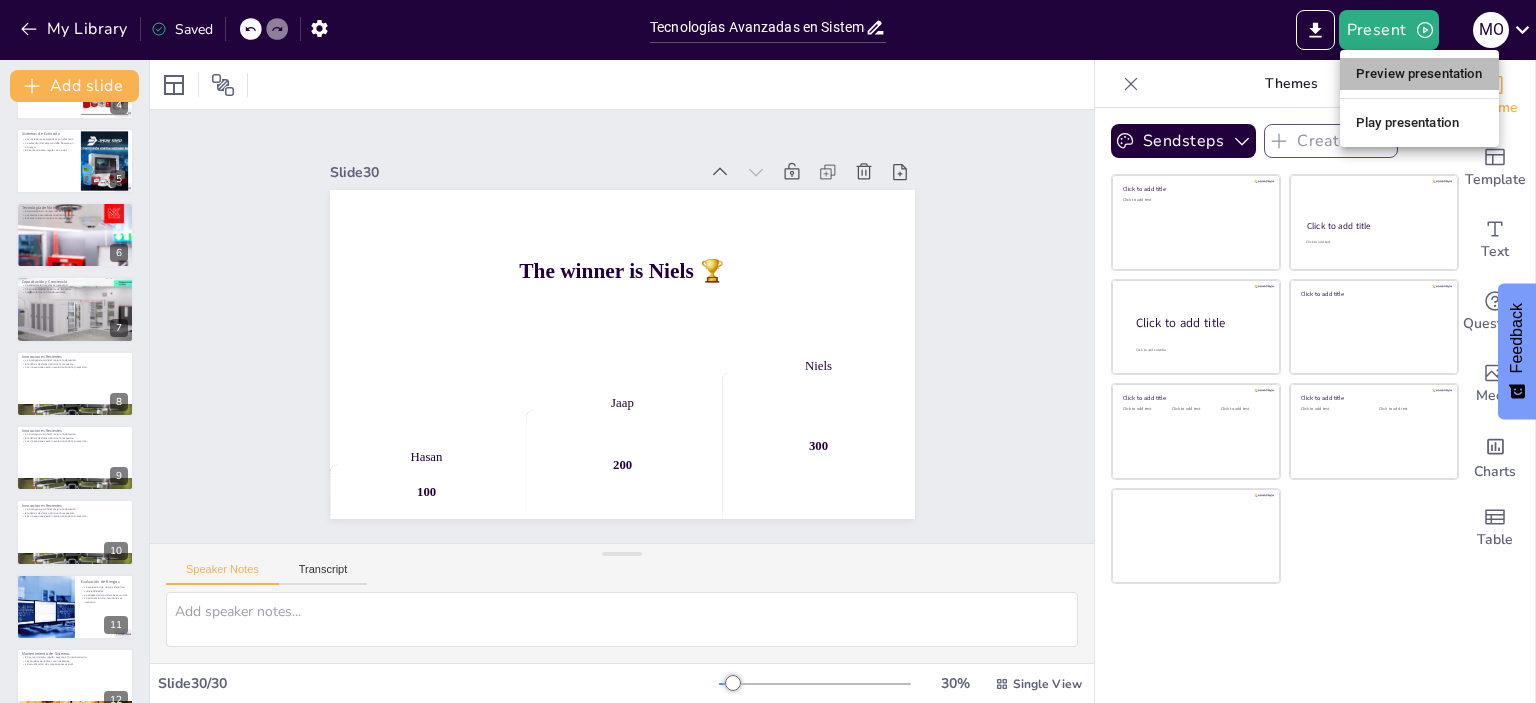 click on "Preview presentation" at bounding box center (1419, 74) 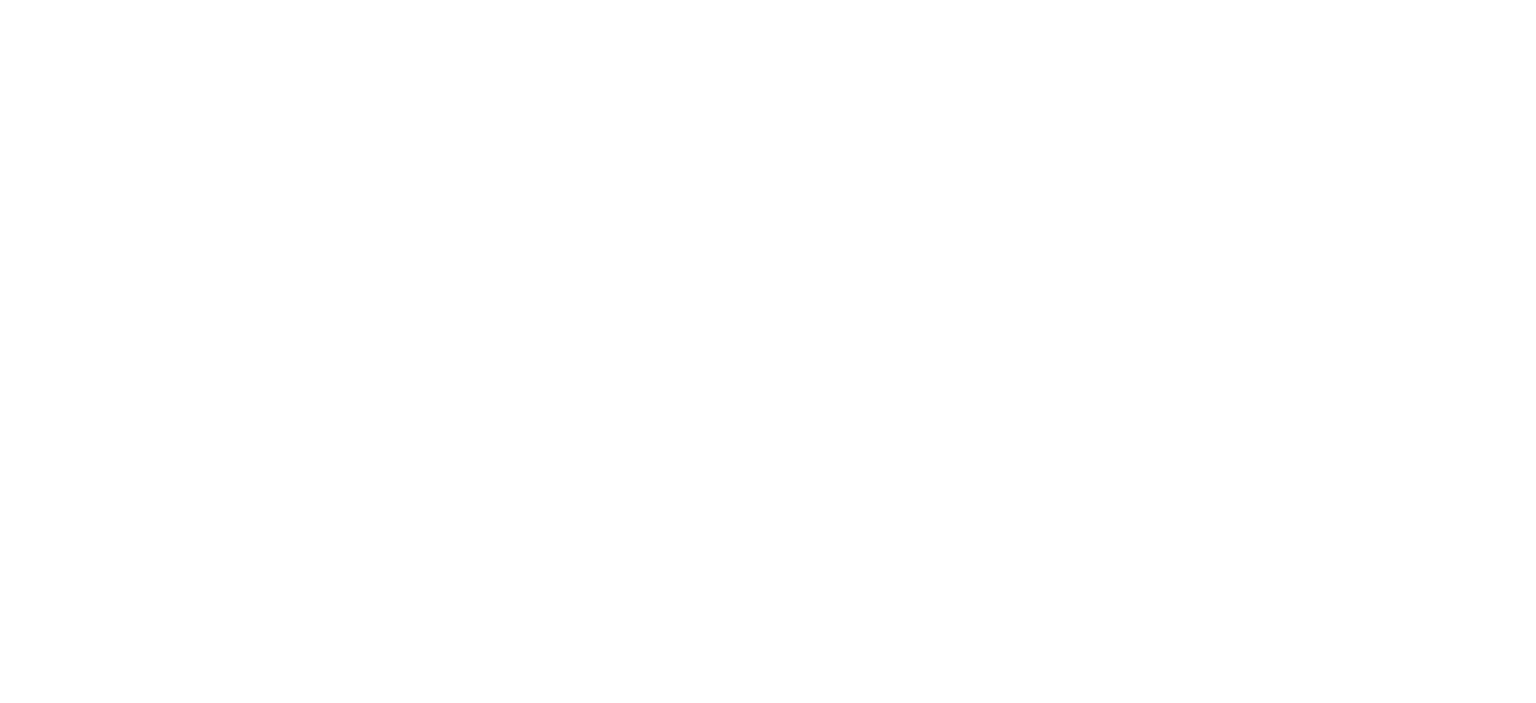 scroll, scrollTop: 0, scrollLeft: 0, axis: both 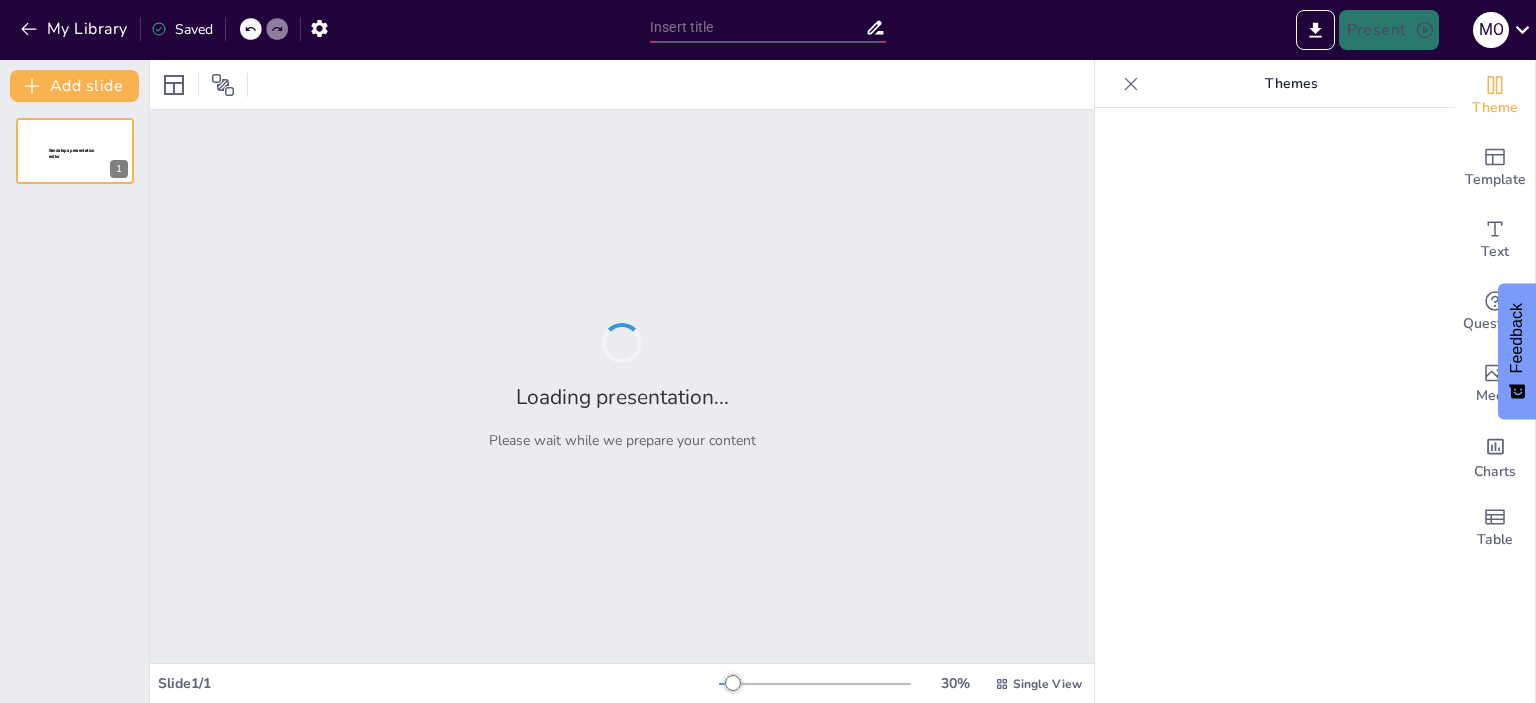 type on "Tecnologías Avanzadas en Sistemas de Protección Contra Incendios" 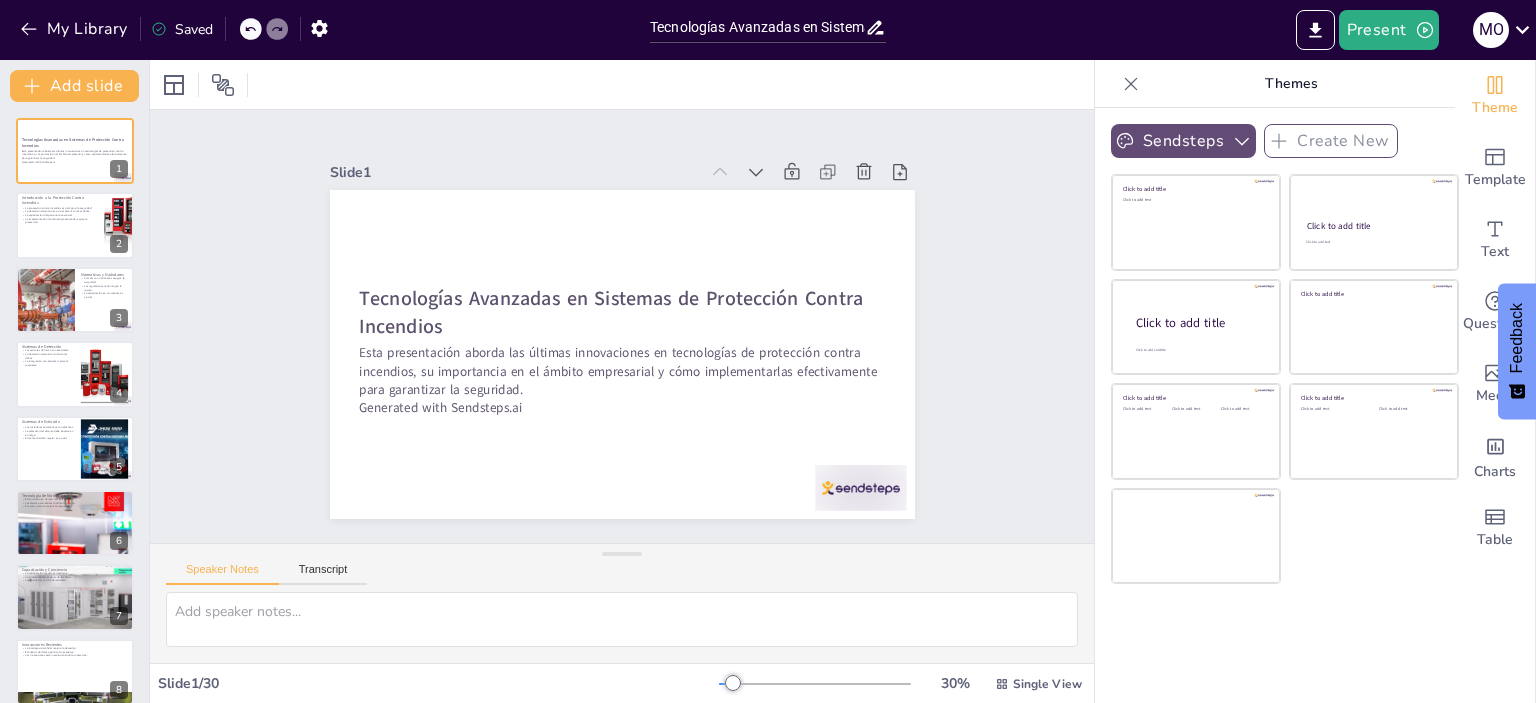 checkbox on "true" 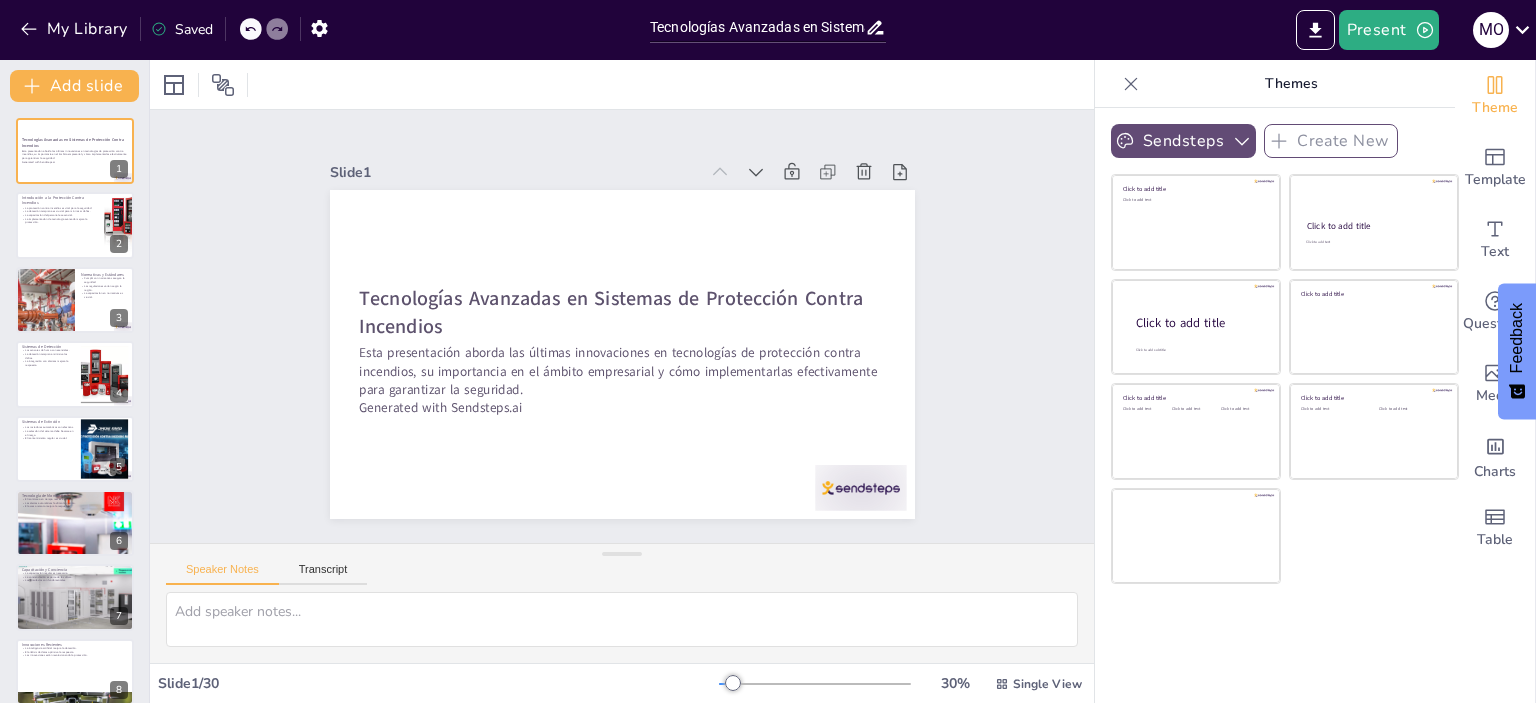 checkbox on "true" 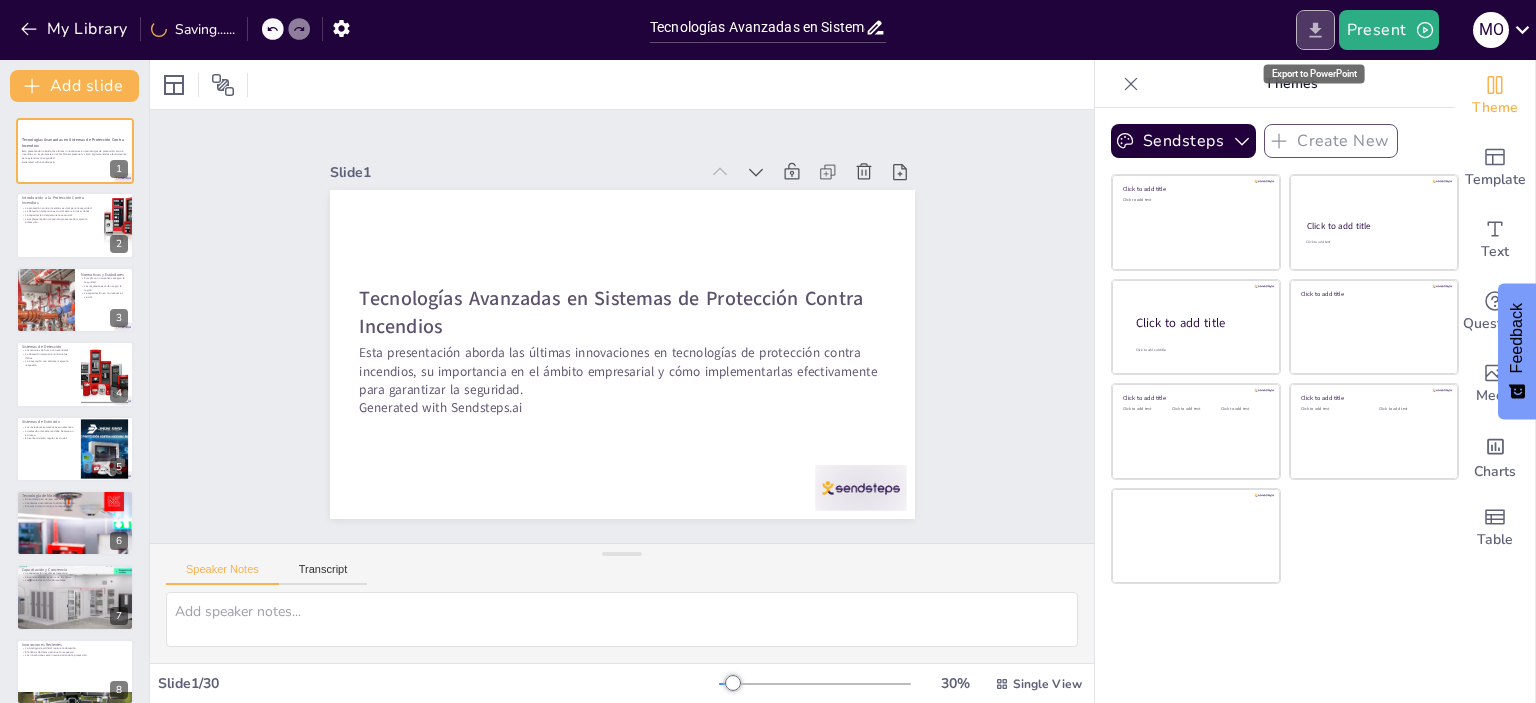 click 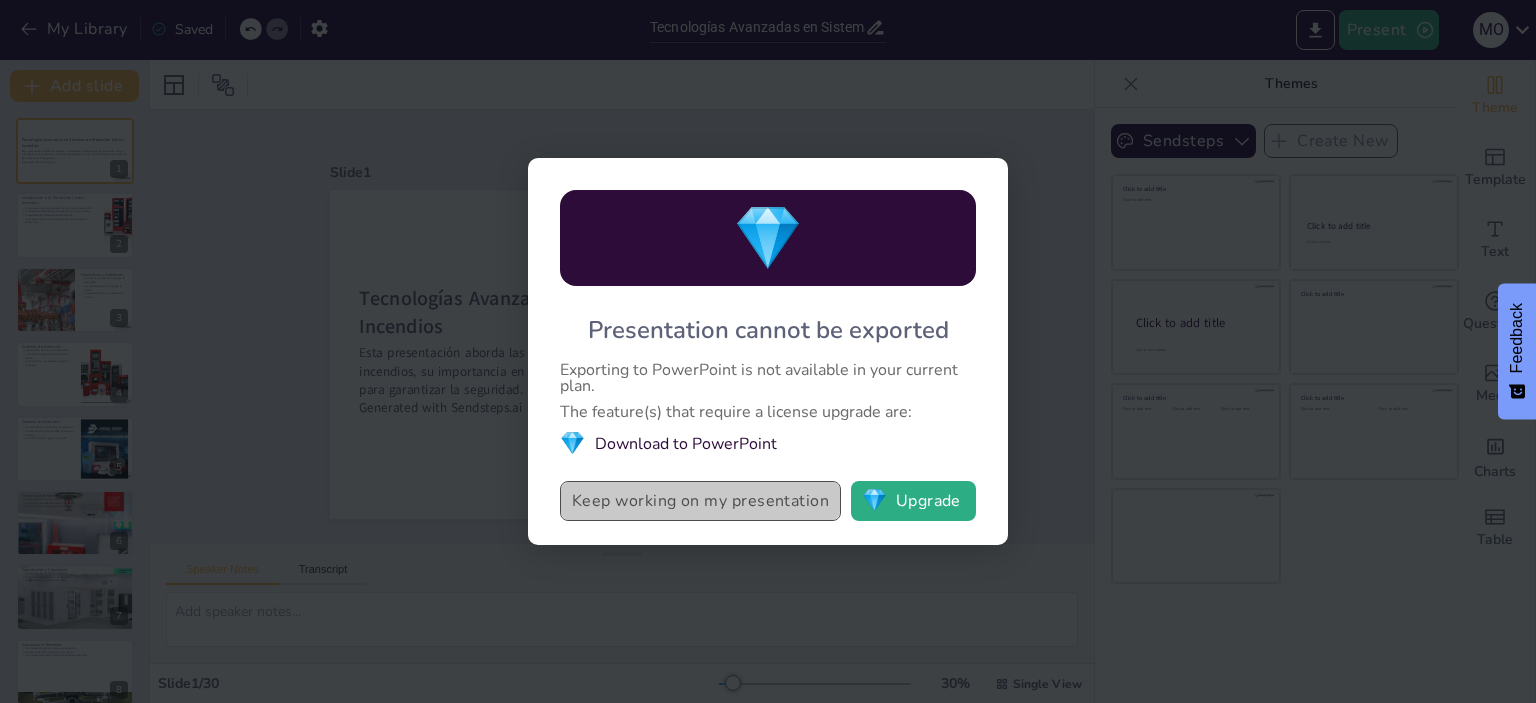 click on "Keep working on my presentation" at bounding box center [700, 501] 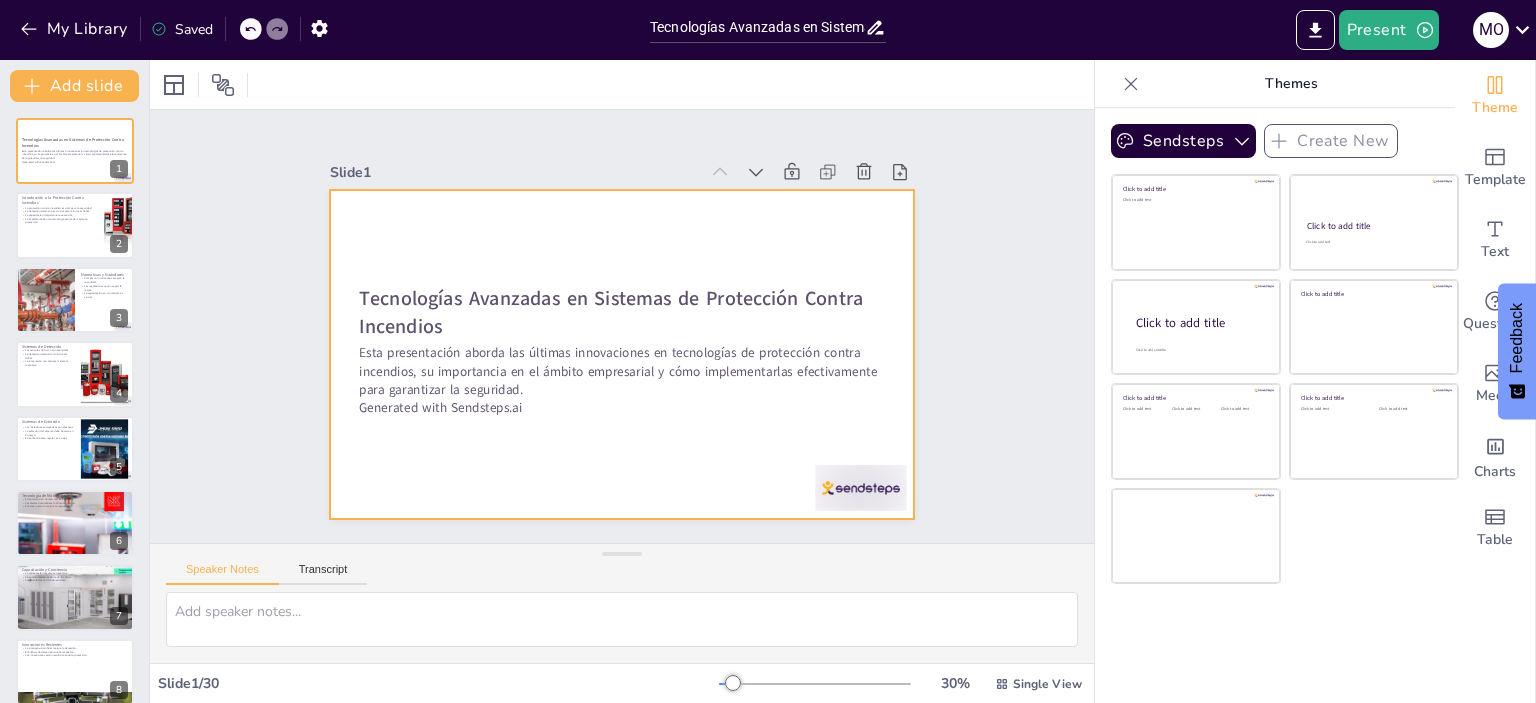 checkbox on "true" 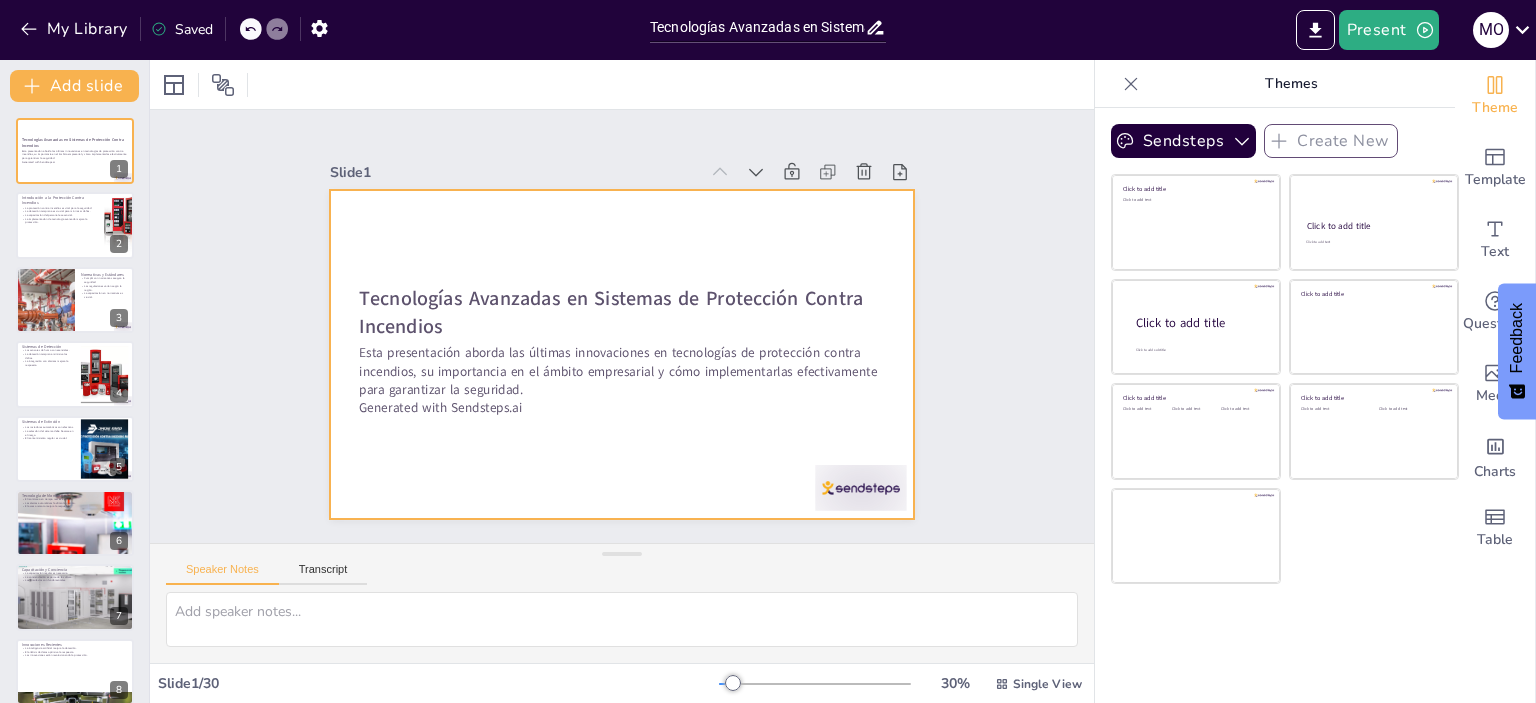 checkbox on "true" 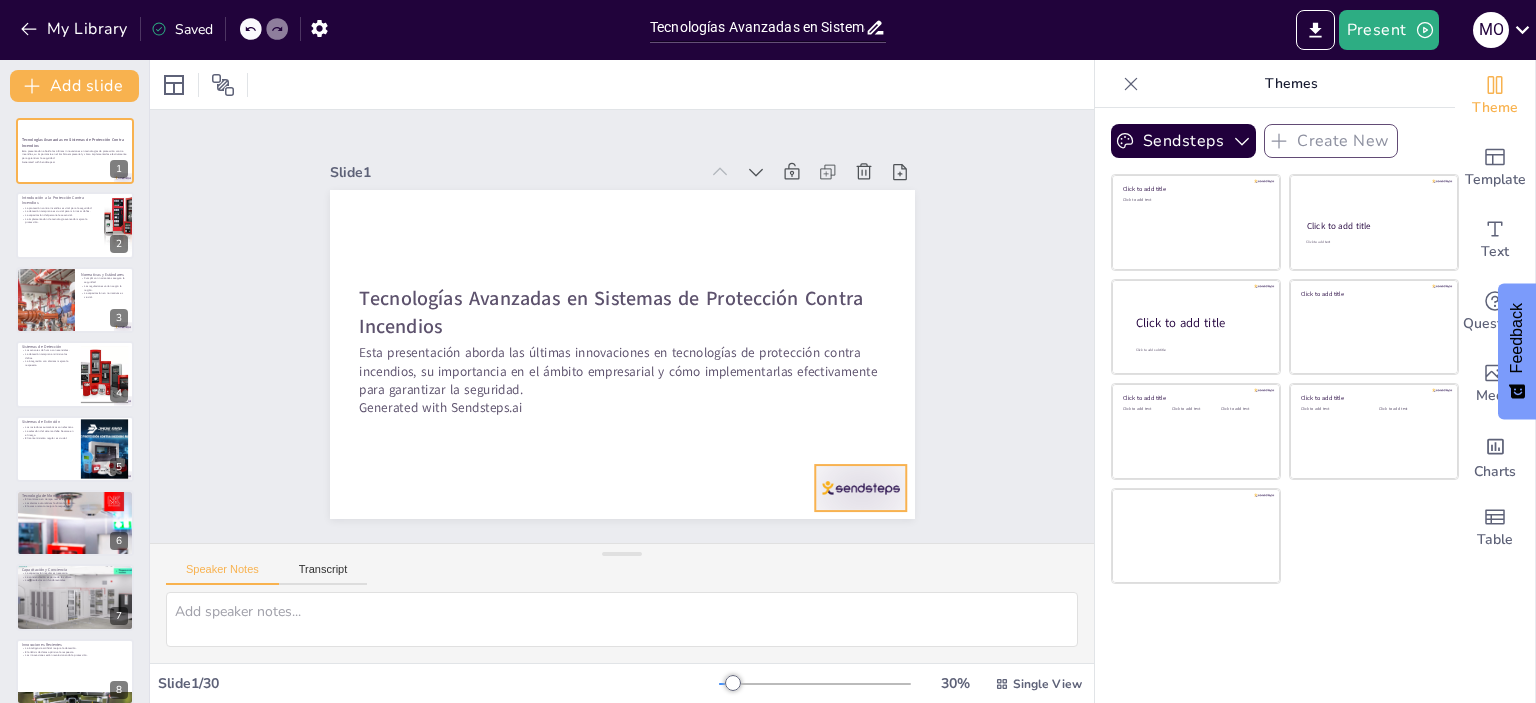 checkbox on "true" 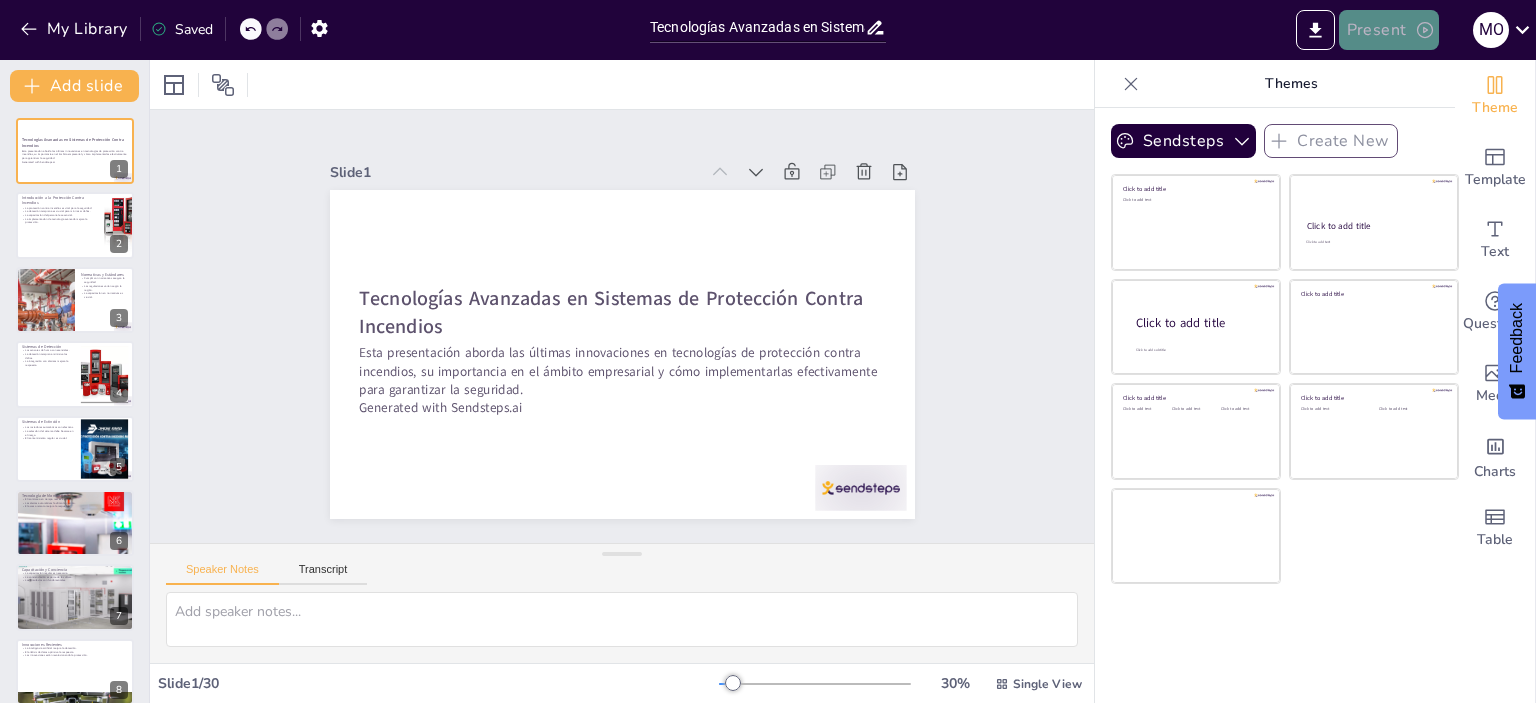 click on "Present" at bounding box center (1389, 30) 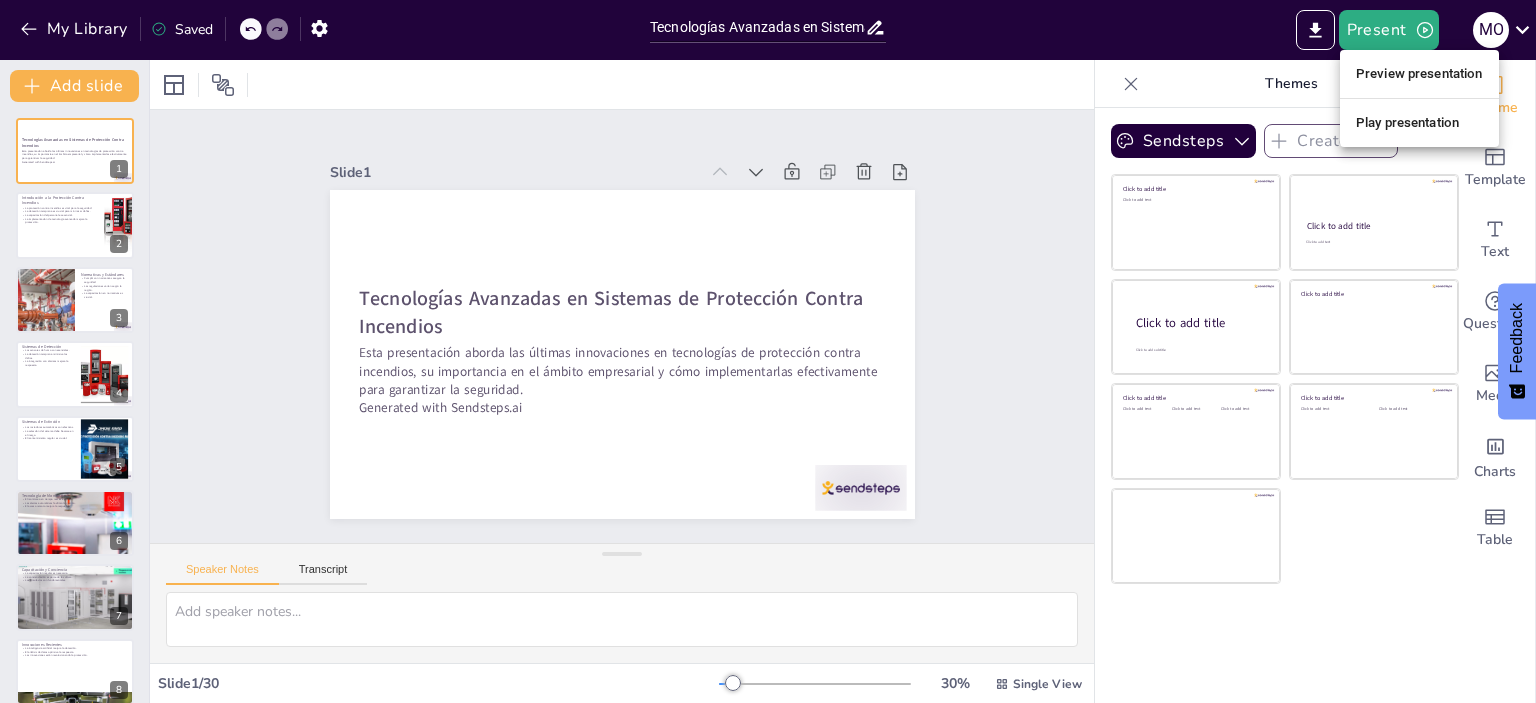 click on "Play presentation" at bounding box center (1419, 123) 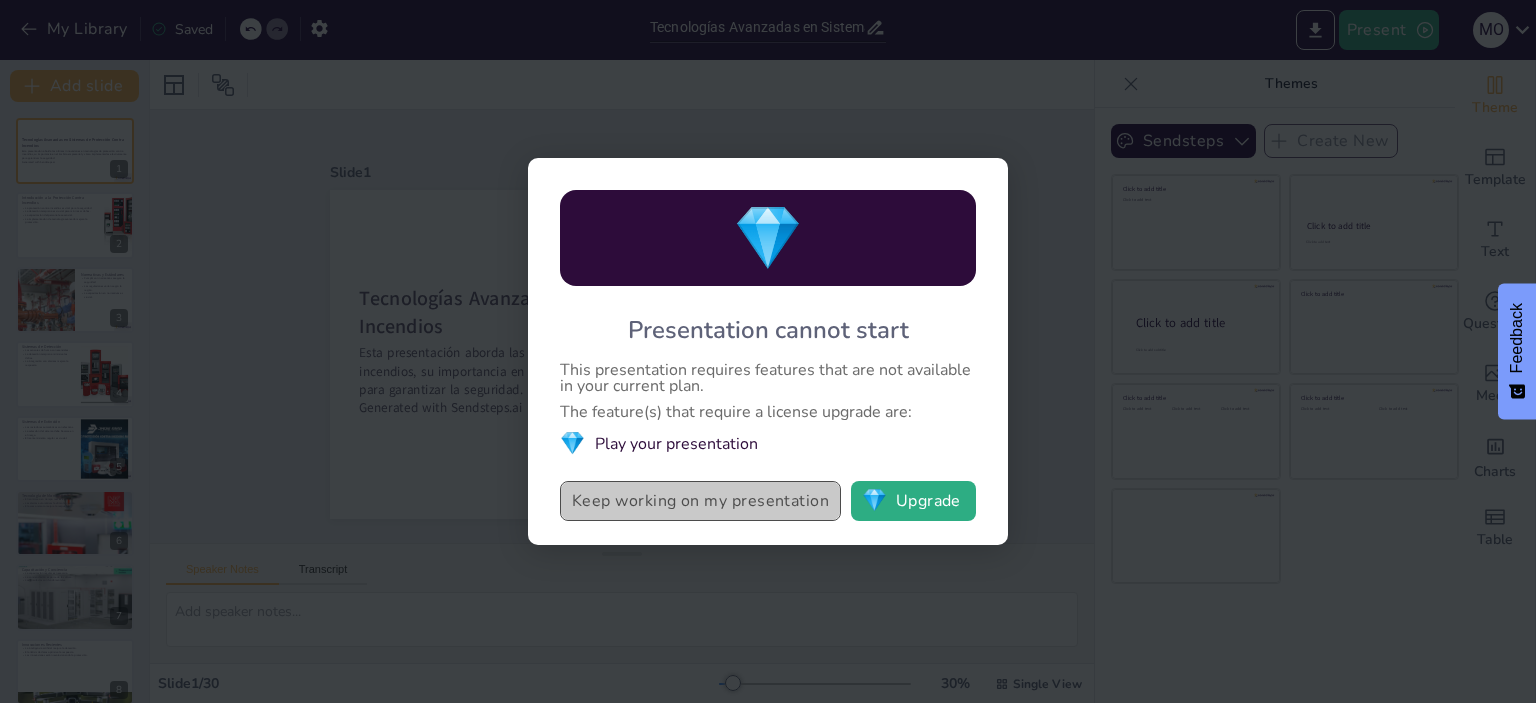 click on "Keep working on my presentation" at bounding box center [700, 501] 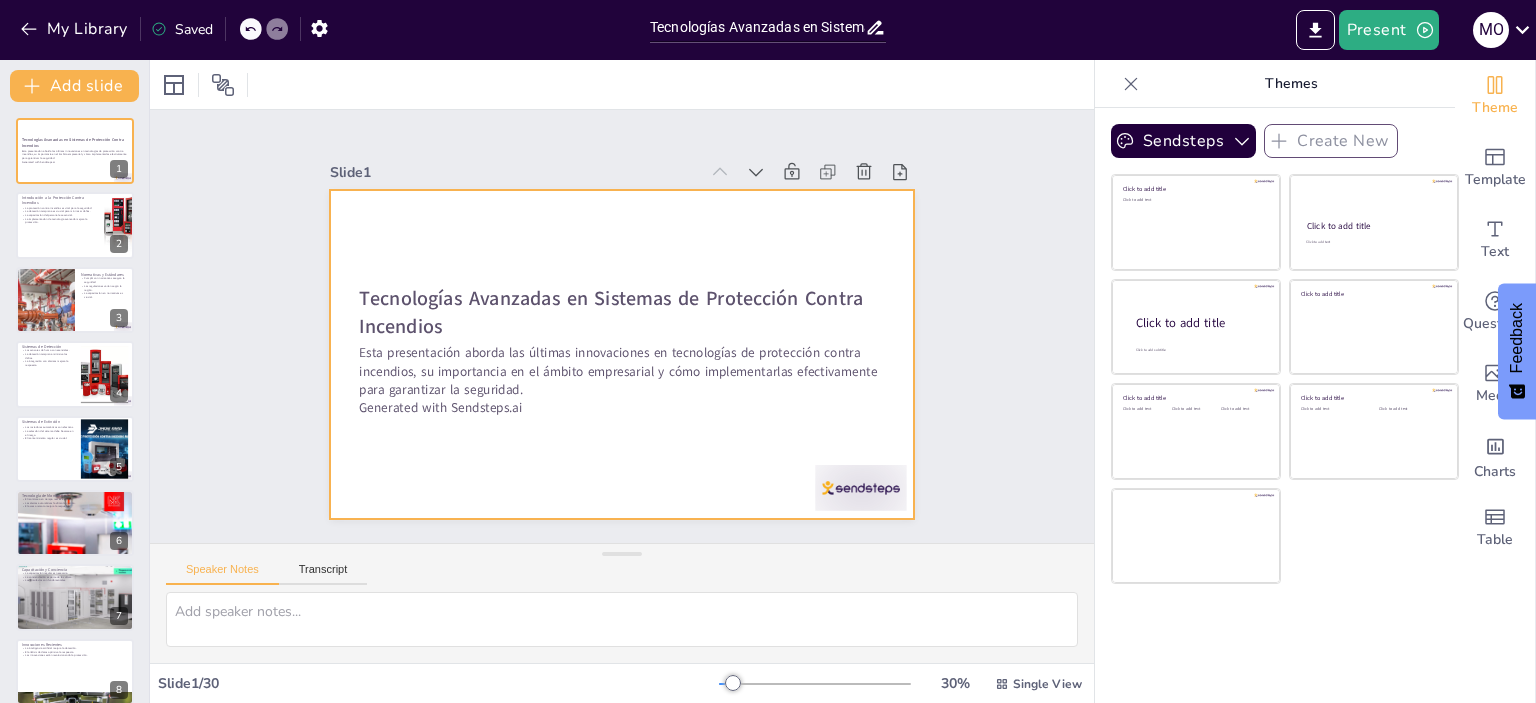 checkbox on "true" 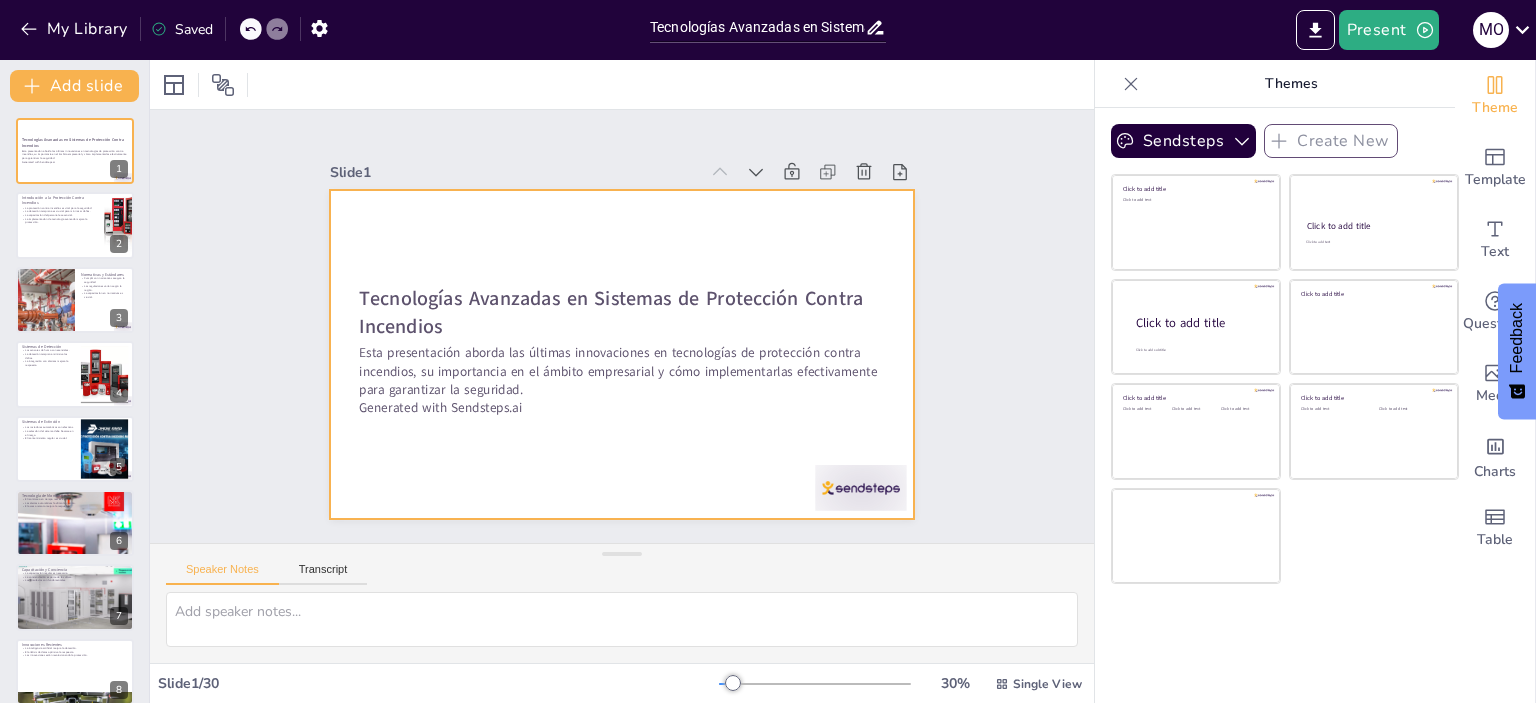 checkbox on "true" 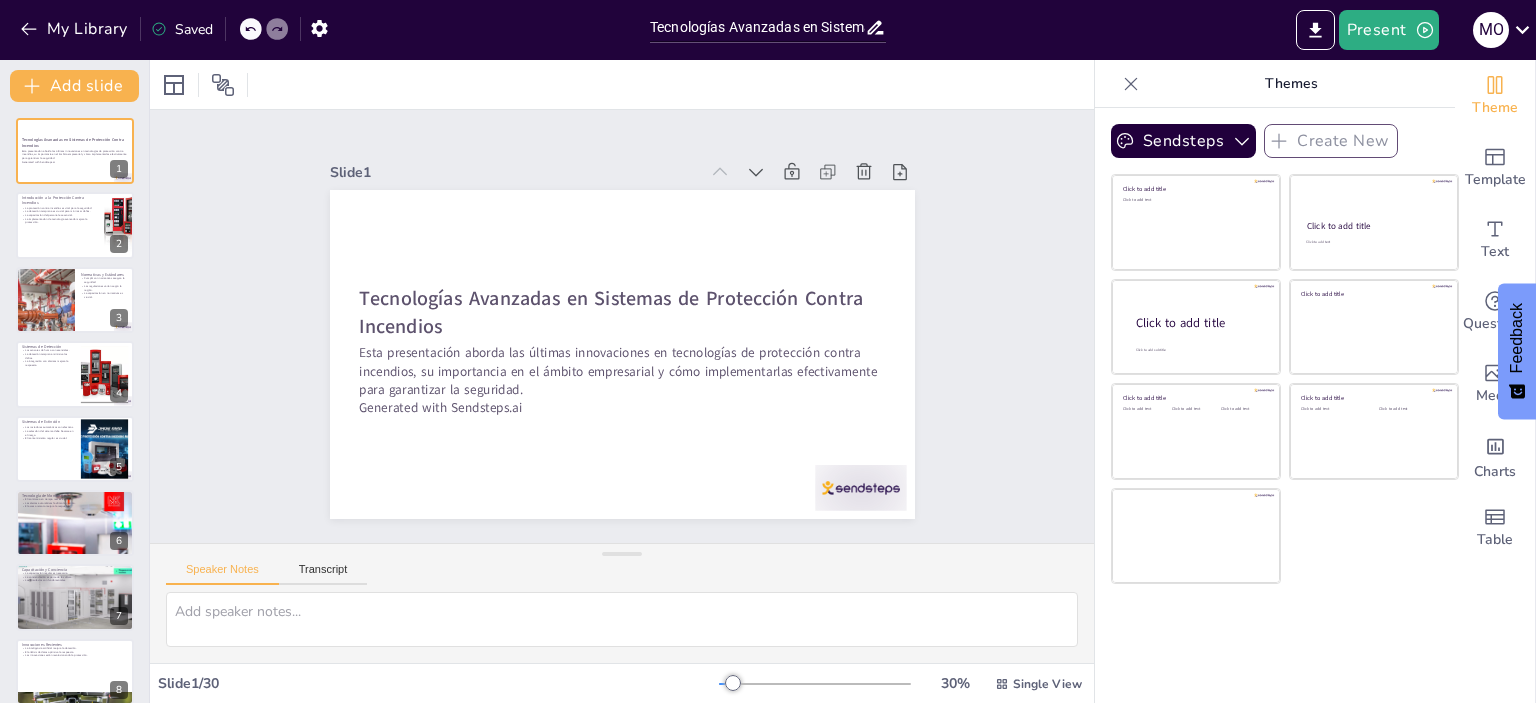 checkbox on "true" 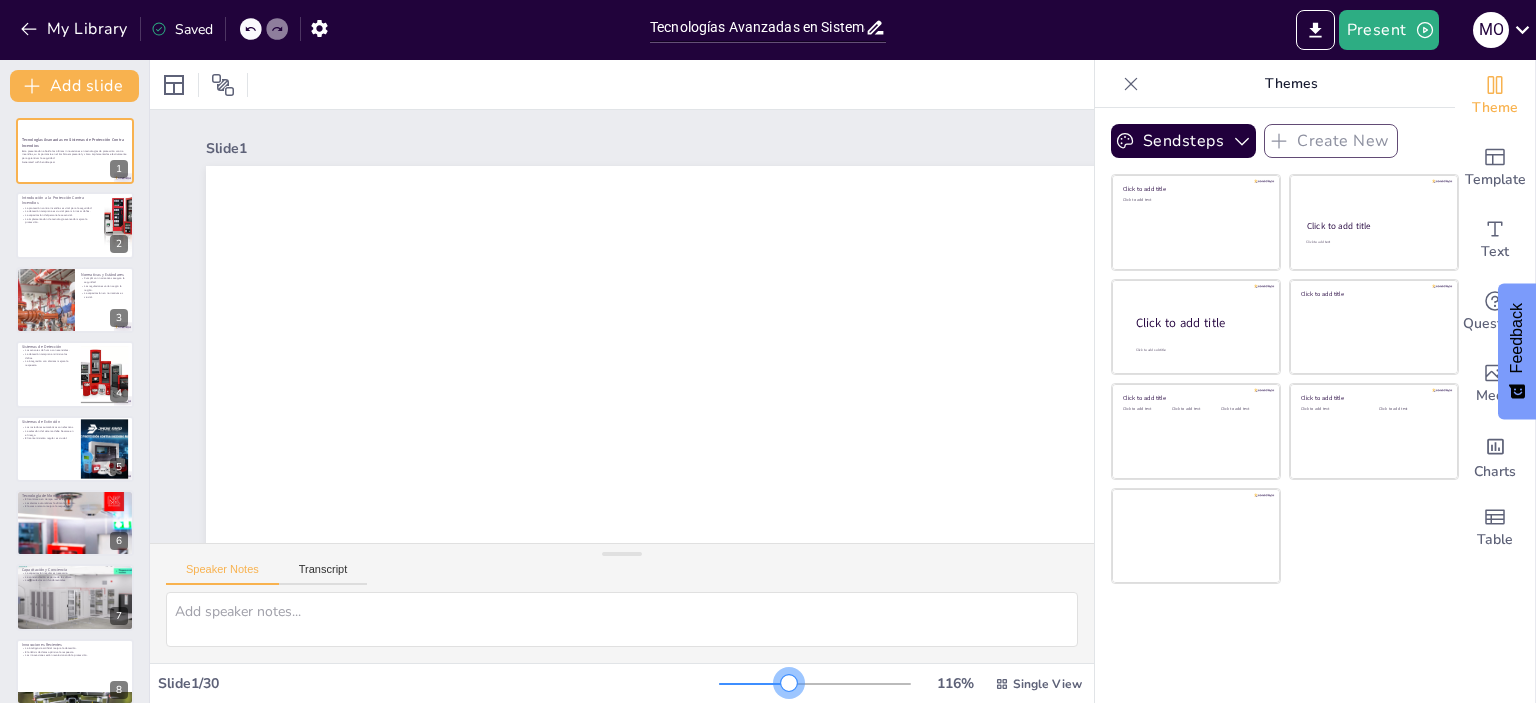 click at bounding box center (815, 684) 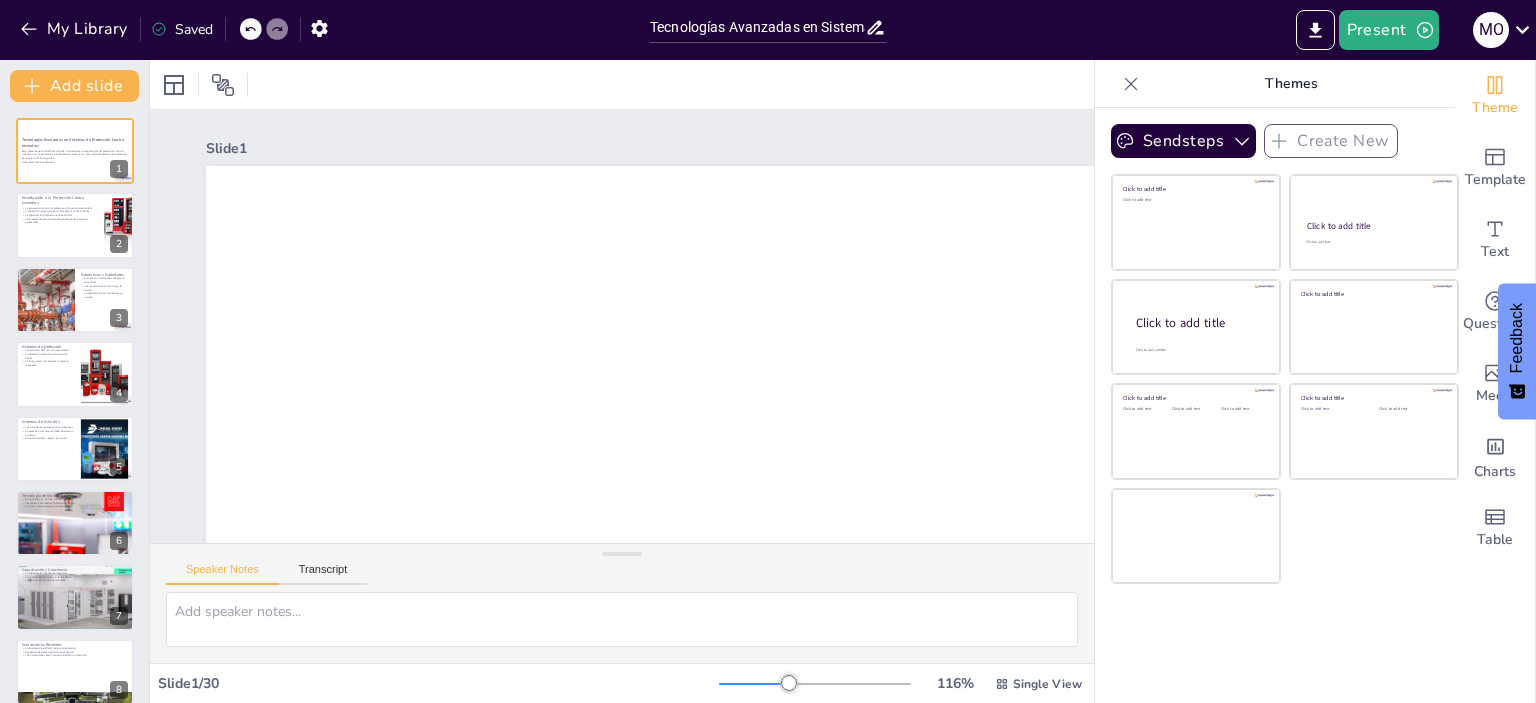 checkbox on "true" 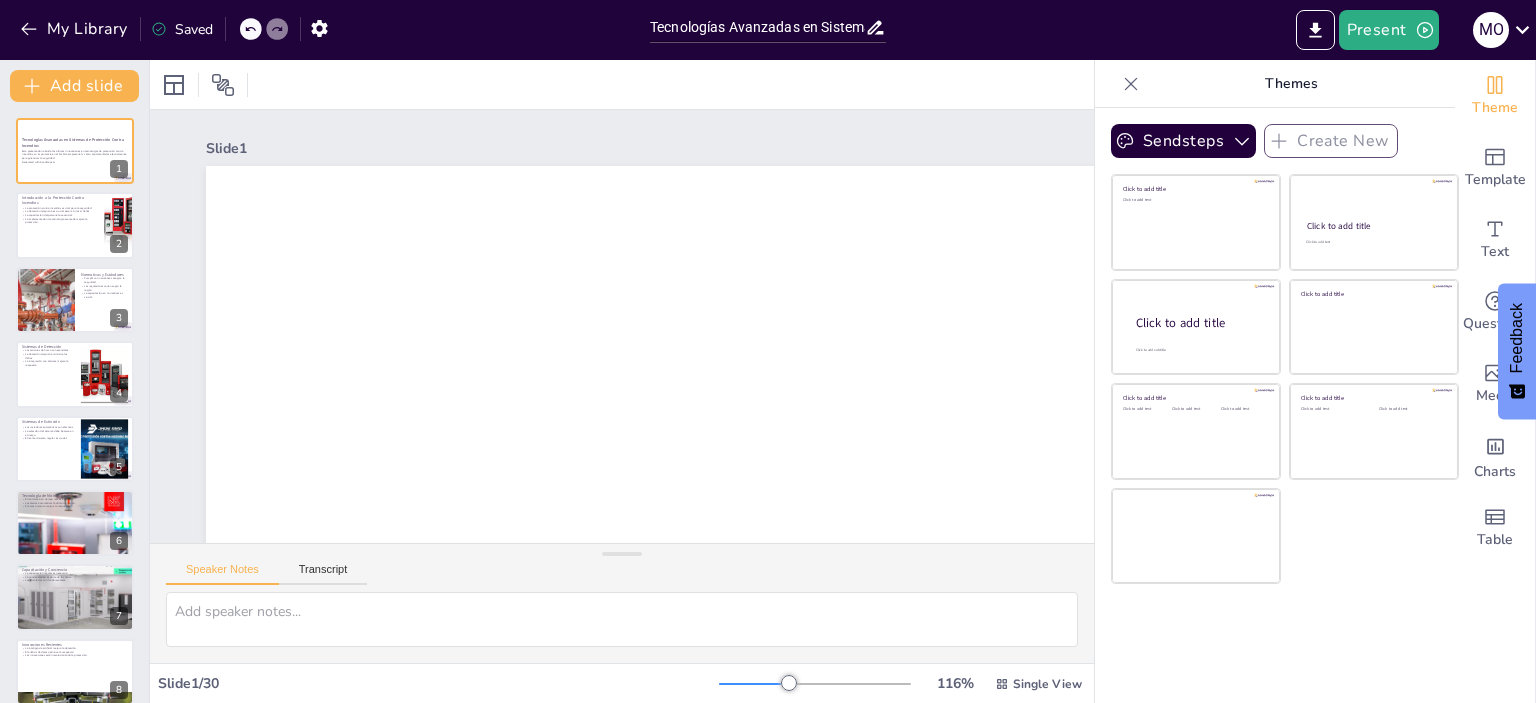 checkbox on "true" 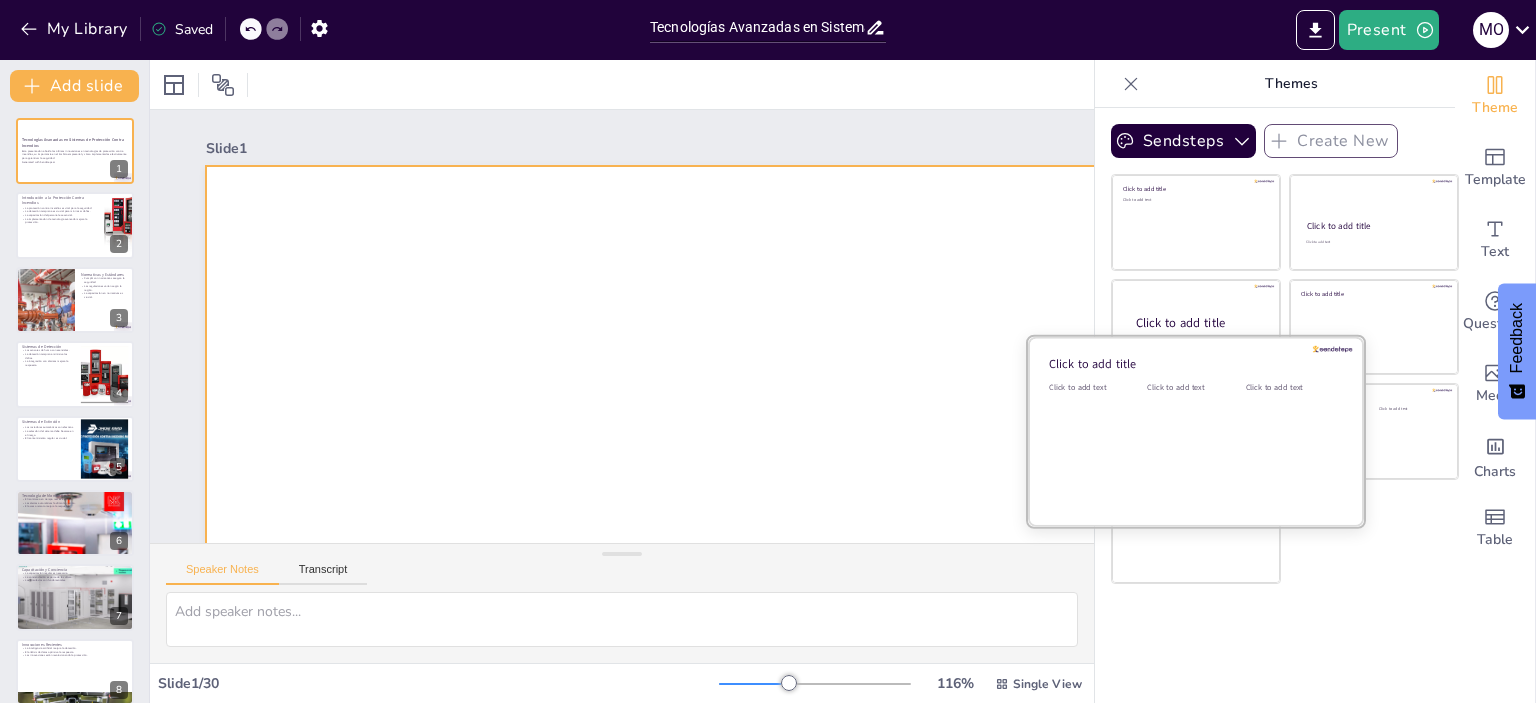 checkbox on "true" 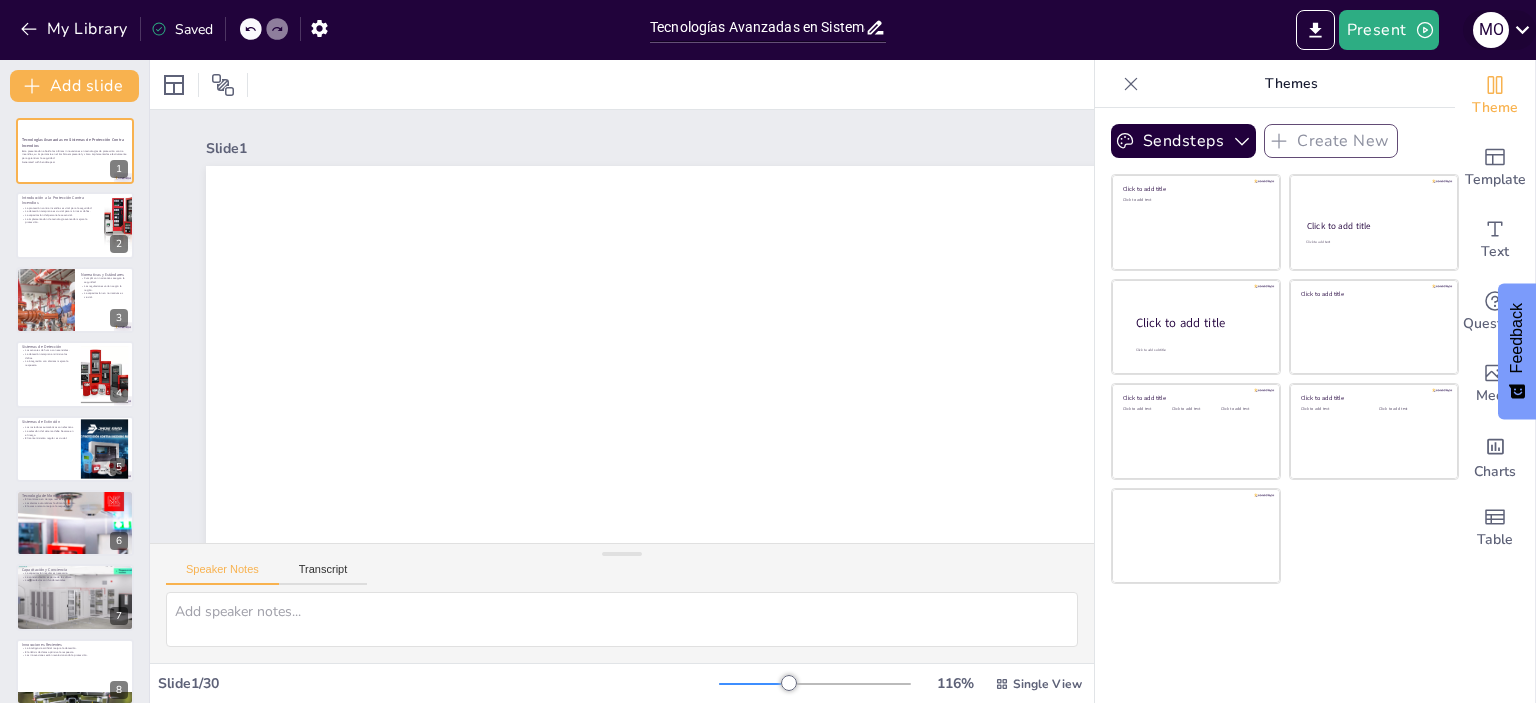 click 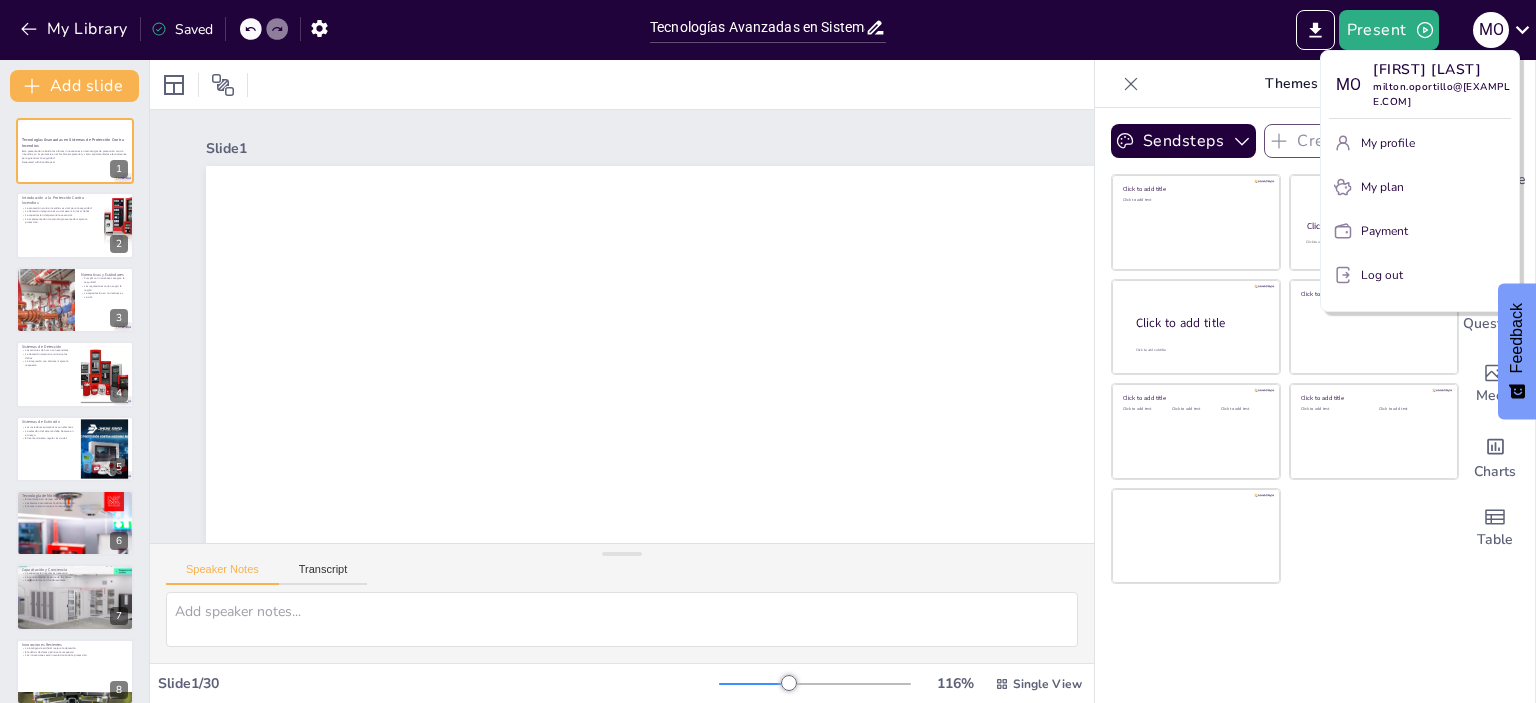 click at bounding box center (768, 351) 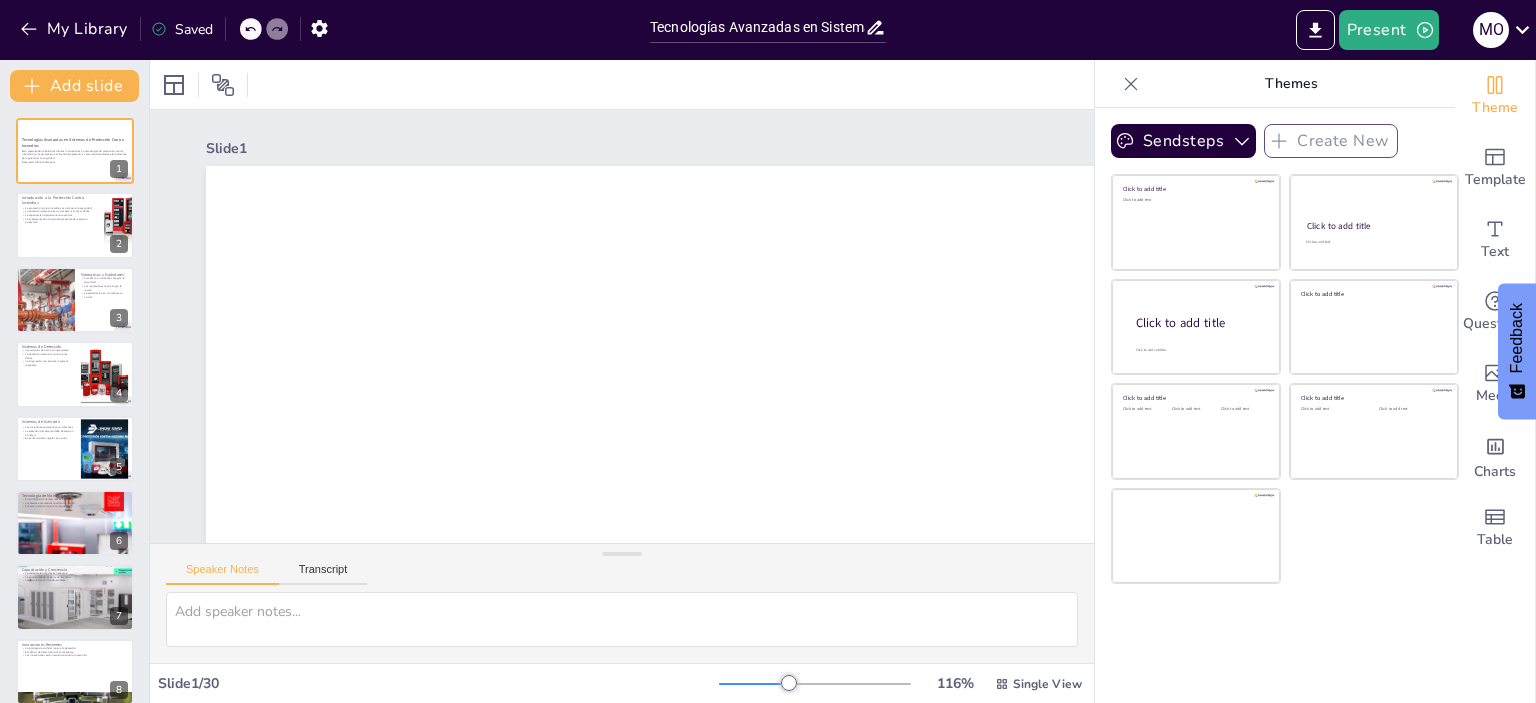 checkbox on "true" 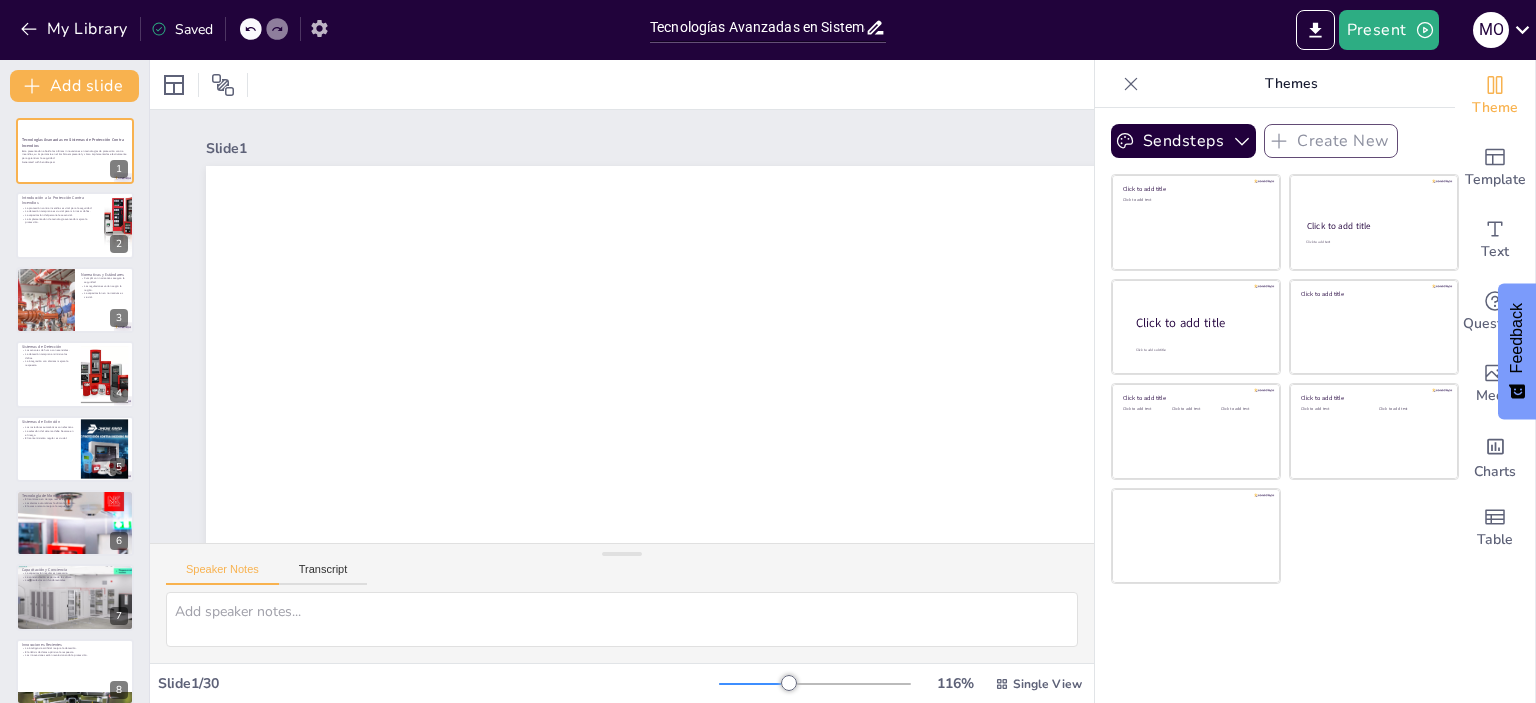 click 